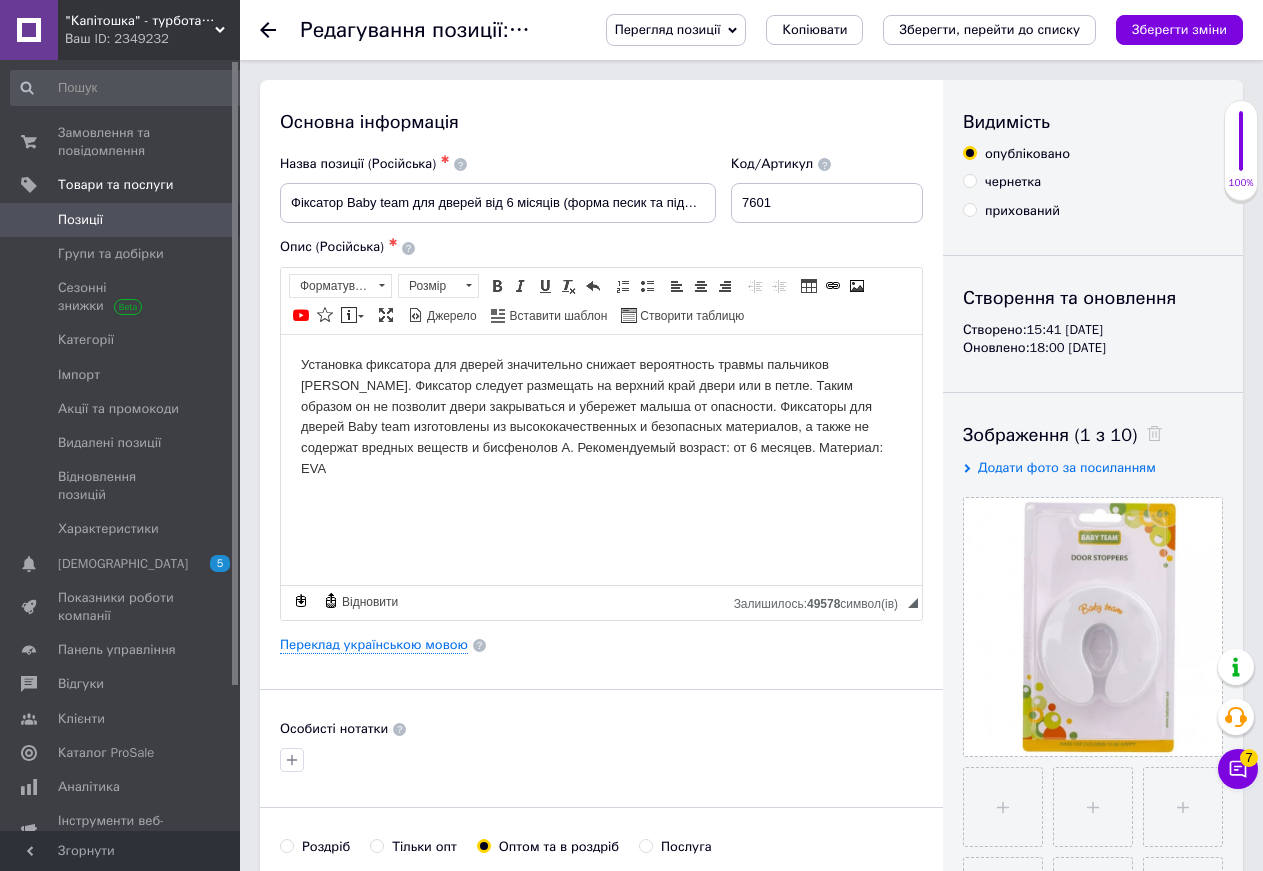 scroll, scrollTop: 0, scrollLeft: 0, axis: both 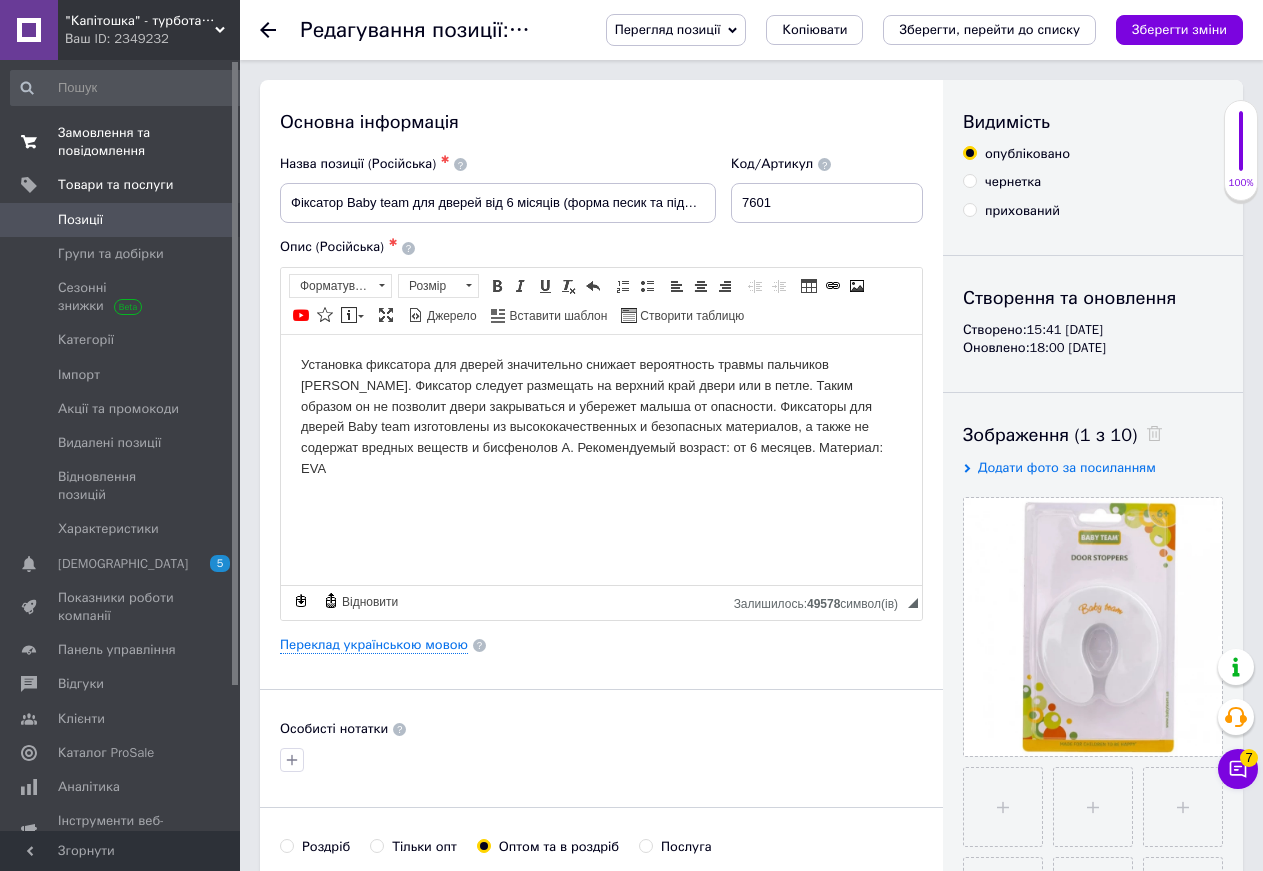 click on "Замовлення та повідомлення" at bounding box center (121, 142) 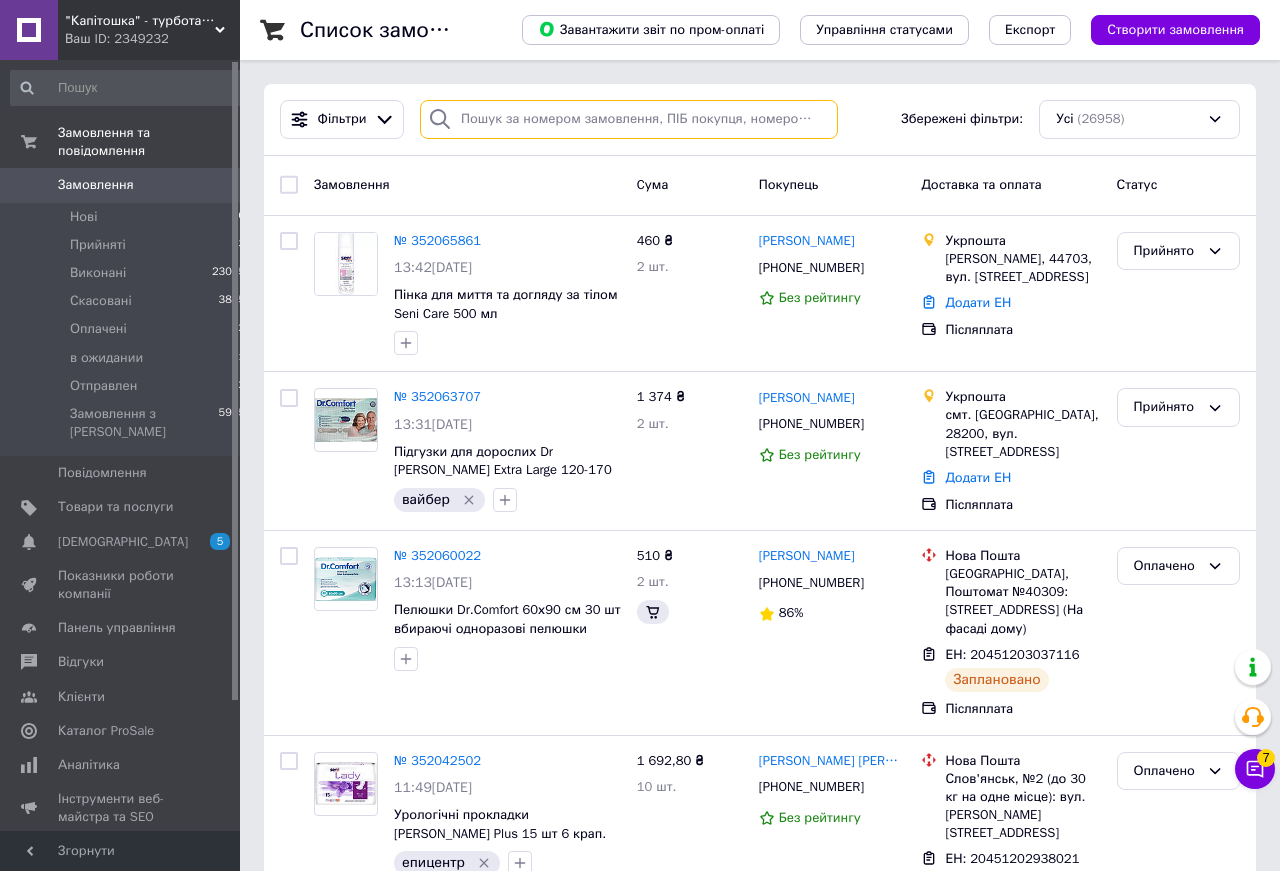click at bounding box center [629, 119] 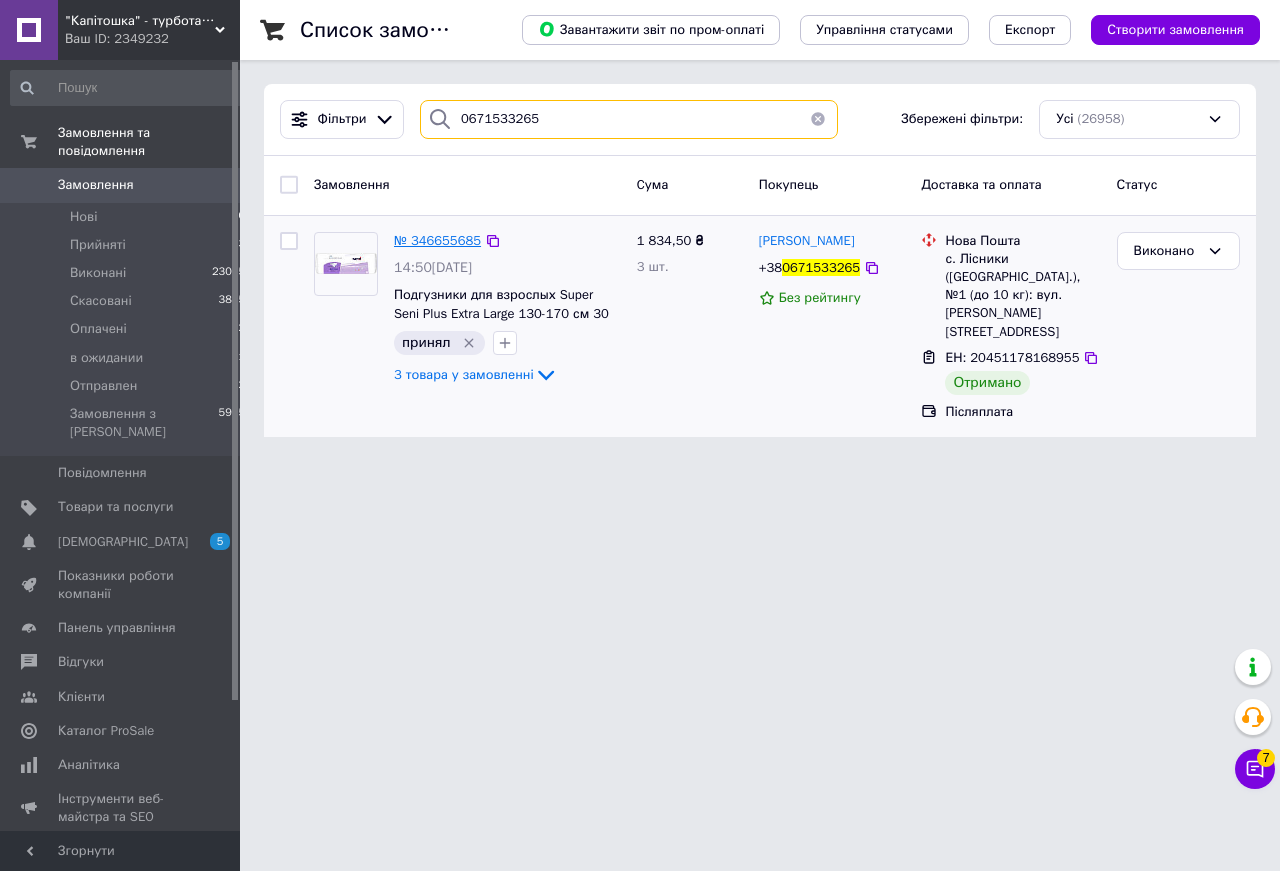 type on "0671533265" 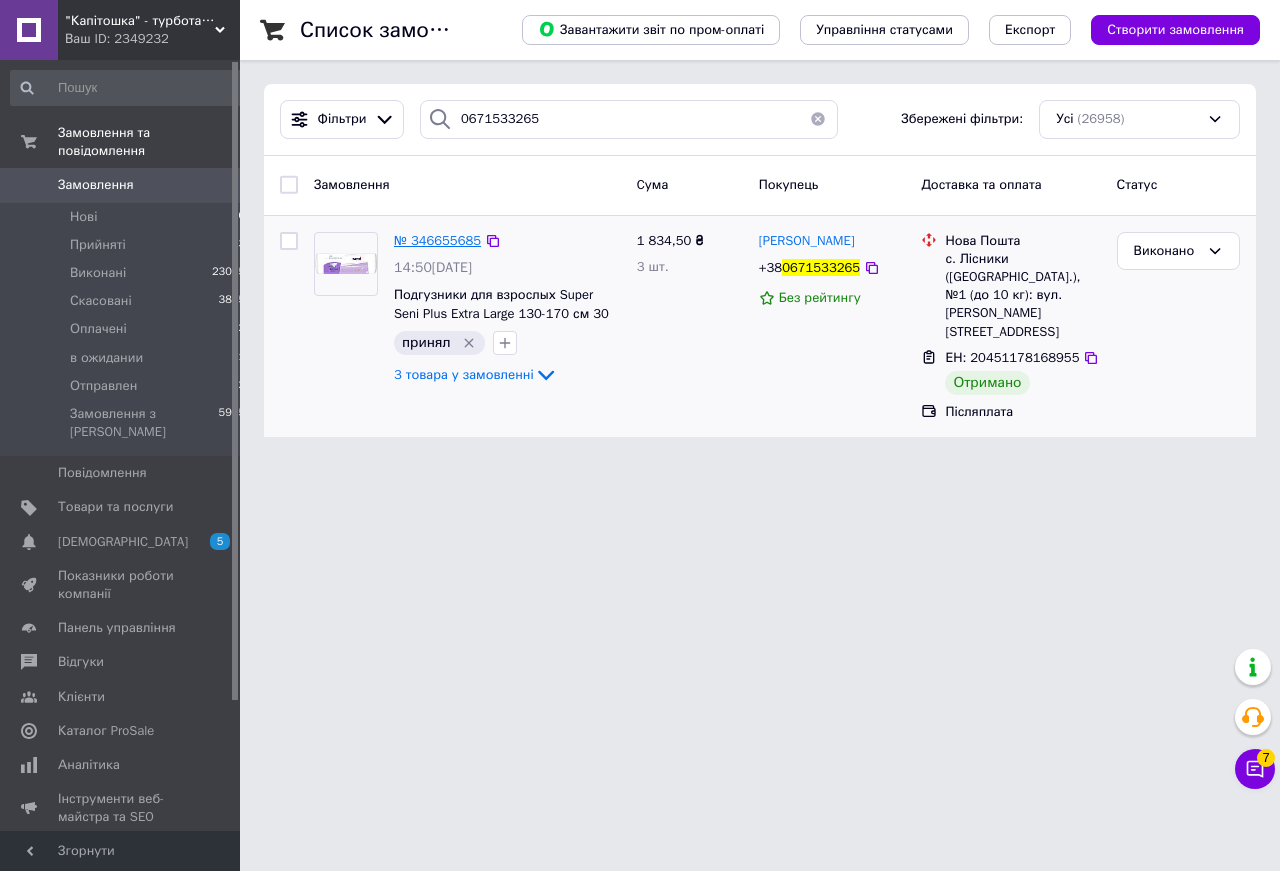 click on "№ 346655685" at bounding box center (437, 240) 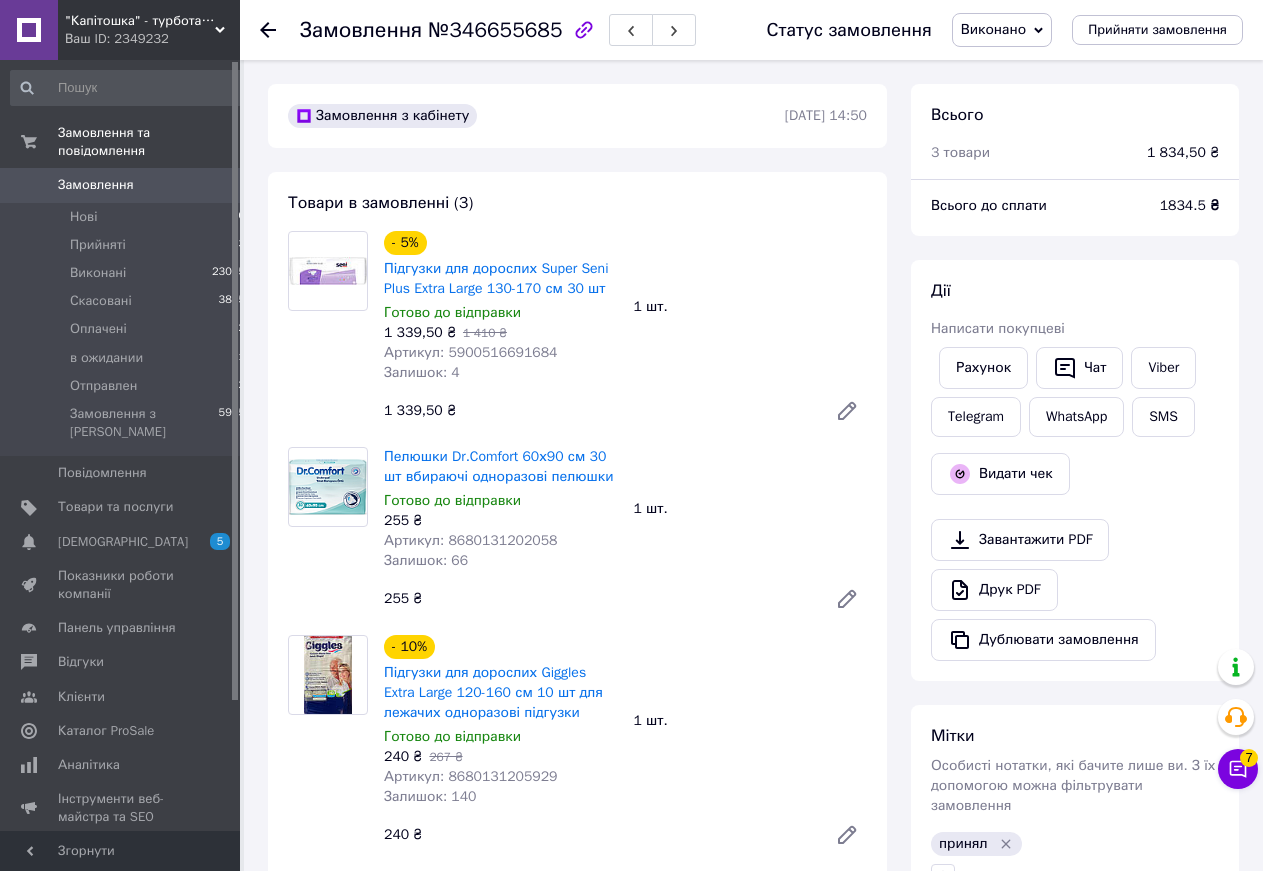 scroll, scrollTop: 284, scrollLeft: 0, axis: vertical 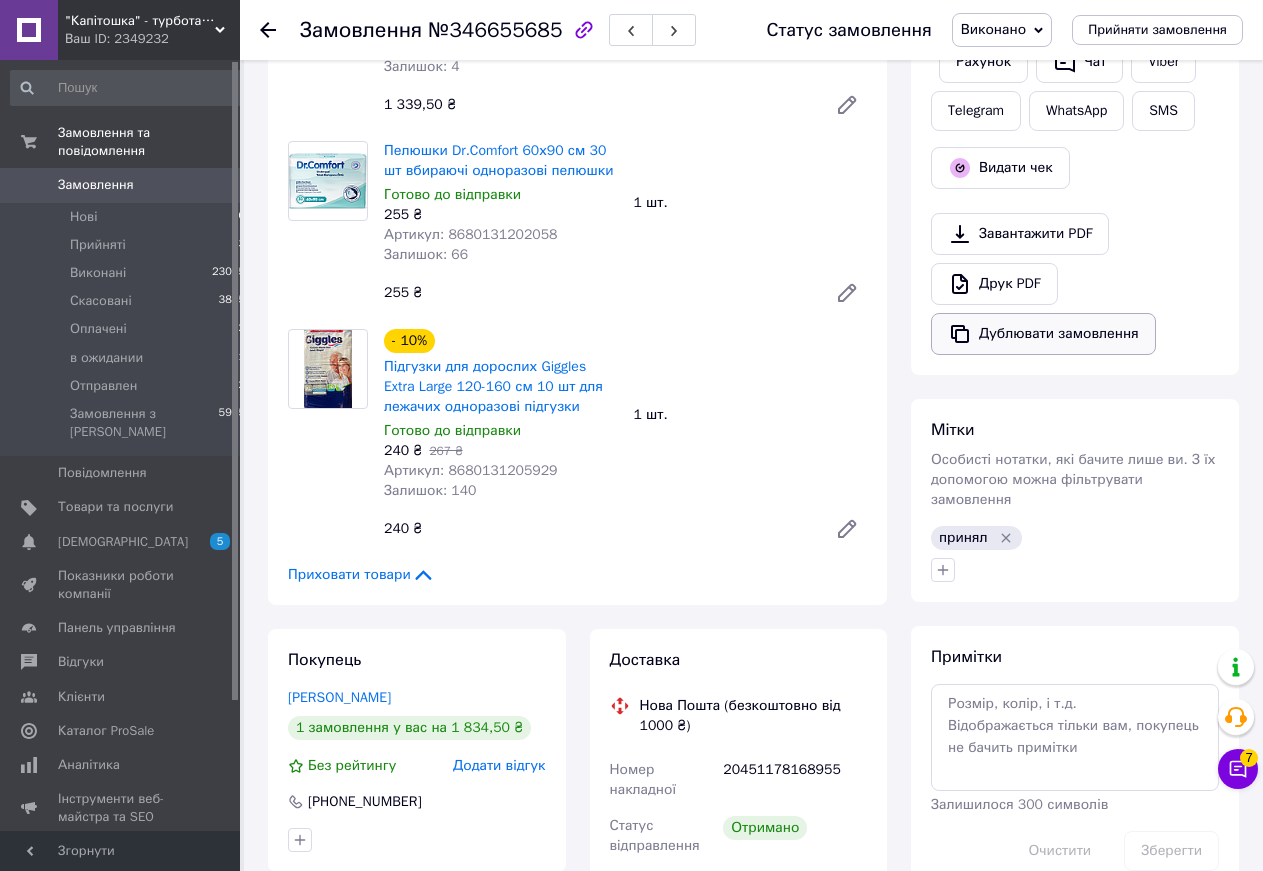 click on "Дублювати замовлення" at bounding box center [1043, 334] 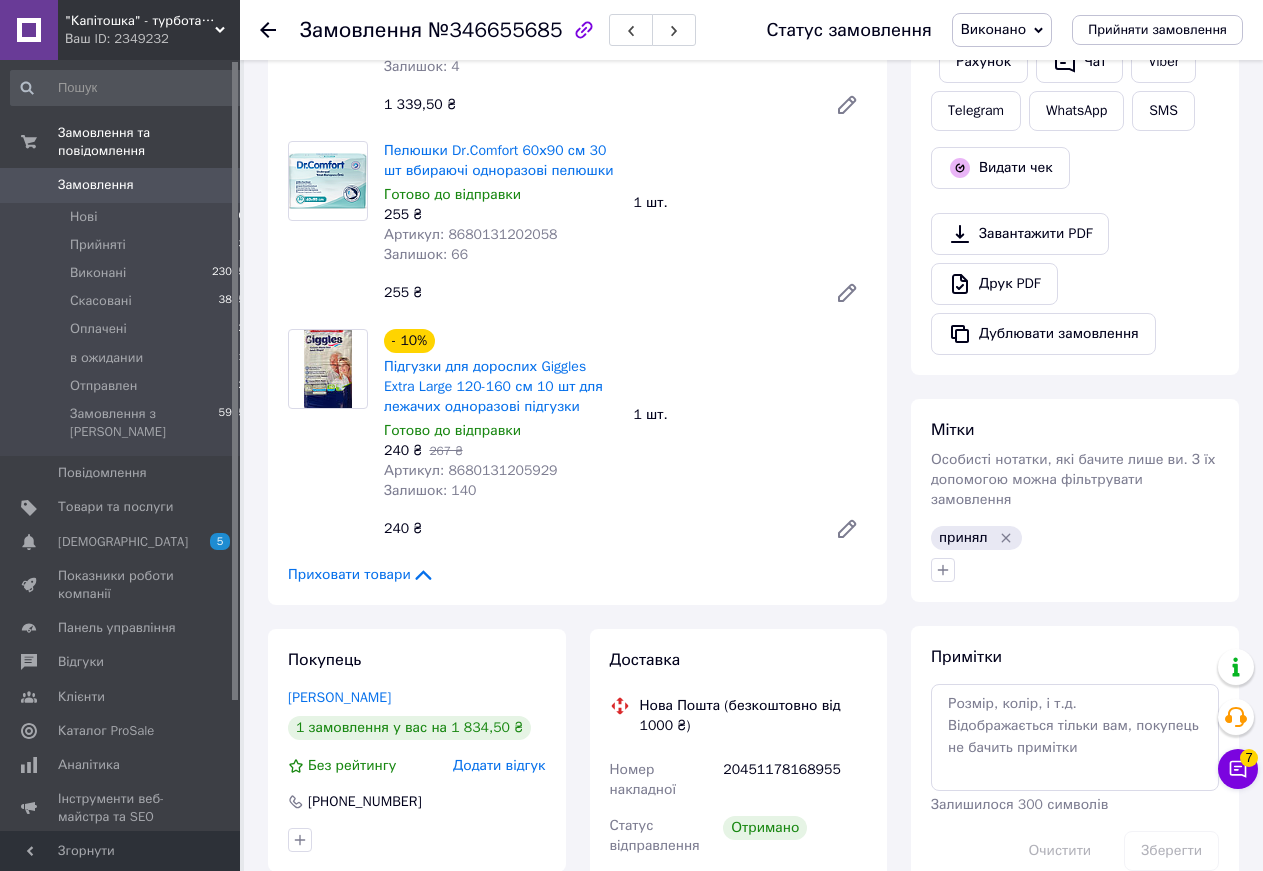 scroll, scrollTop: 0, scrollLeft: 0, axis: both 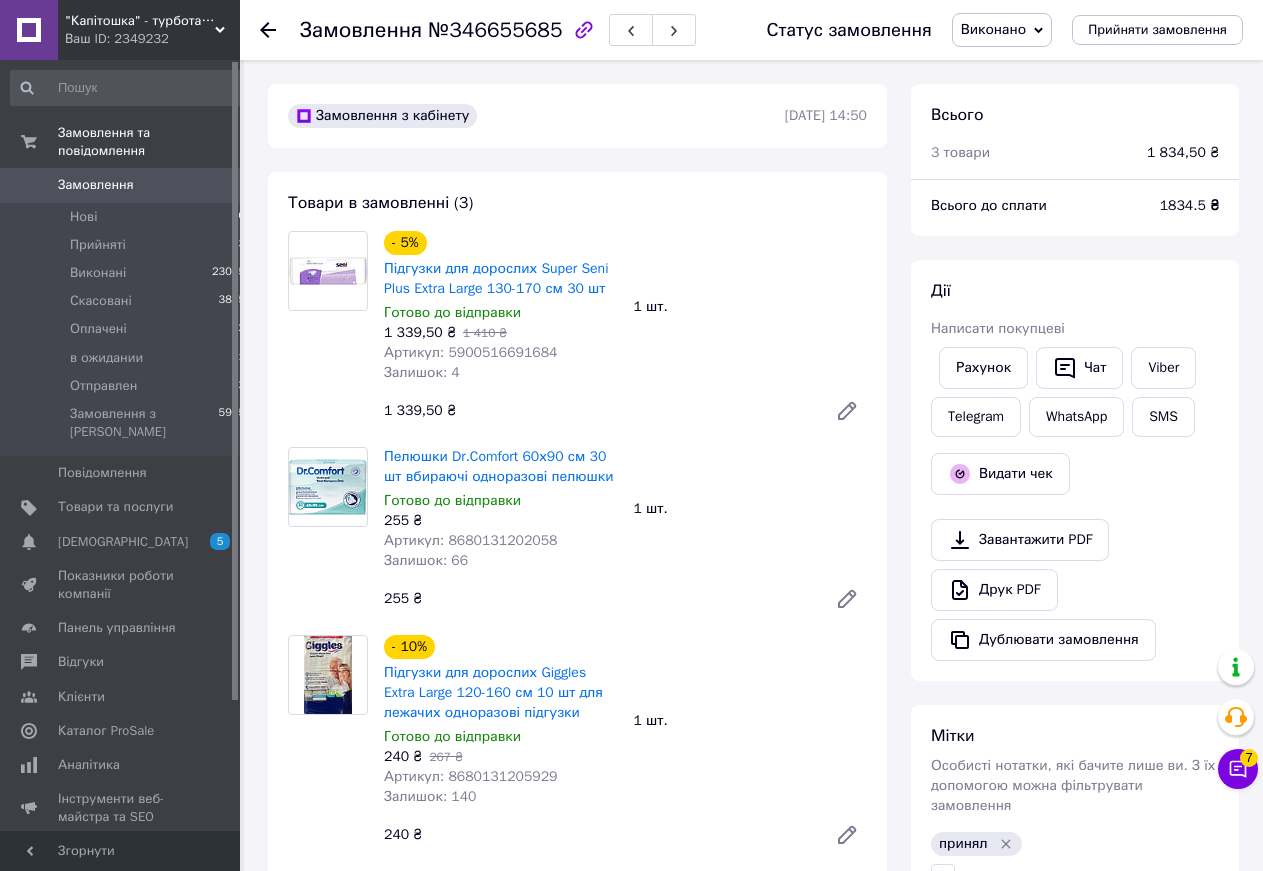 click 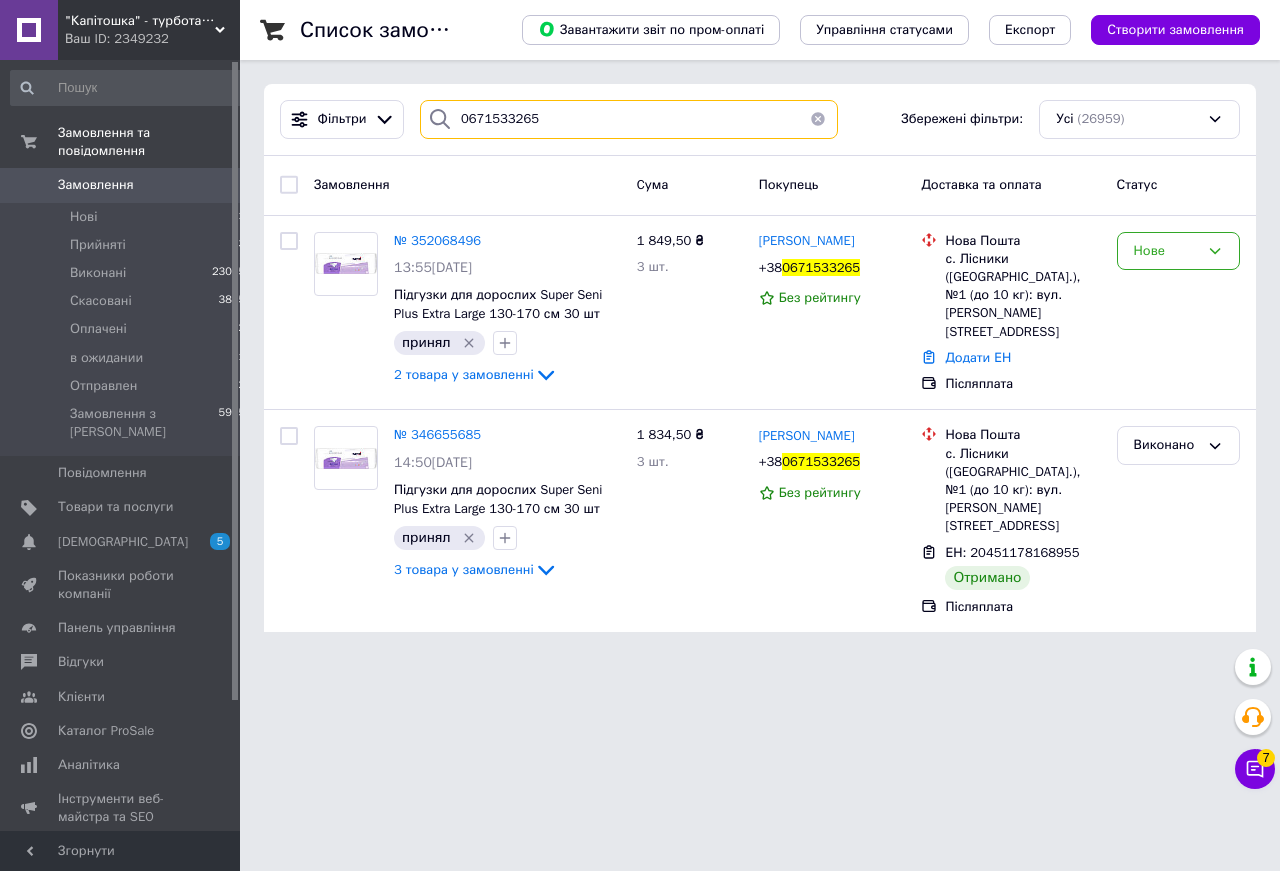 drag, startPoint x: 579, startPoint y: 124, endPoint x: 409, endPoint y: 120, distance: 170.04706 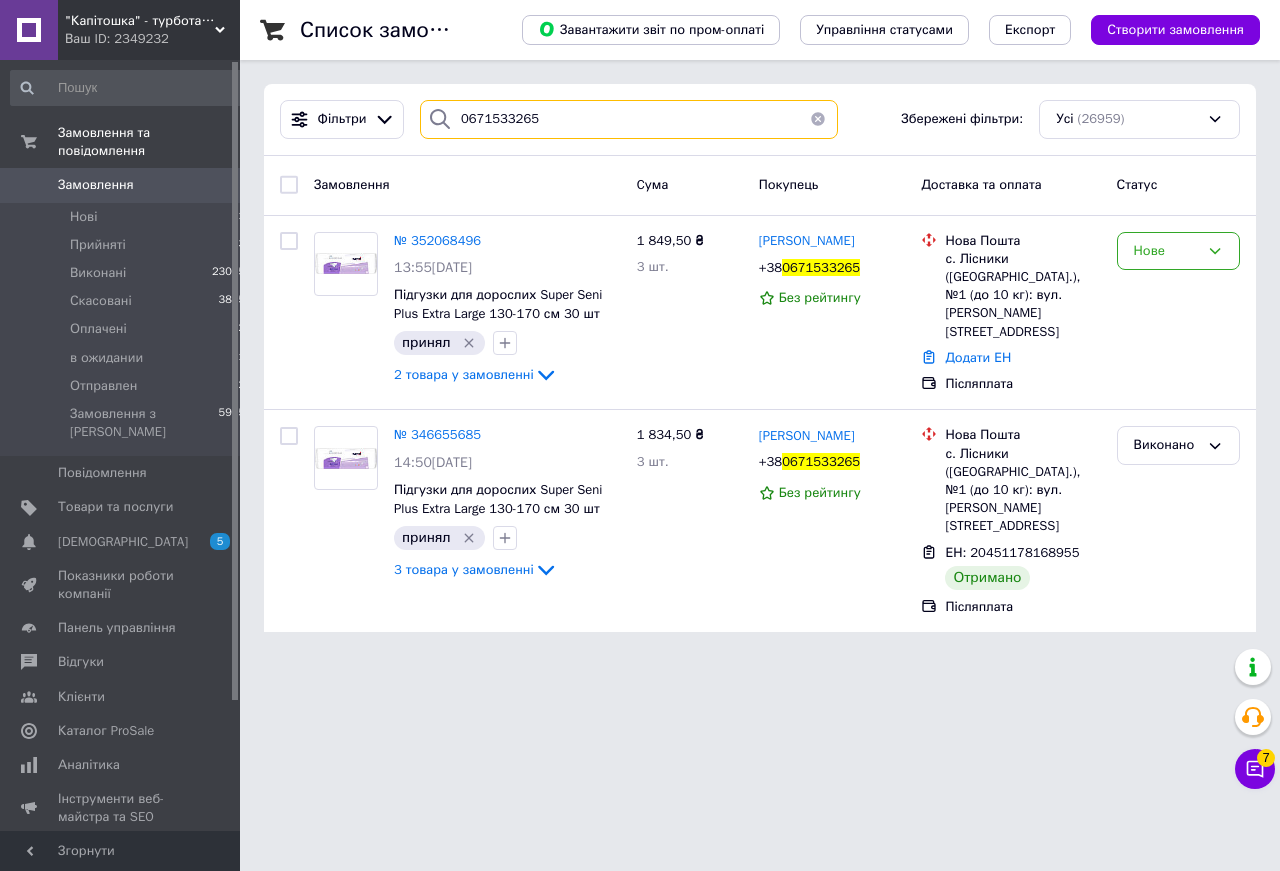 click on "0671533265" at bounding box center [629, 119] 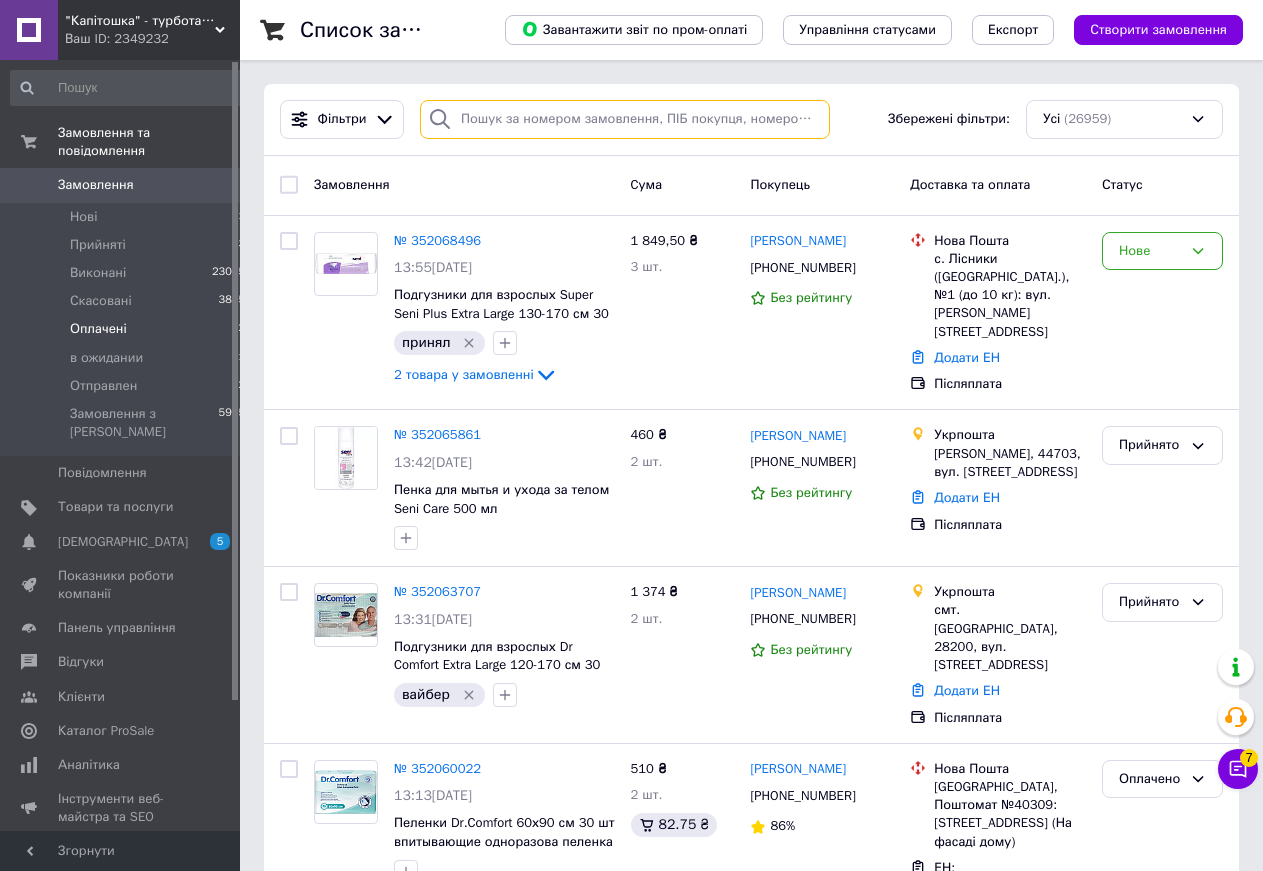 type 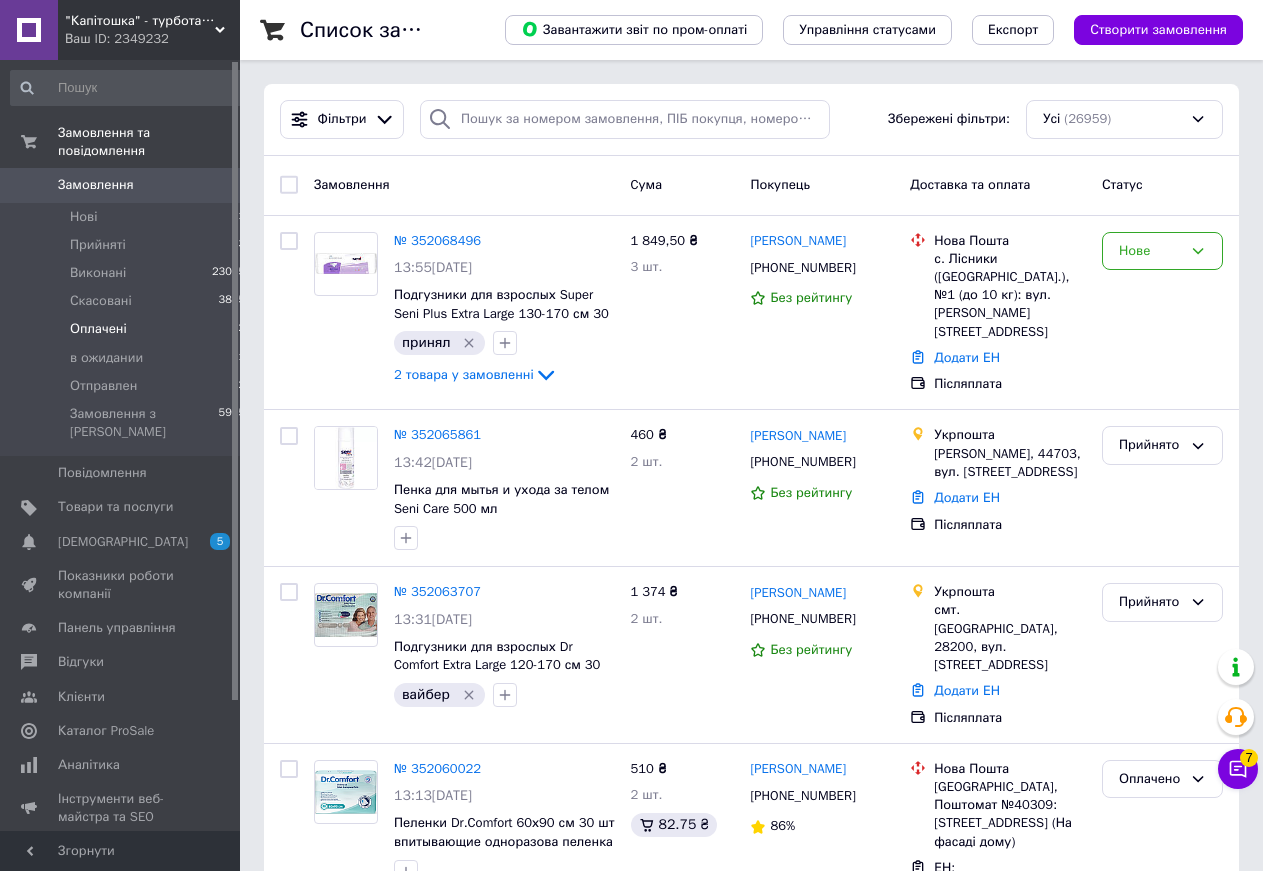 click on "Оплачені" at bounding box center (98, 329) 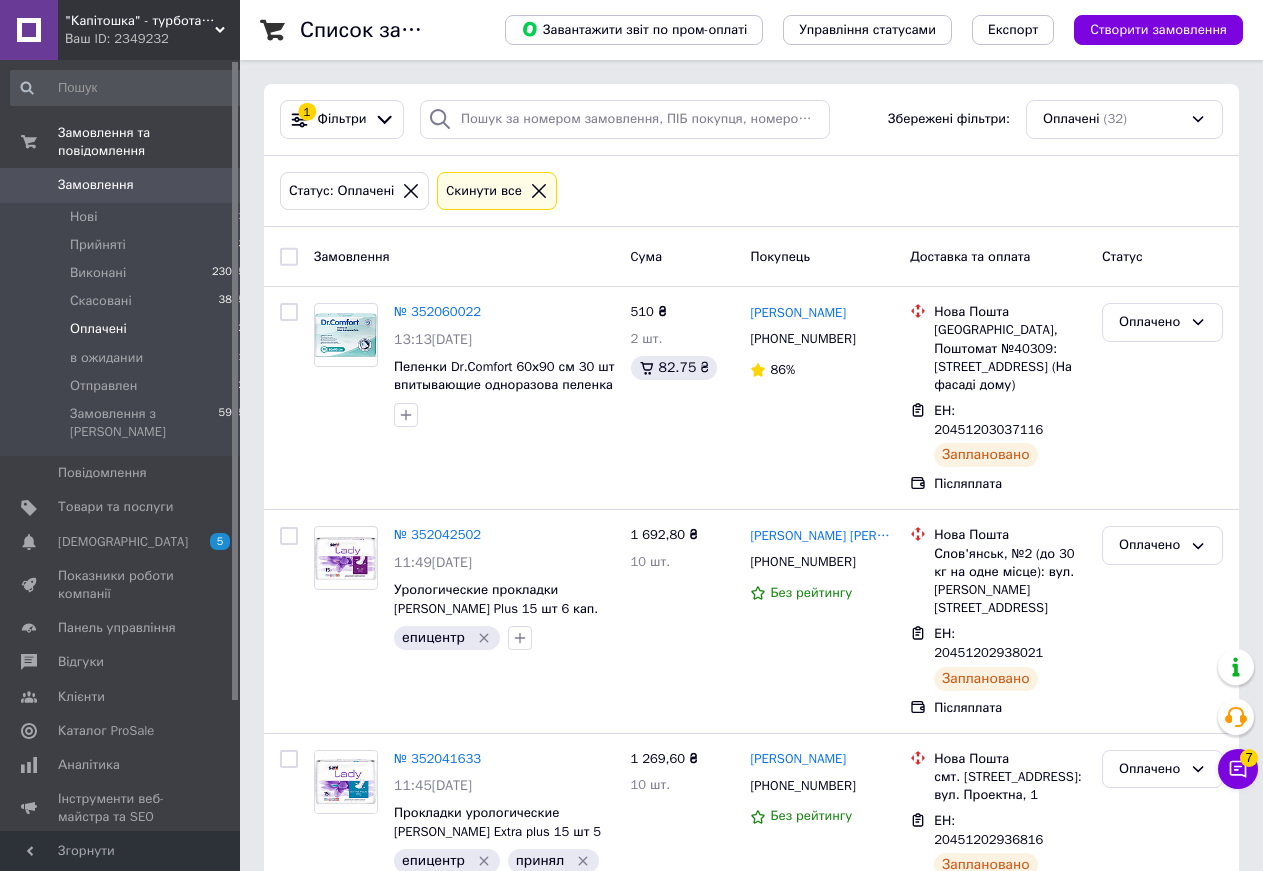 click at bounding box center [289, 257] 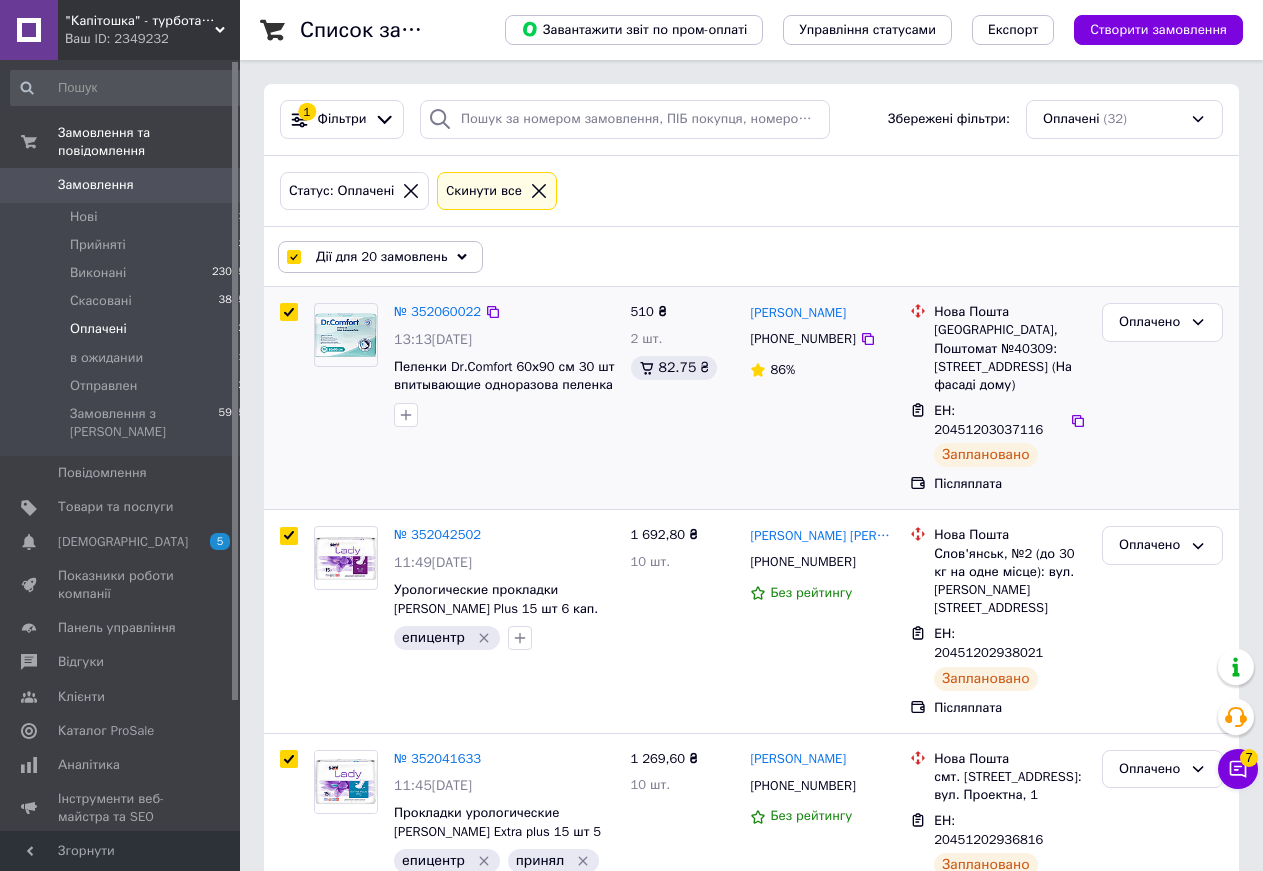 checkbox on "true" 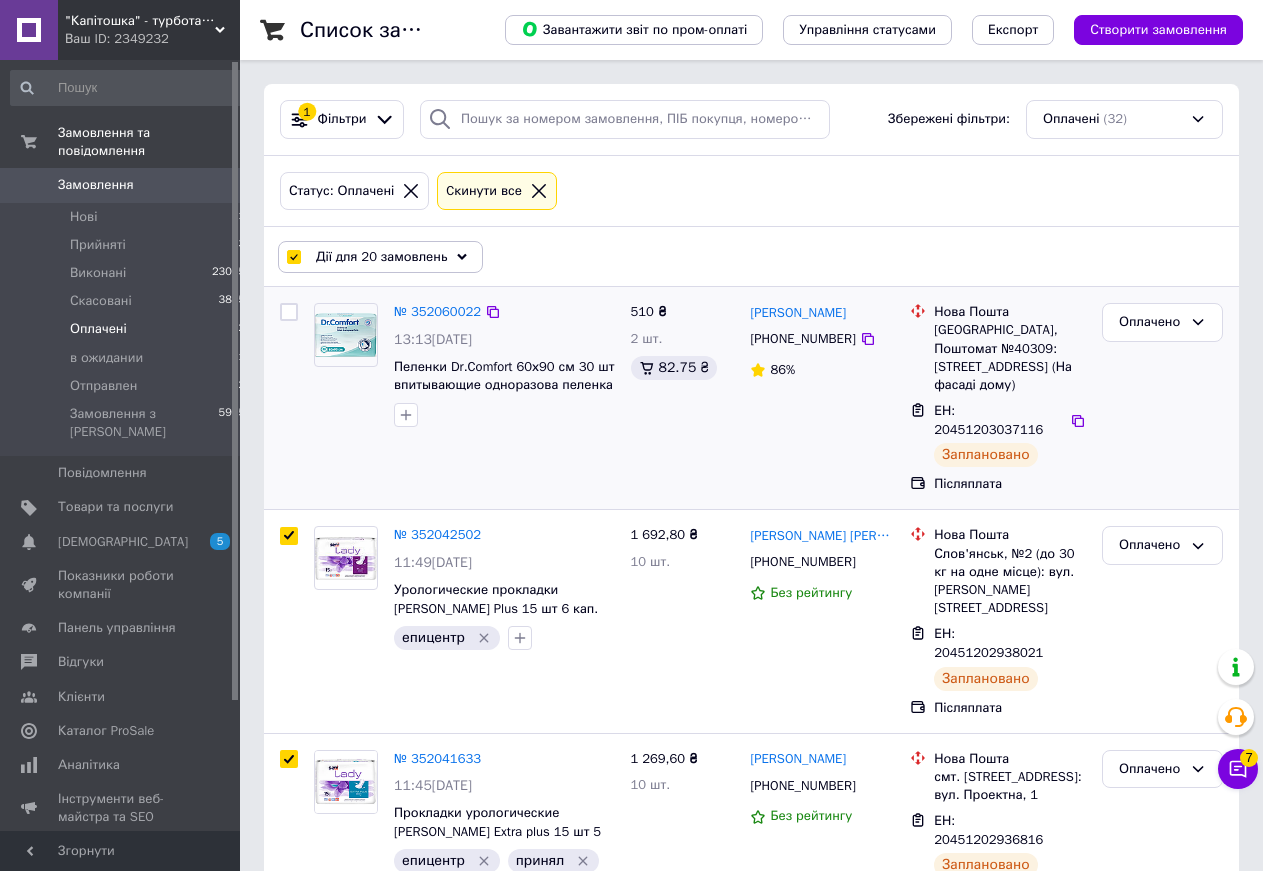 checkbox on "false" 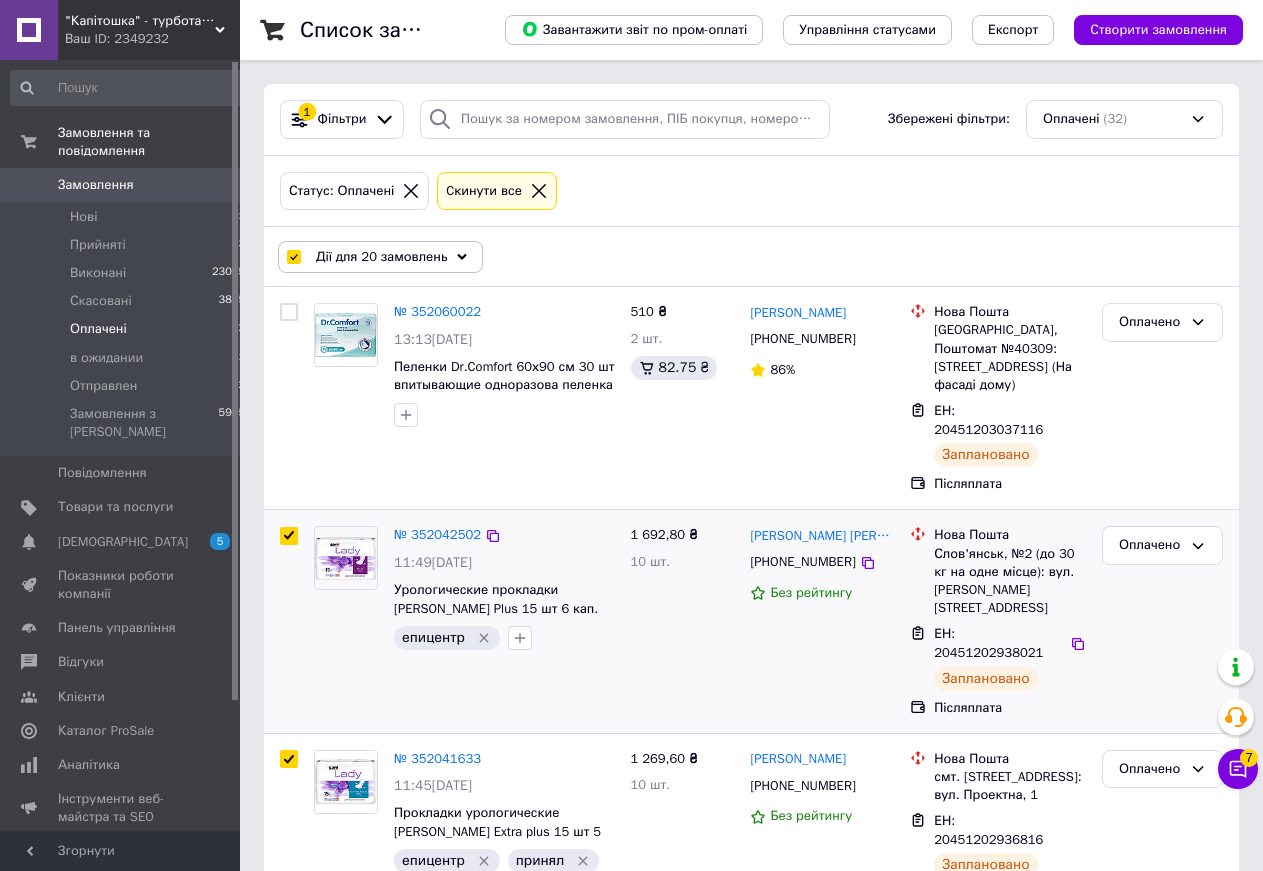 checkbox on "true" 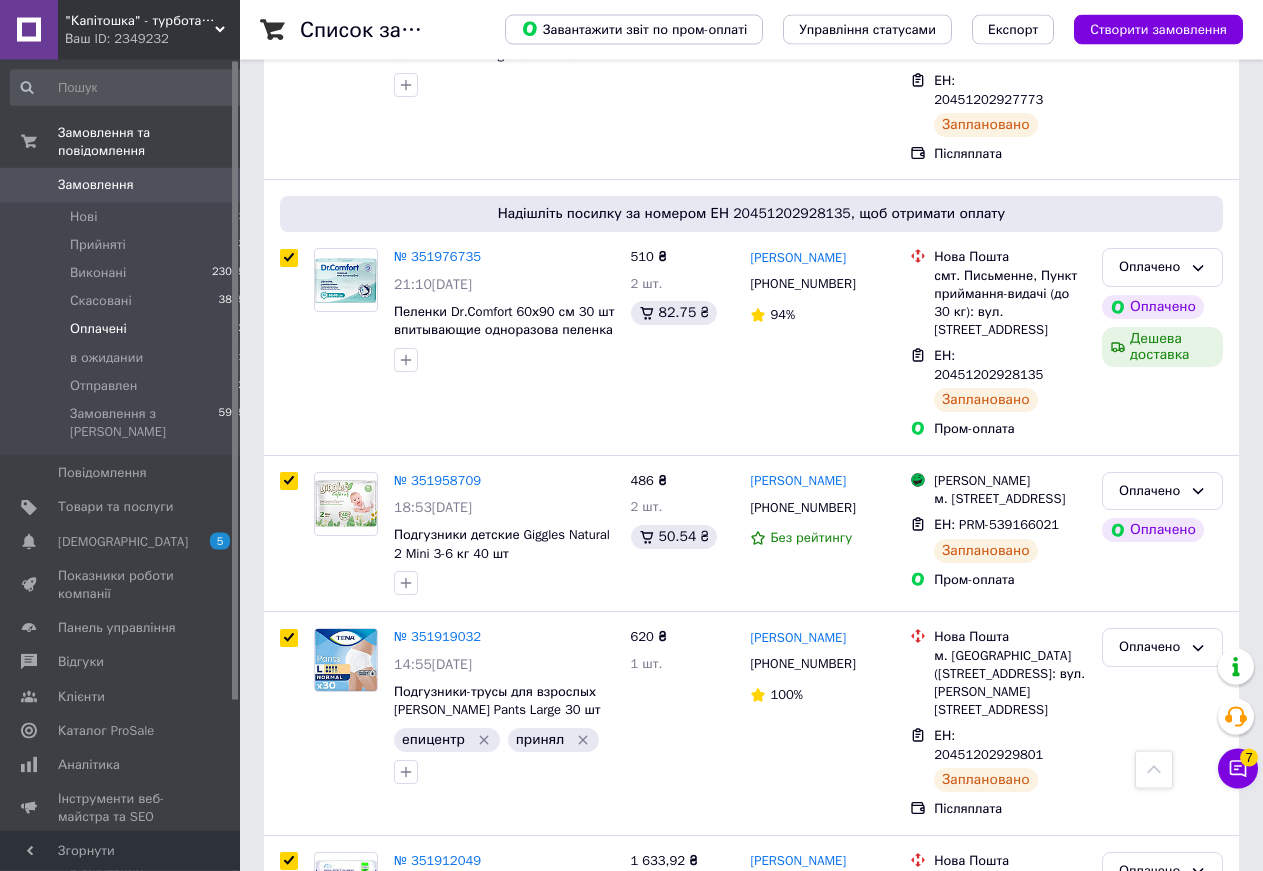 scroll, scrollTop: 3792, scrollLeft: 0, axis: vertical 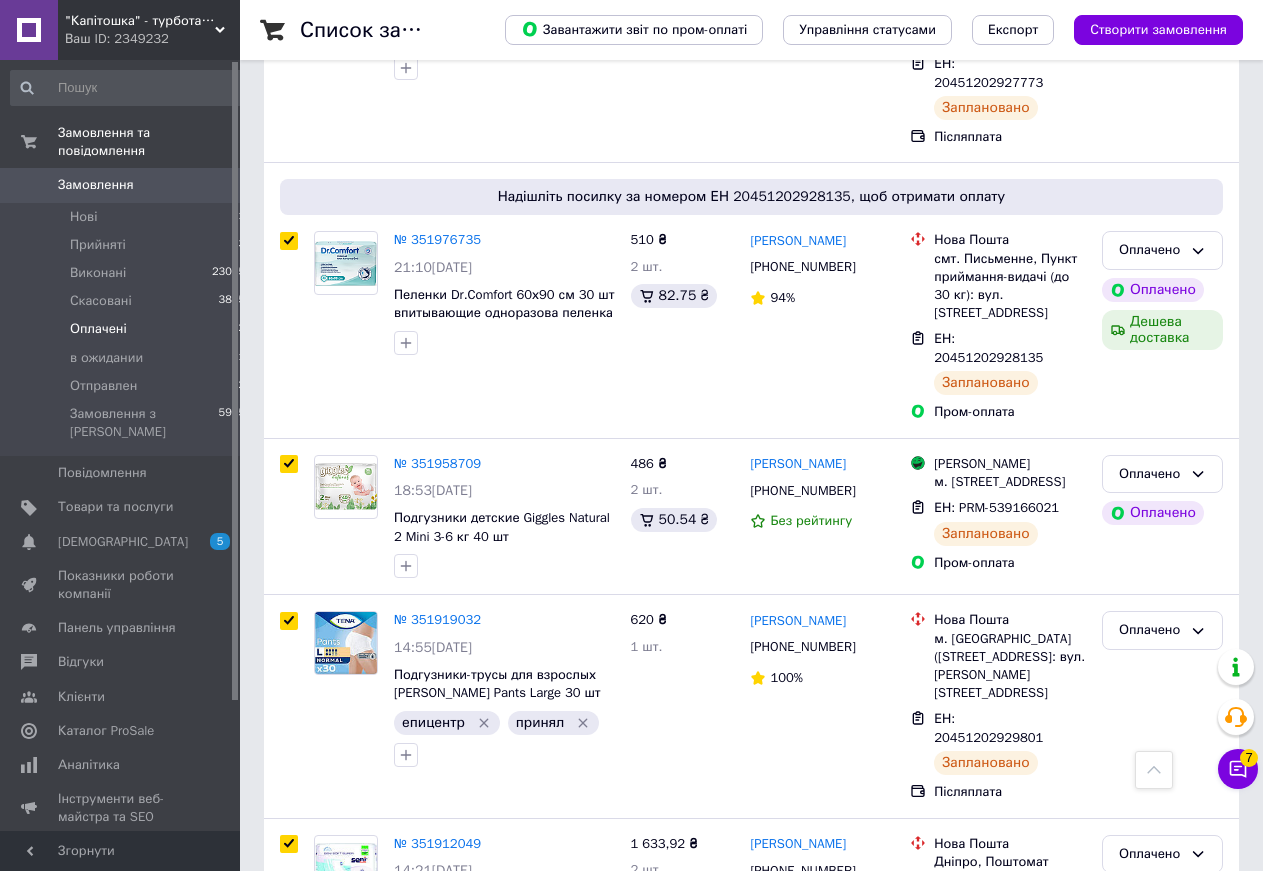 click on "по 20 позицій" at bounding box center (552, 1346) 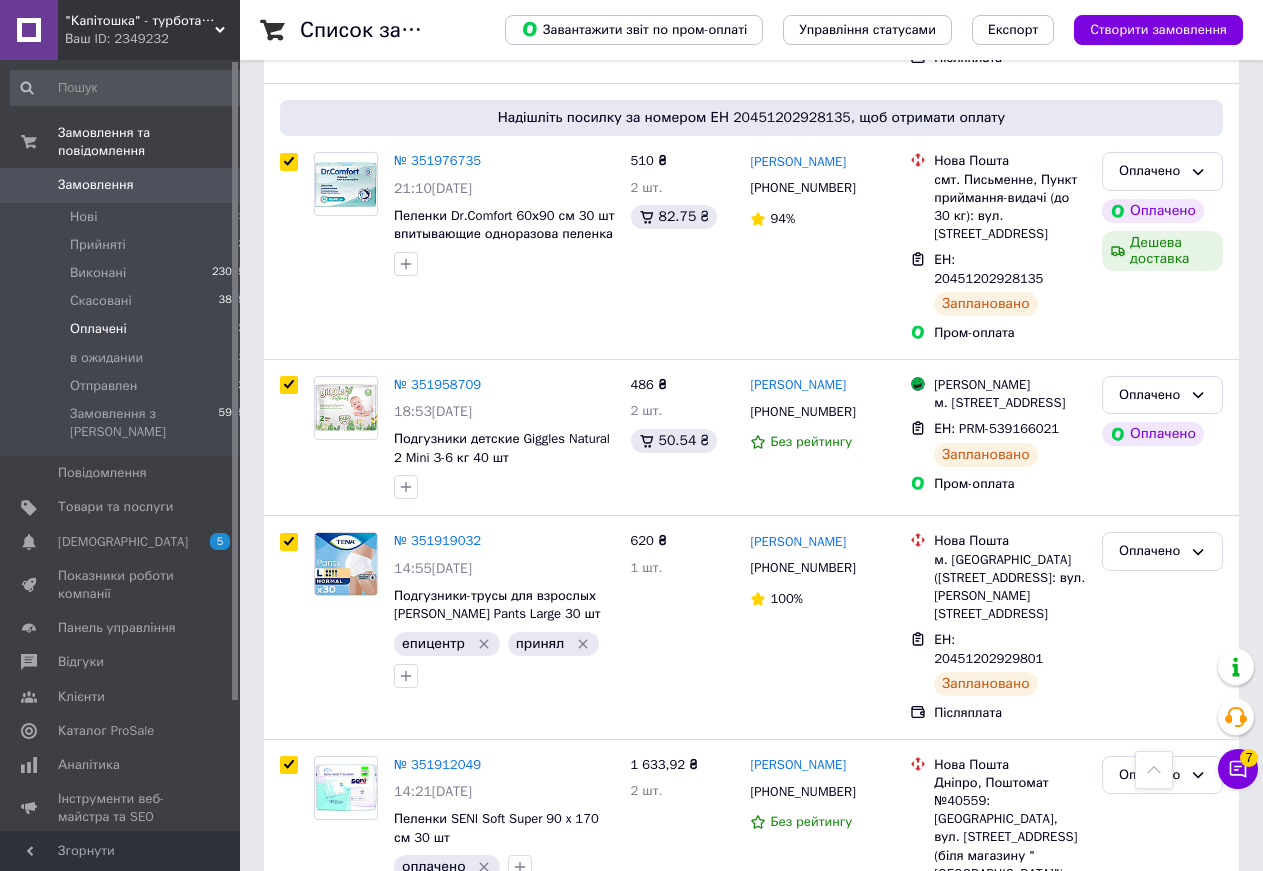 click on "по 100 позицій" at bounding box center (552, 1367) 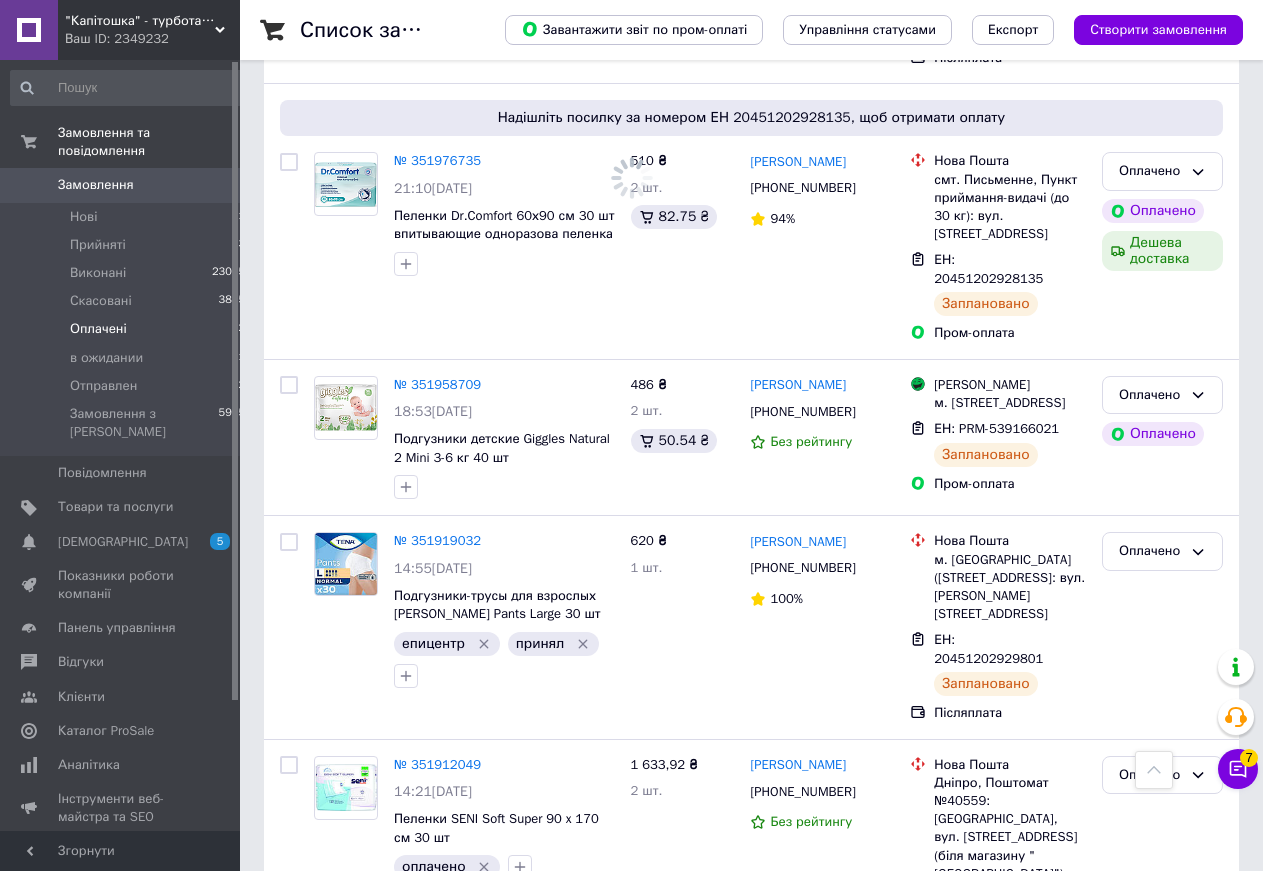 checkbox on "false" 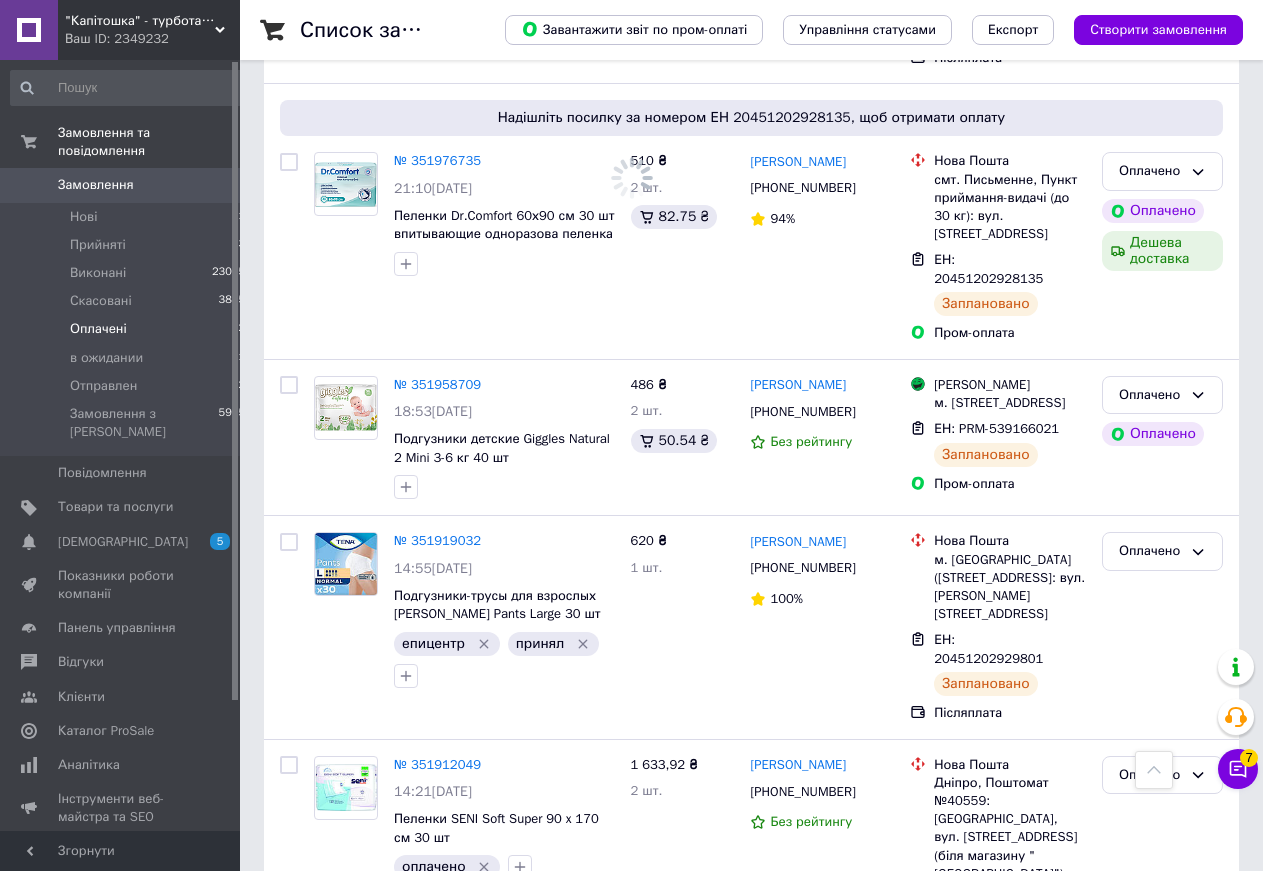 checkbox on "false" 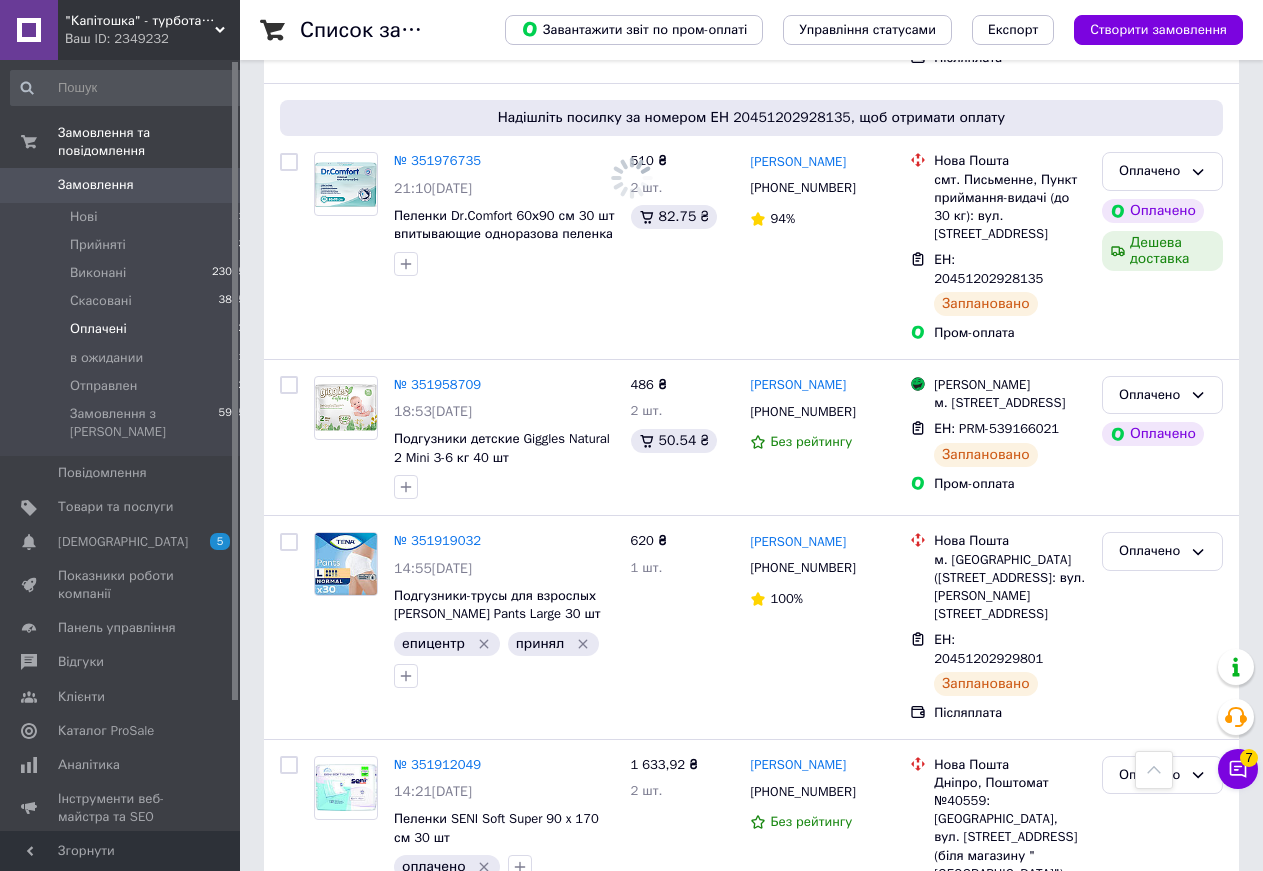 checkbox on "false" 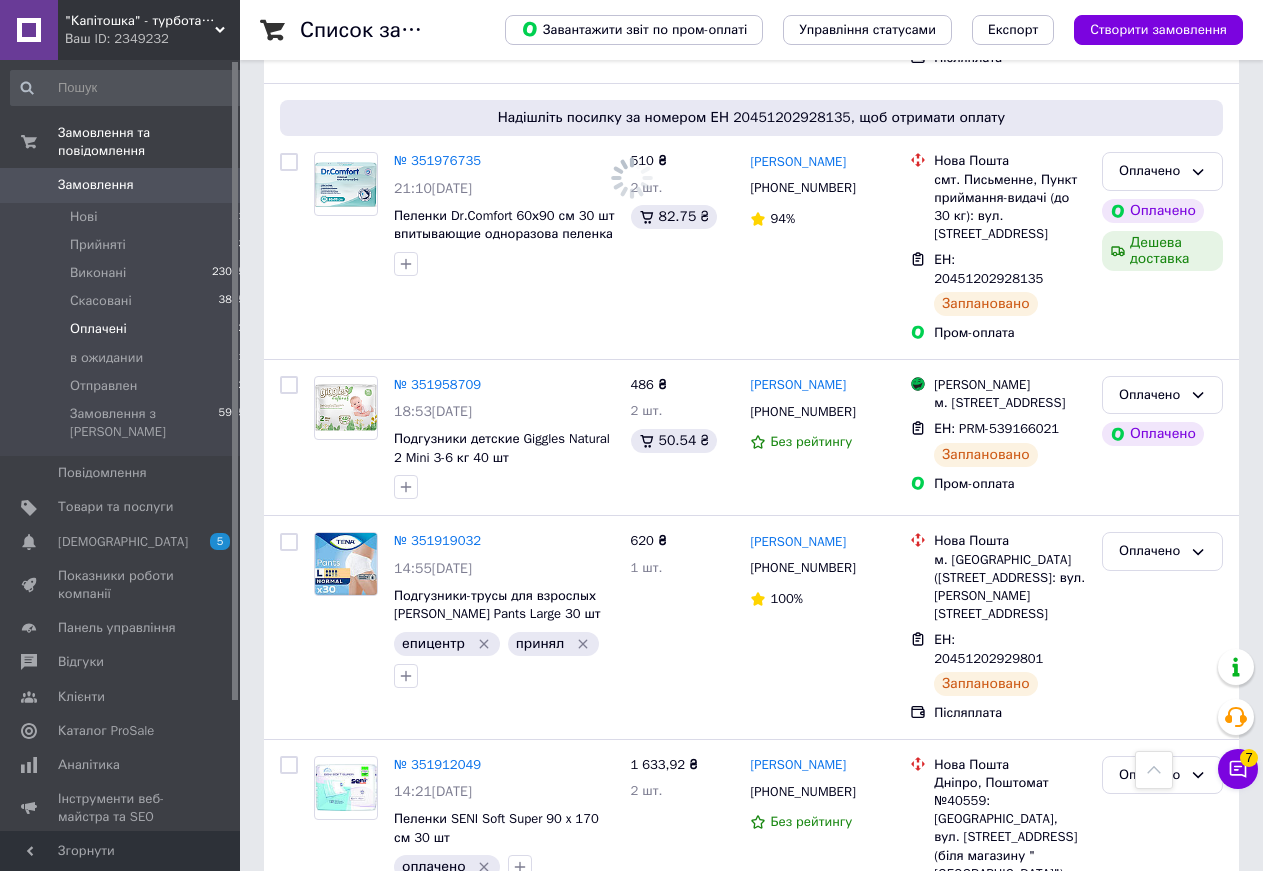 checkbox on "false" 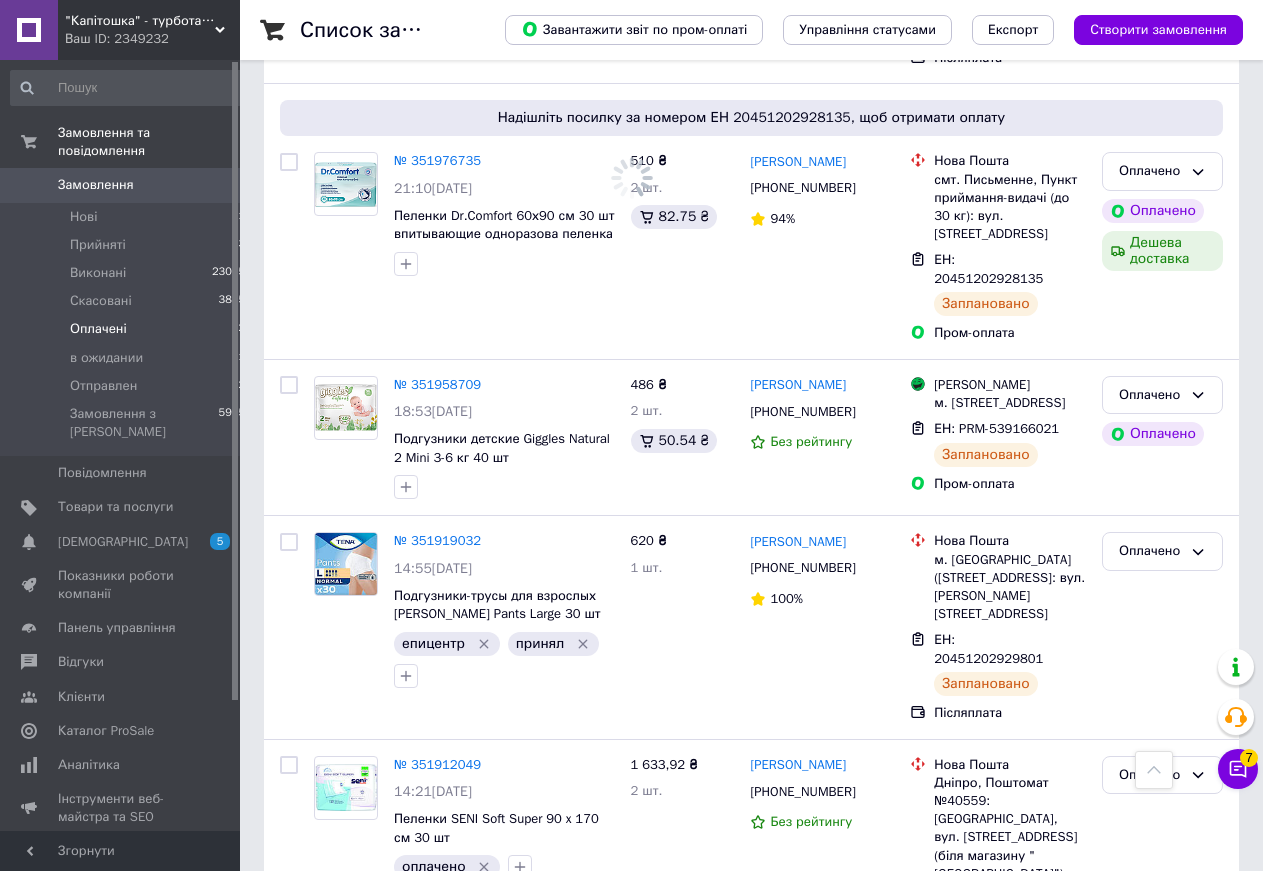 checkbox on "false" 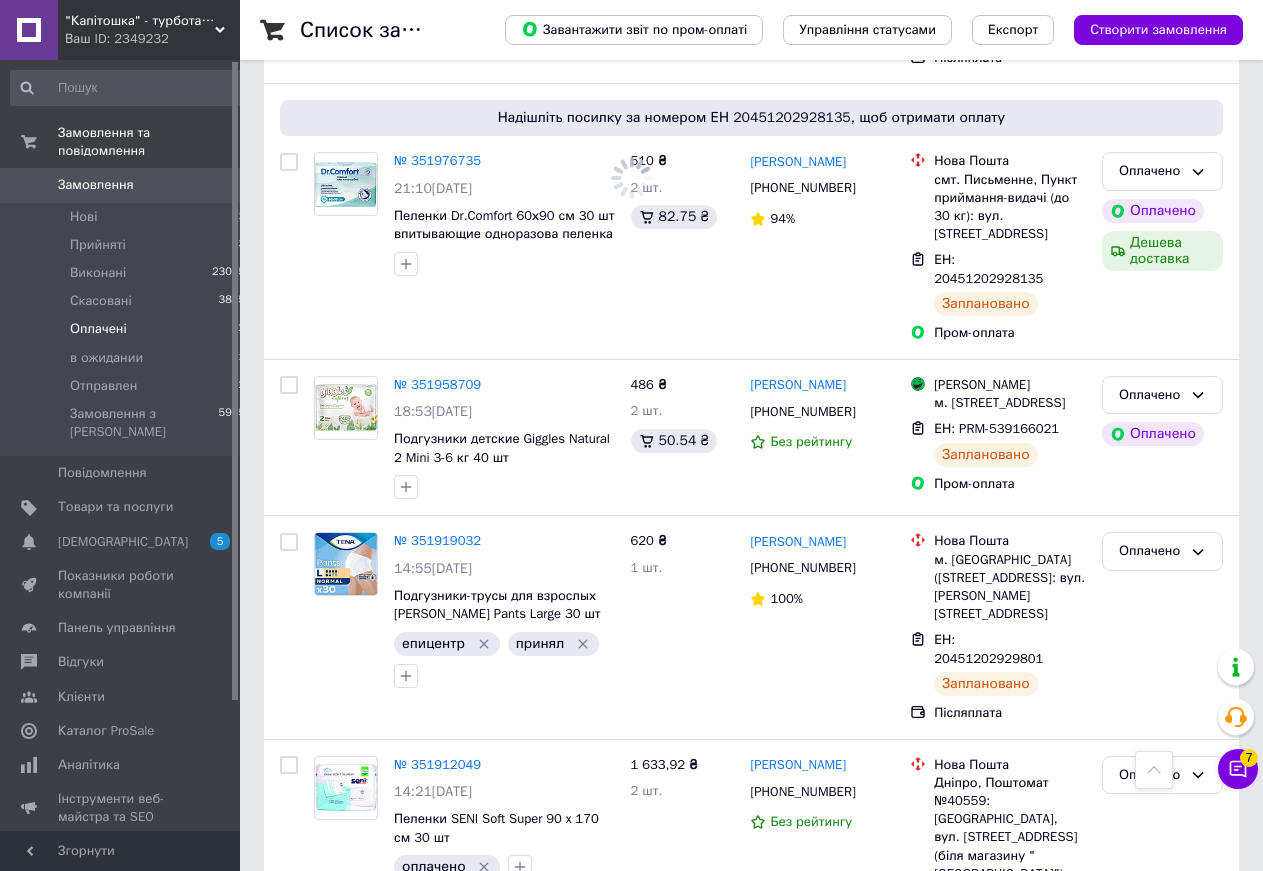 checkbox on "false" 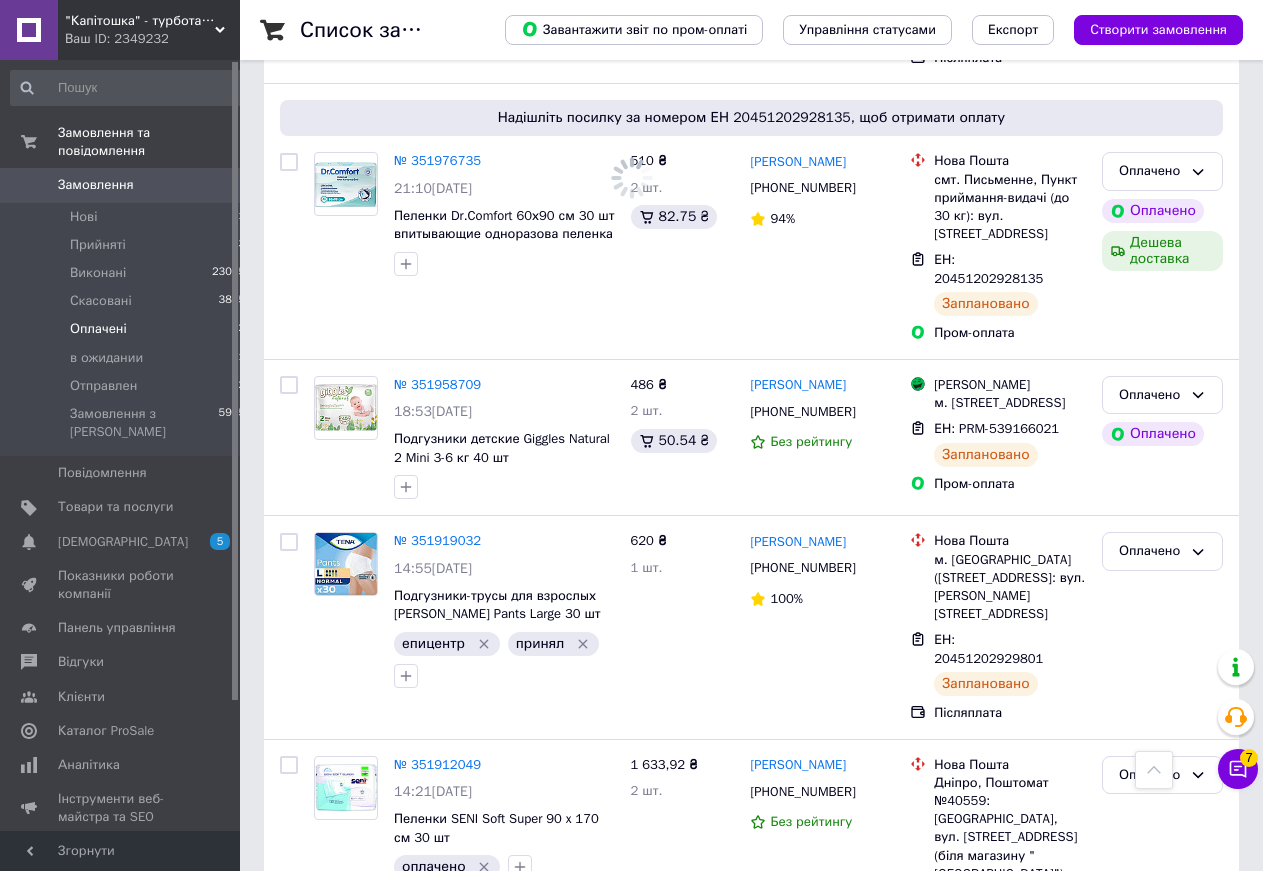 checkbox on "false" 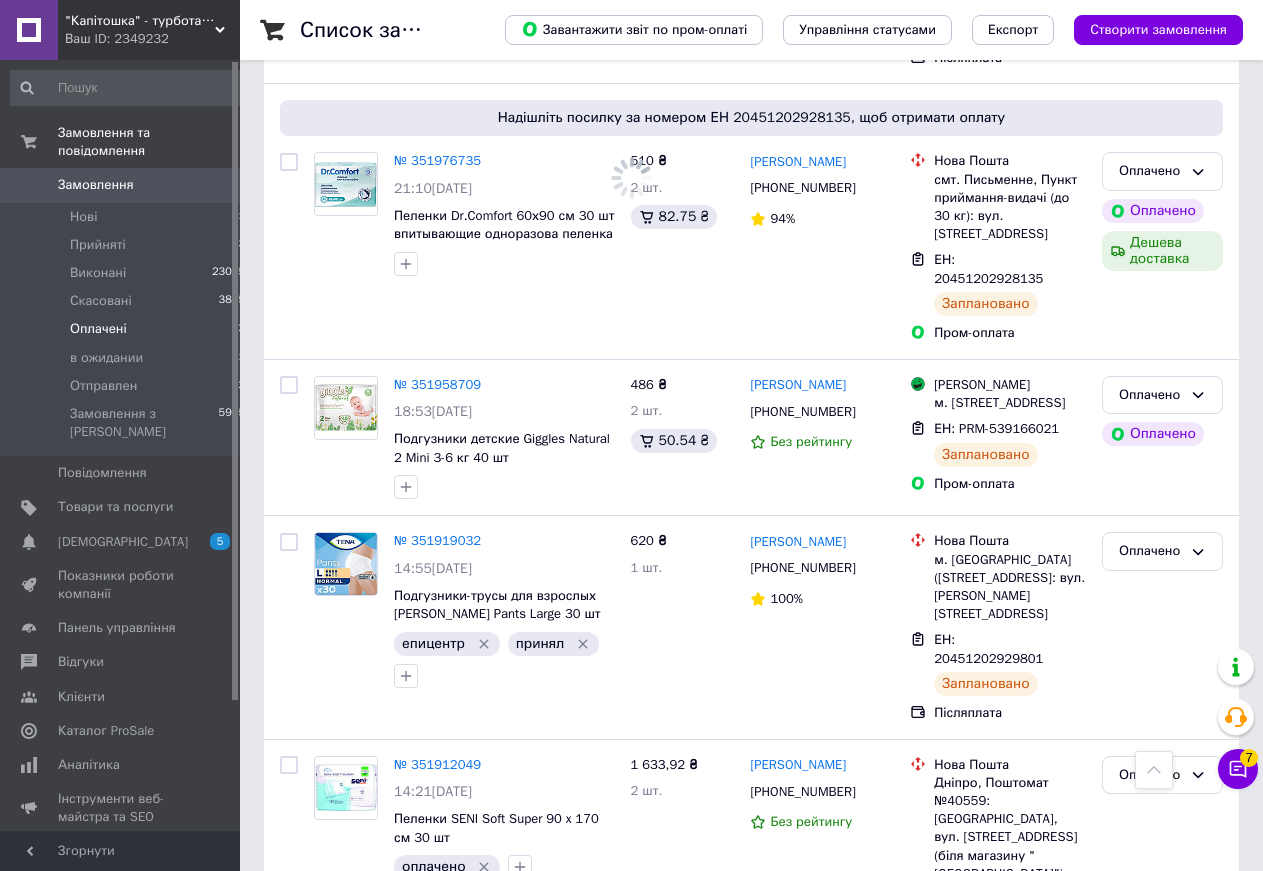 checkbox on "false" 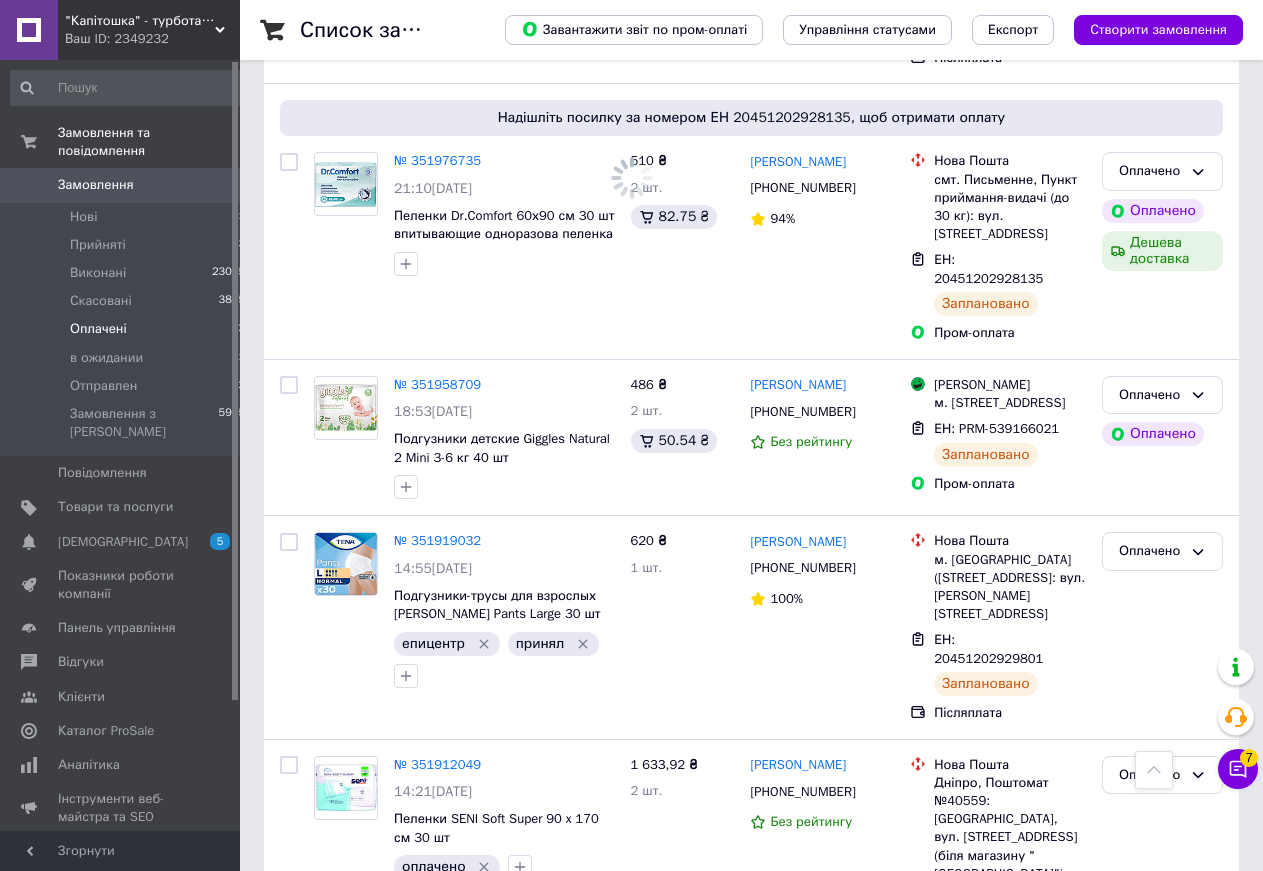 checkbox on "false" 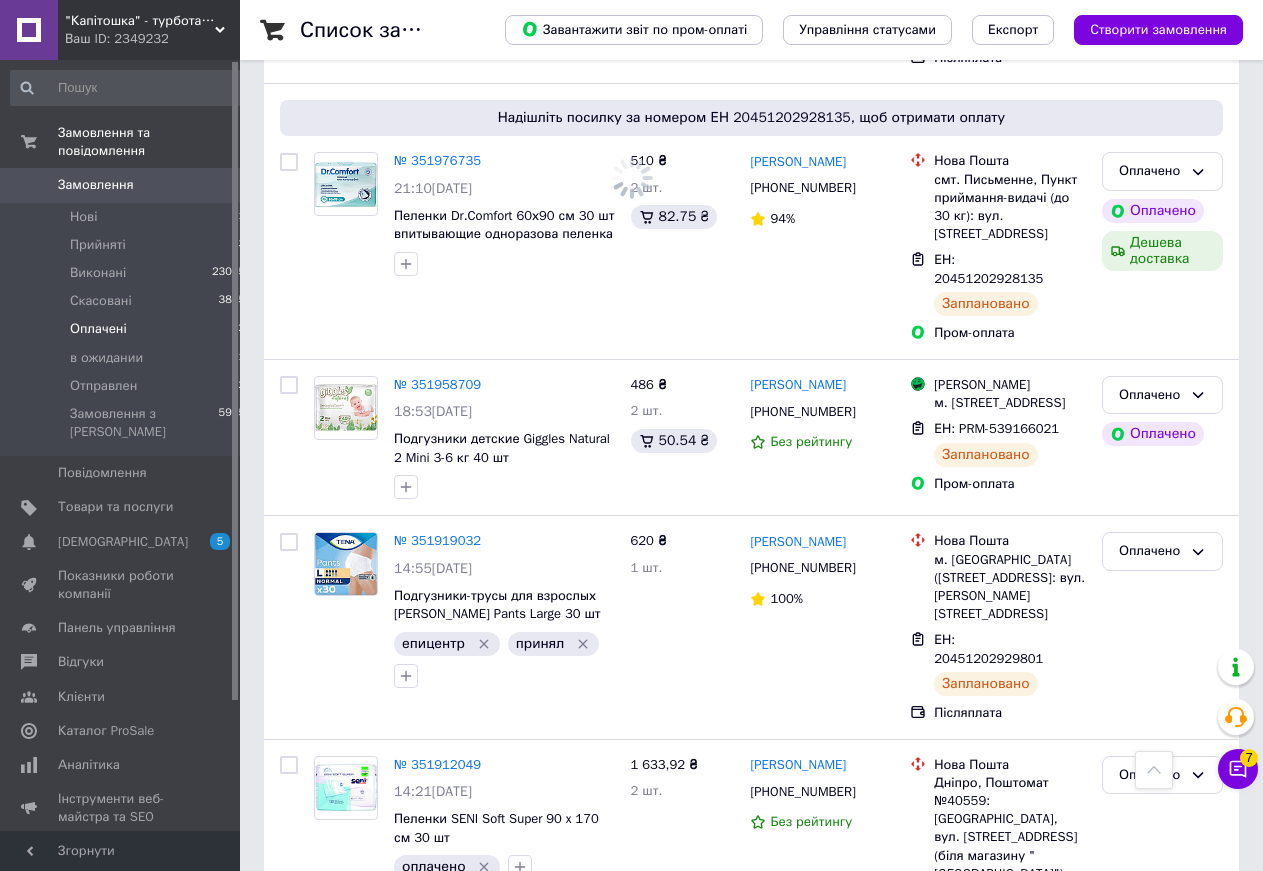 checkbox on "false" 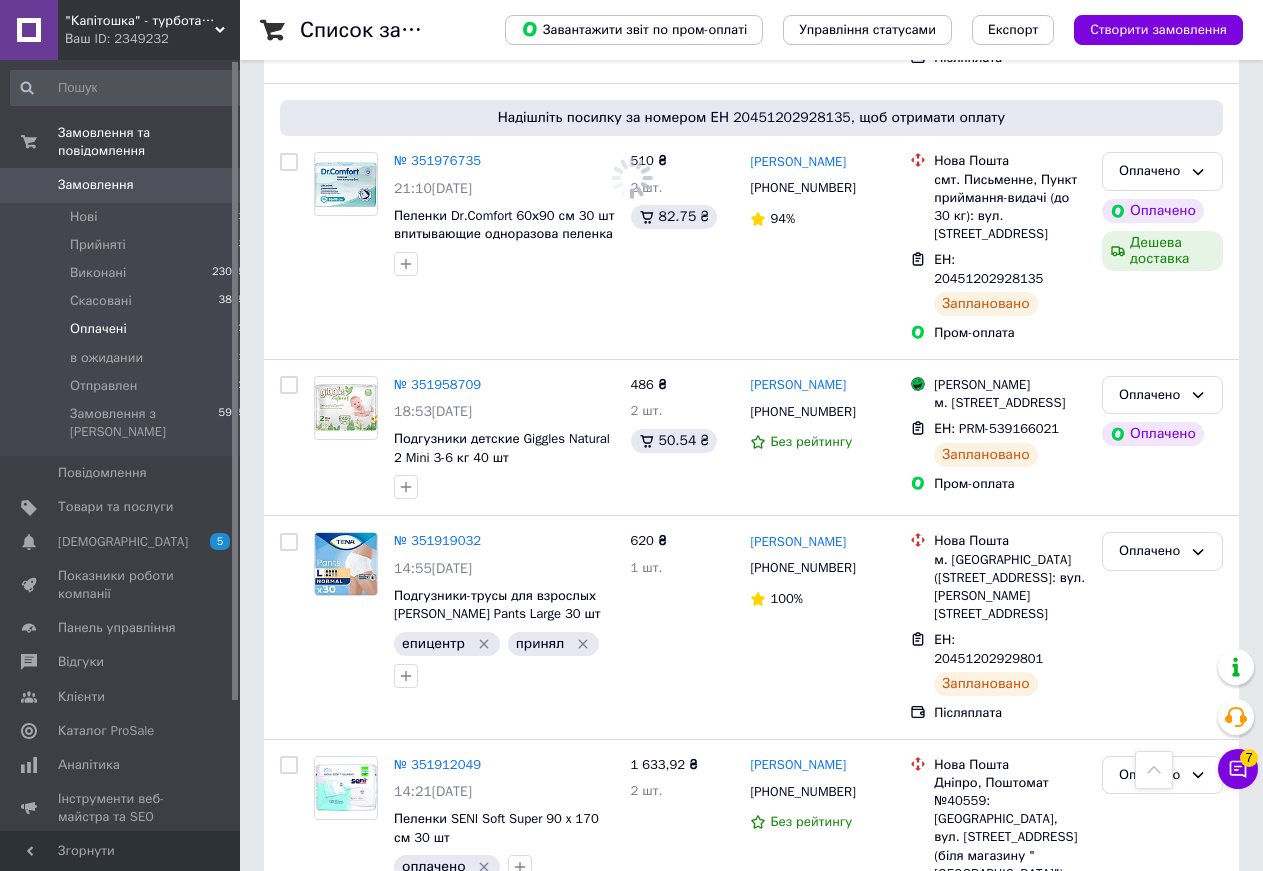 checkbox on "false" 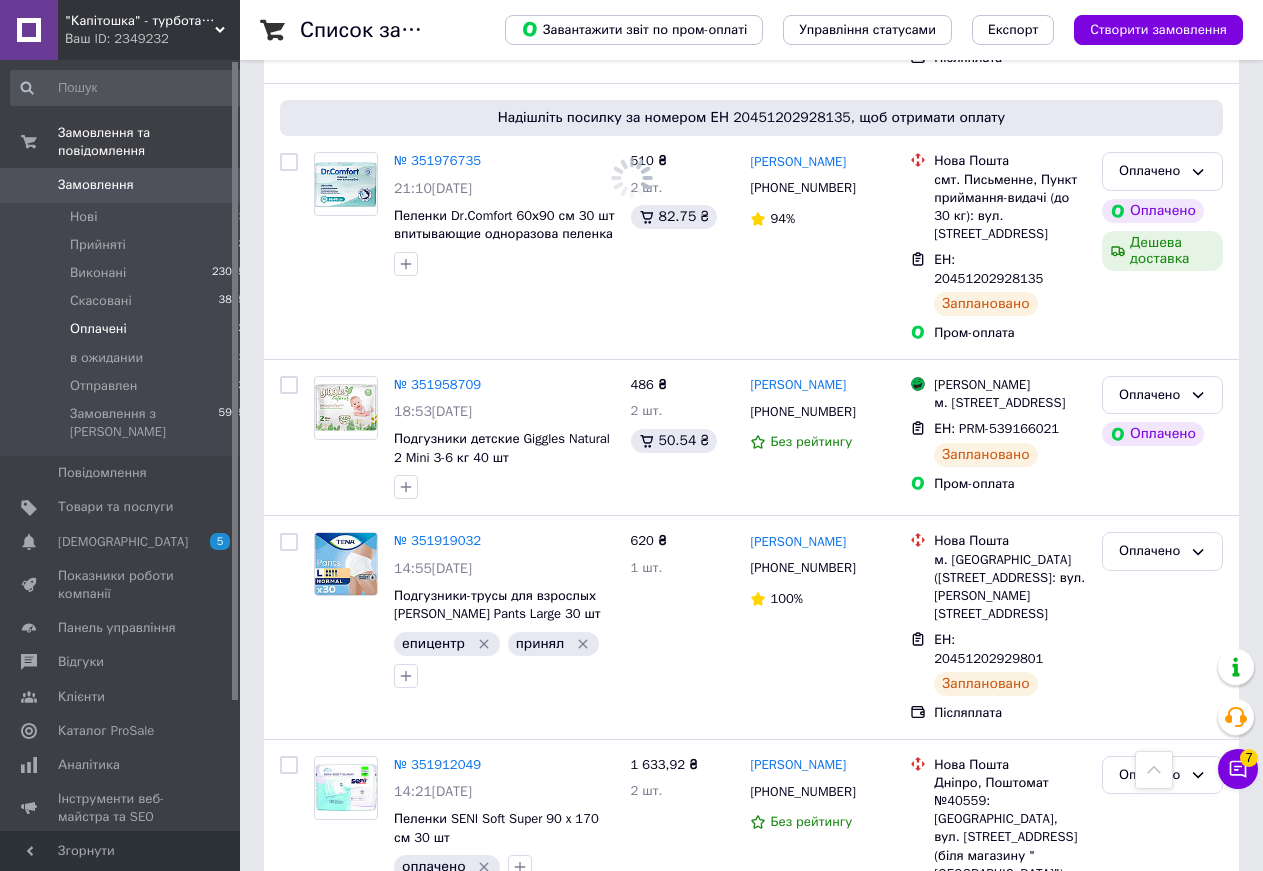 checkbox on "false" 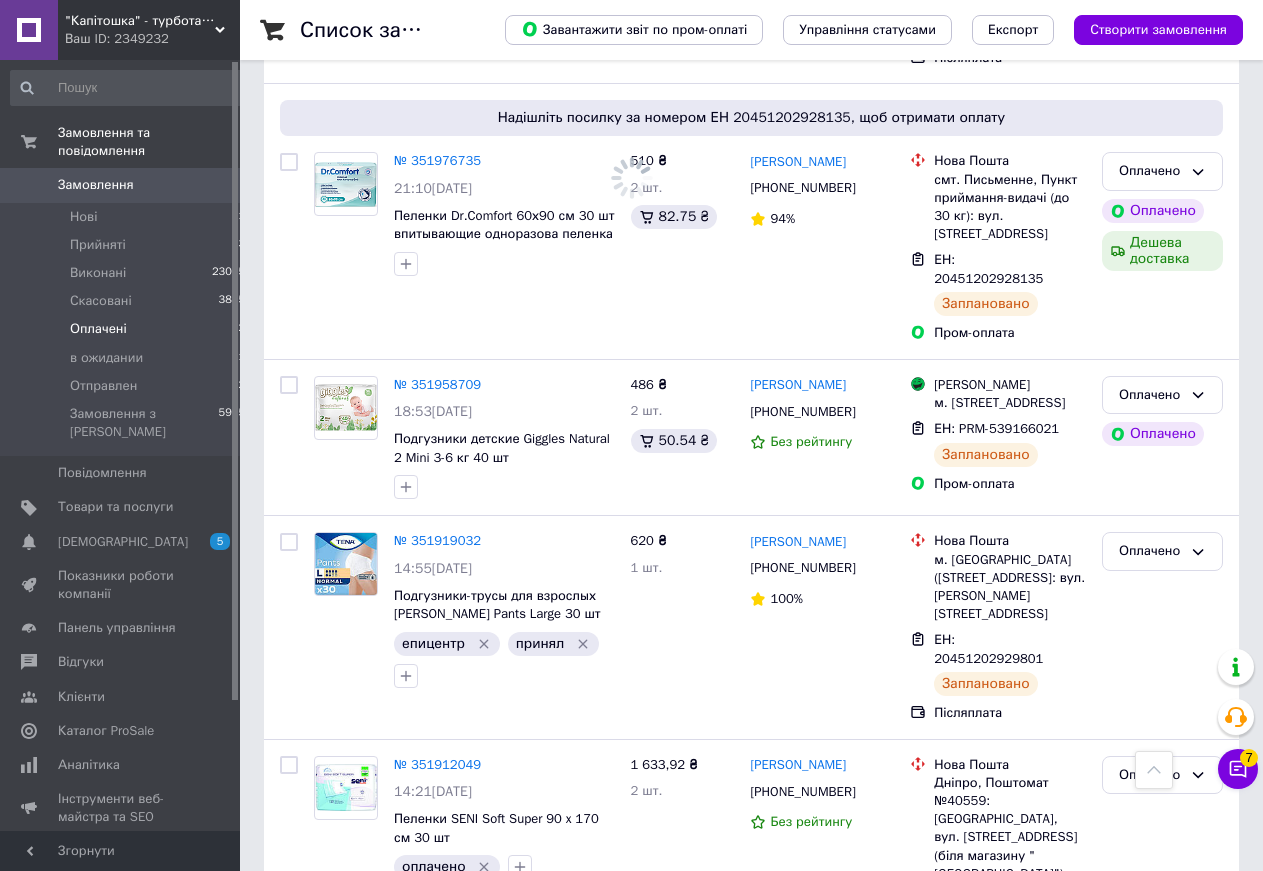 checkbox on "false" 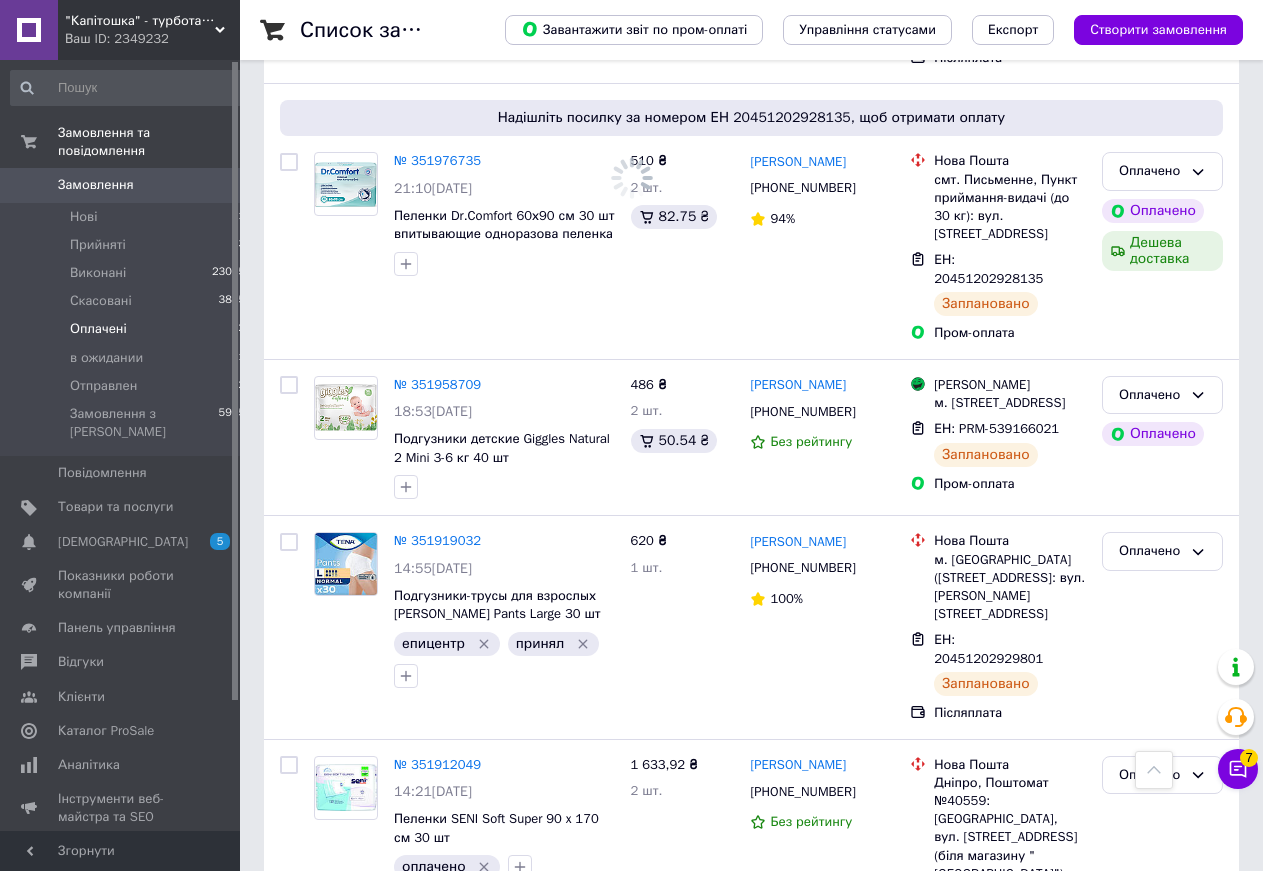 checkbox on "false" 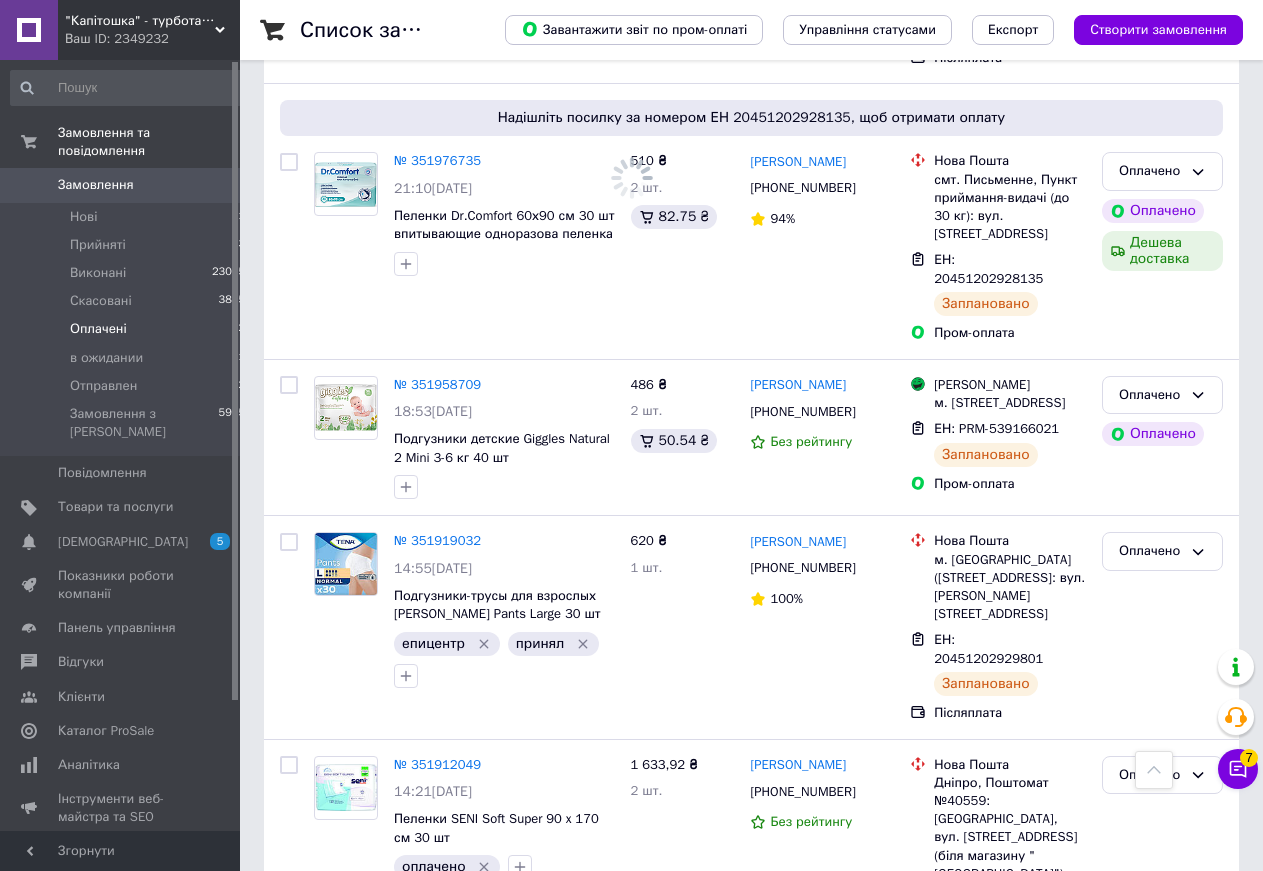checkbox on "false" 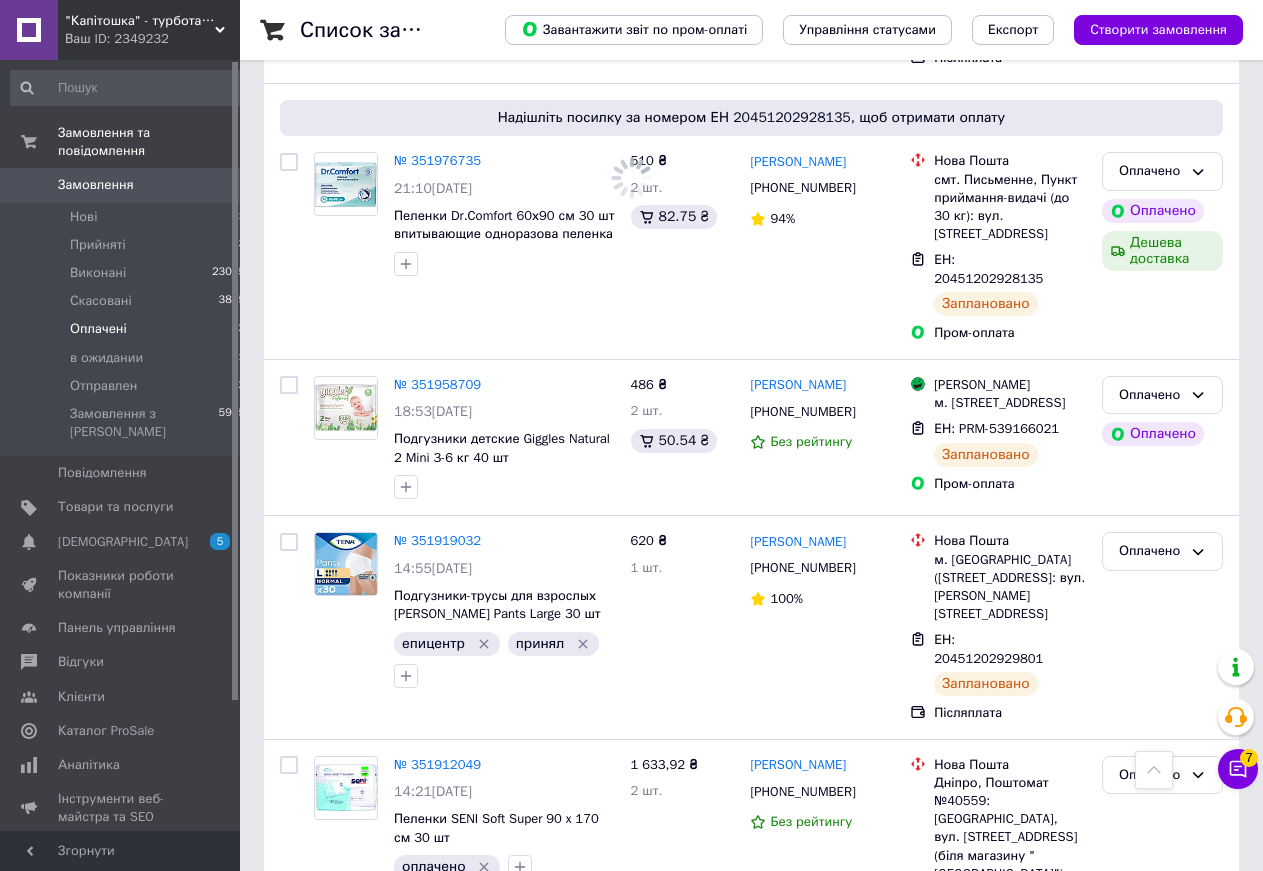 checkbox on "false" 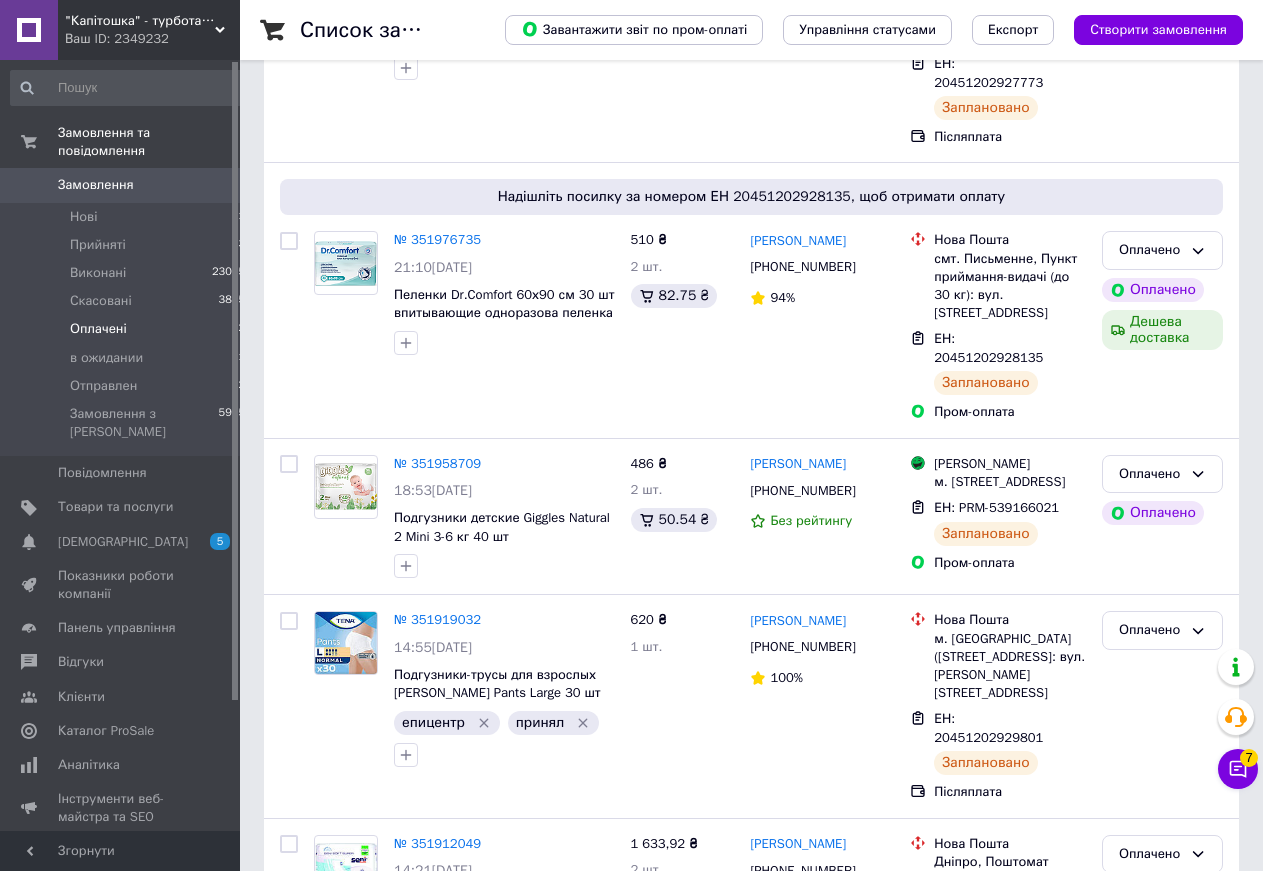 scroll, scrollTop: 0, scrollLeft: 0, axis: both 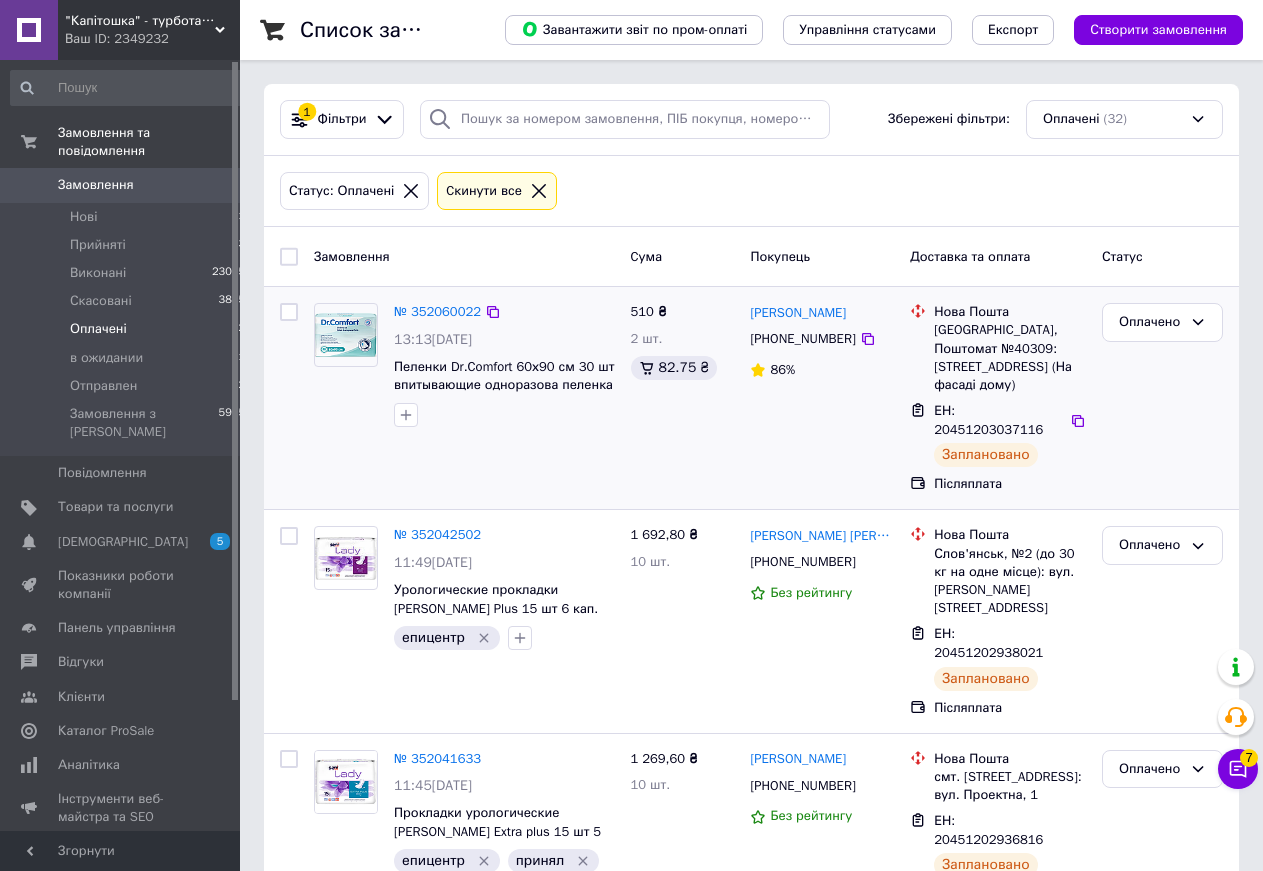 click at bounding box center [289, 257] 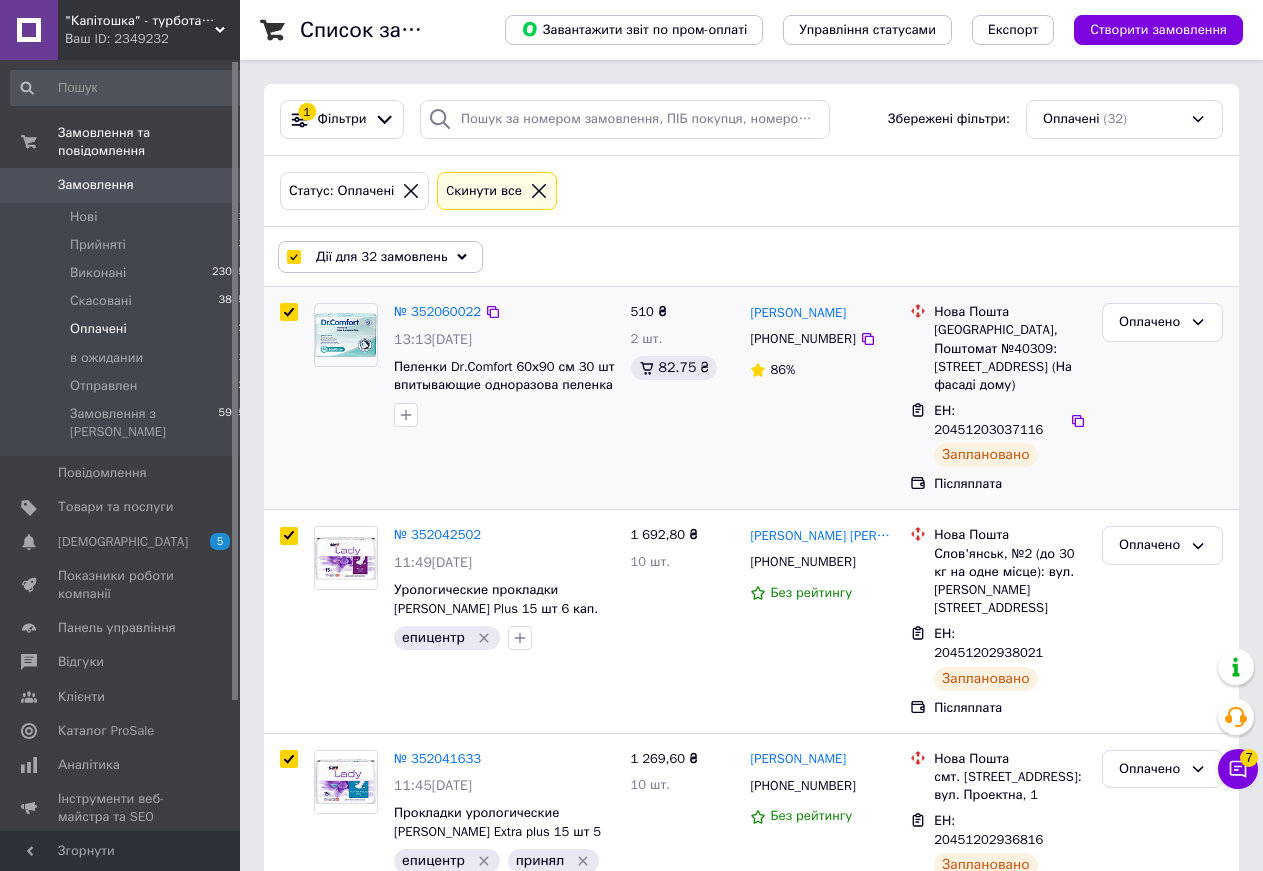 checkbox on "true" 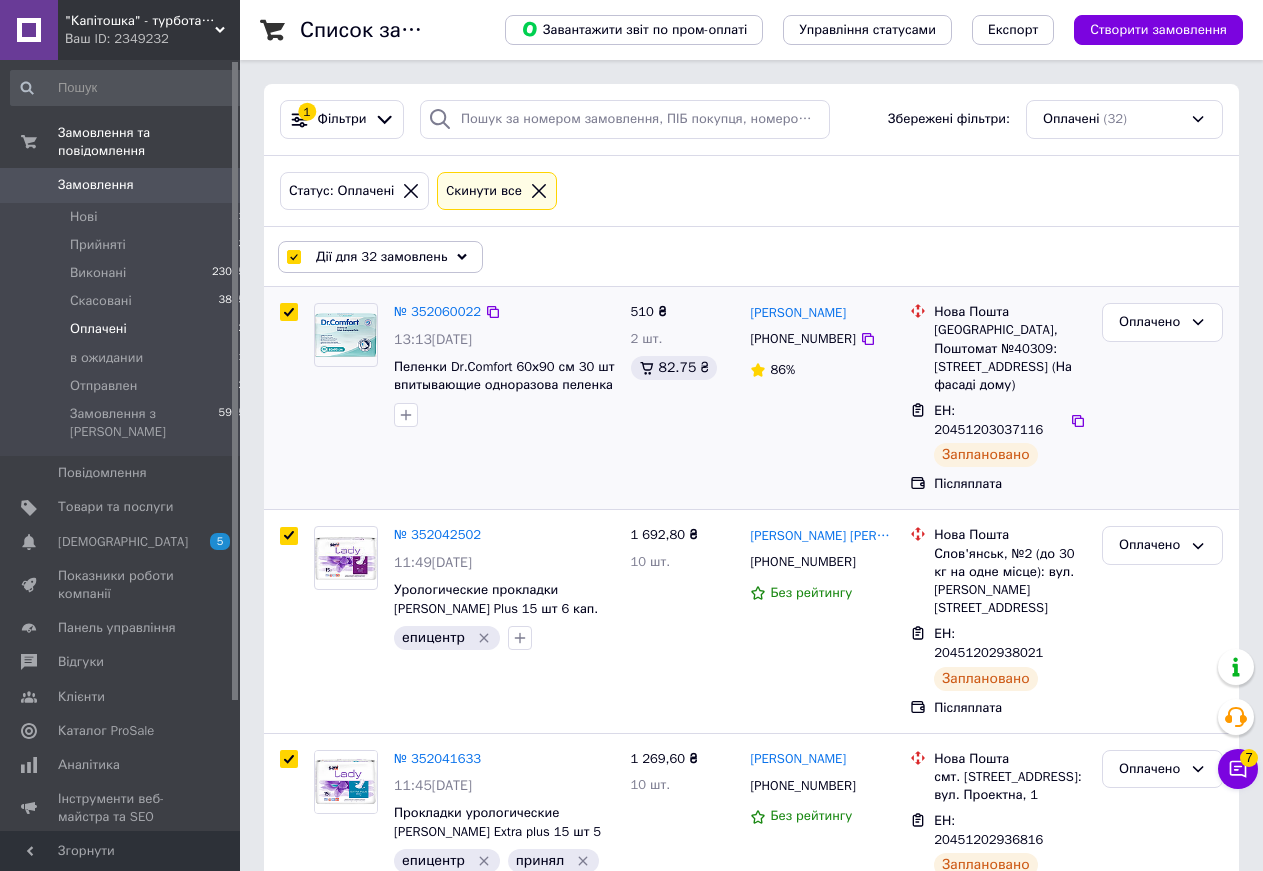 click at bounding box center (289, 312) 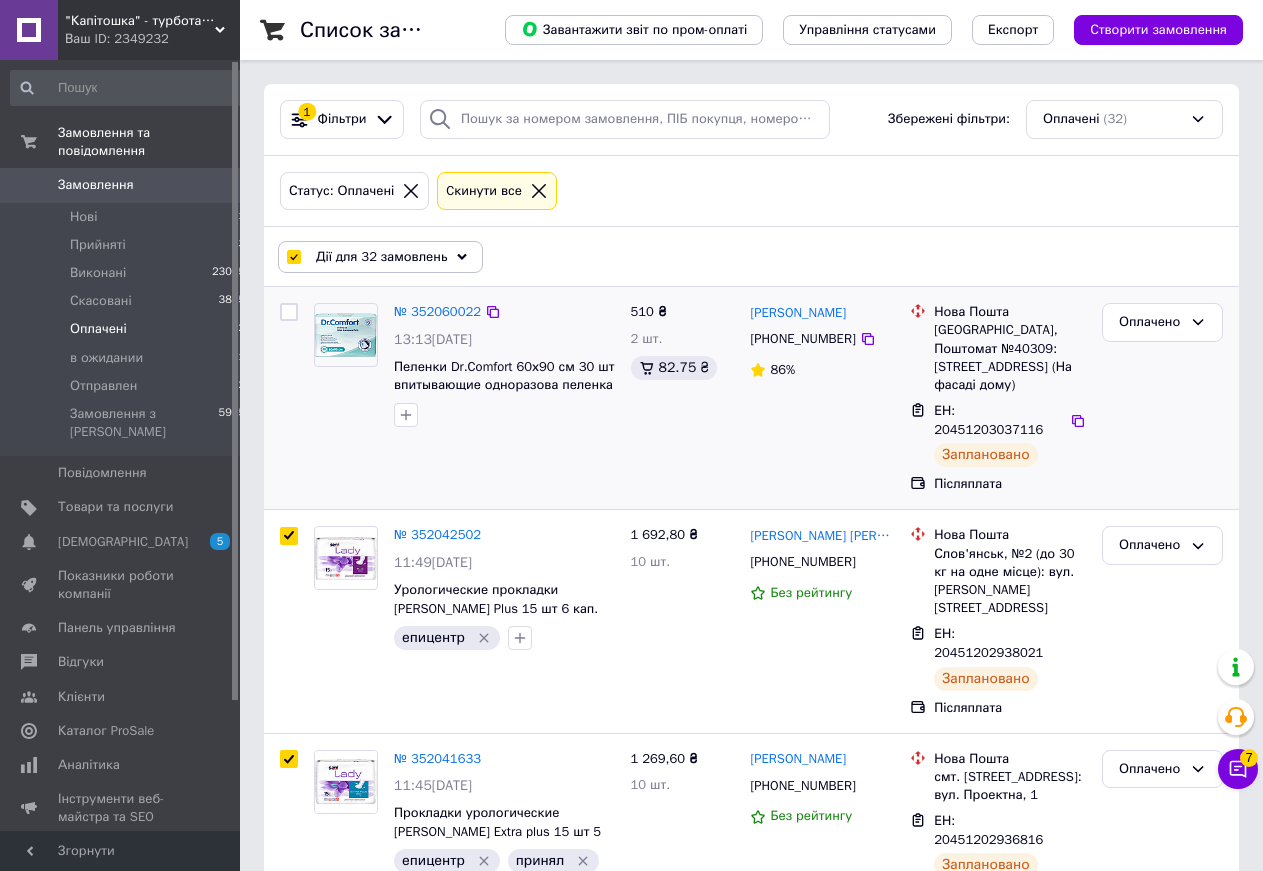 checkbox on "false" 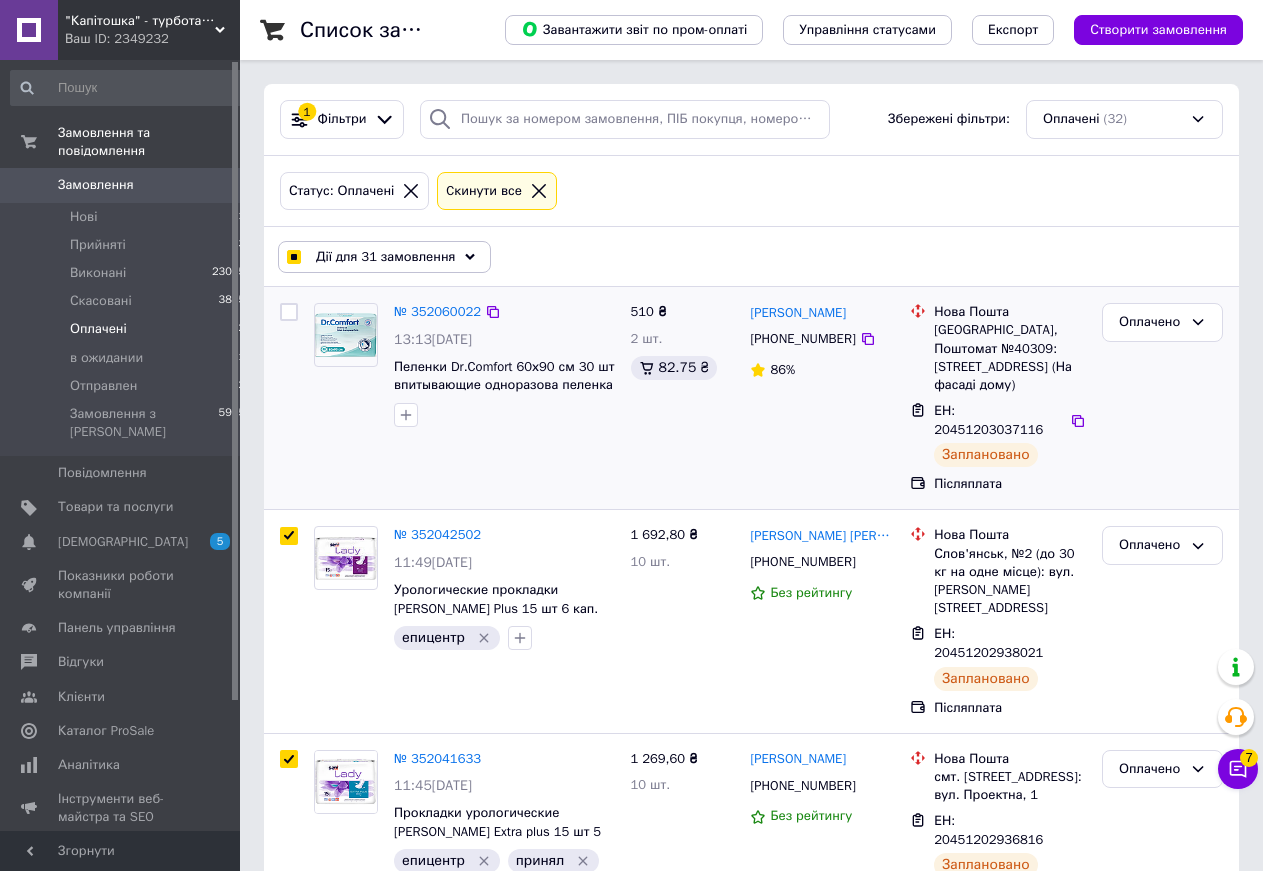 checkbox on "true" 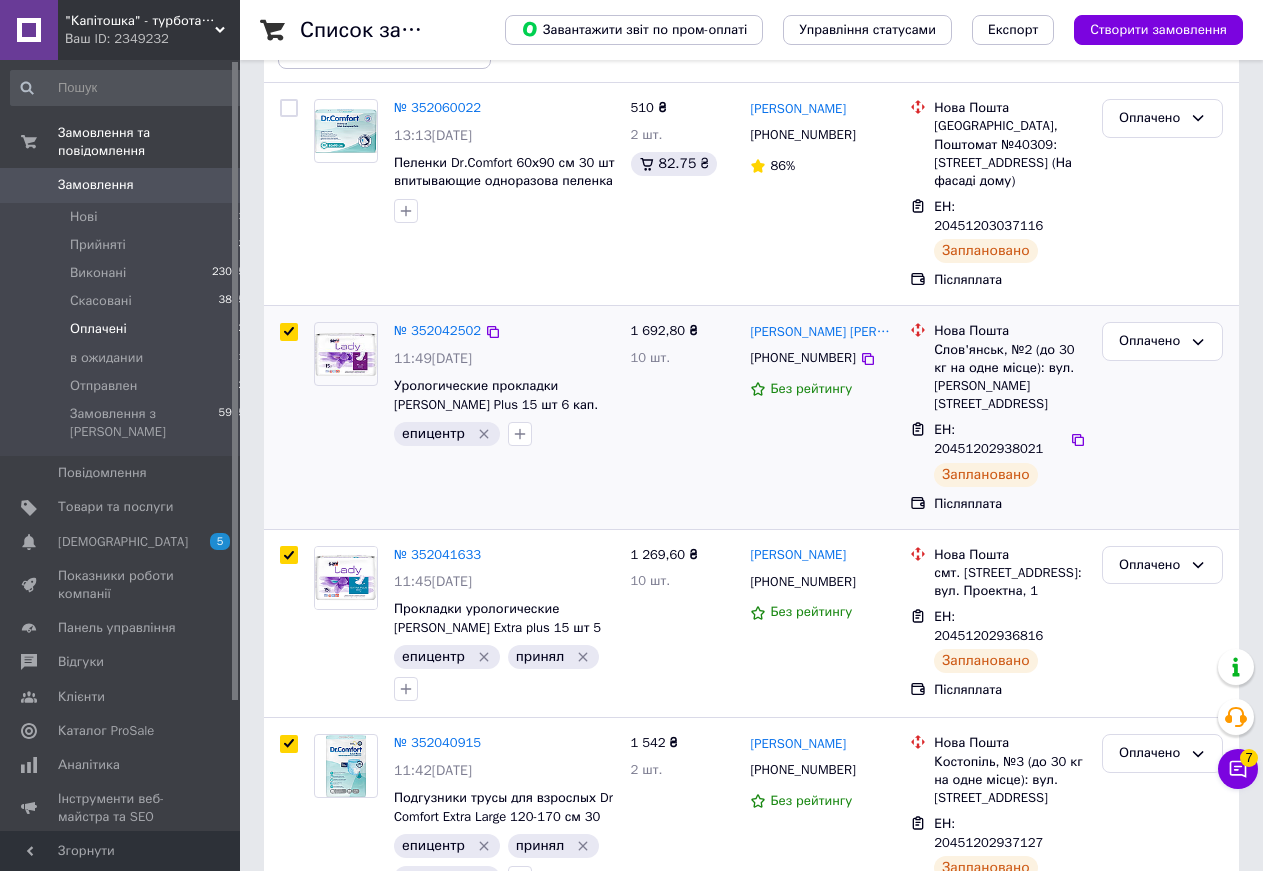 click at bounding box center [289, 332] 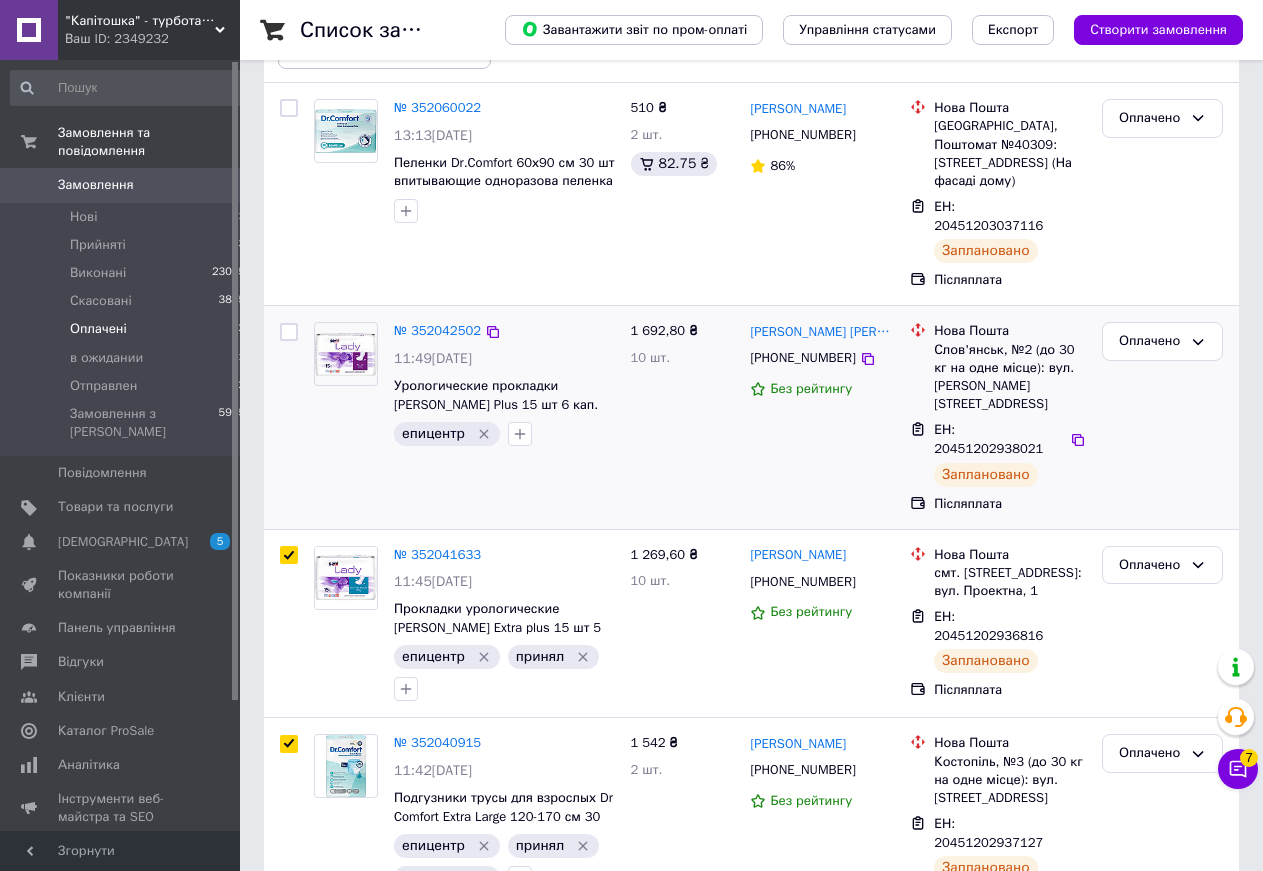 checkbox on "false" 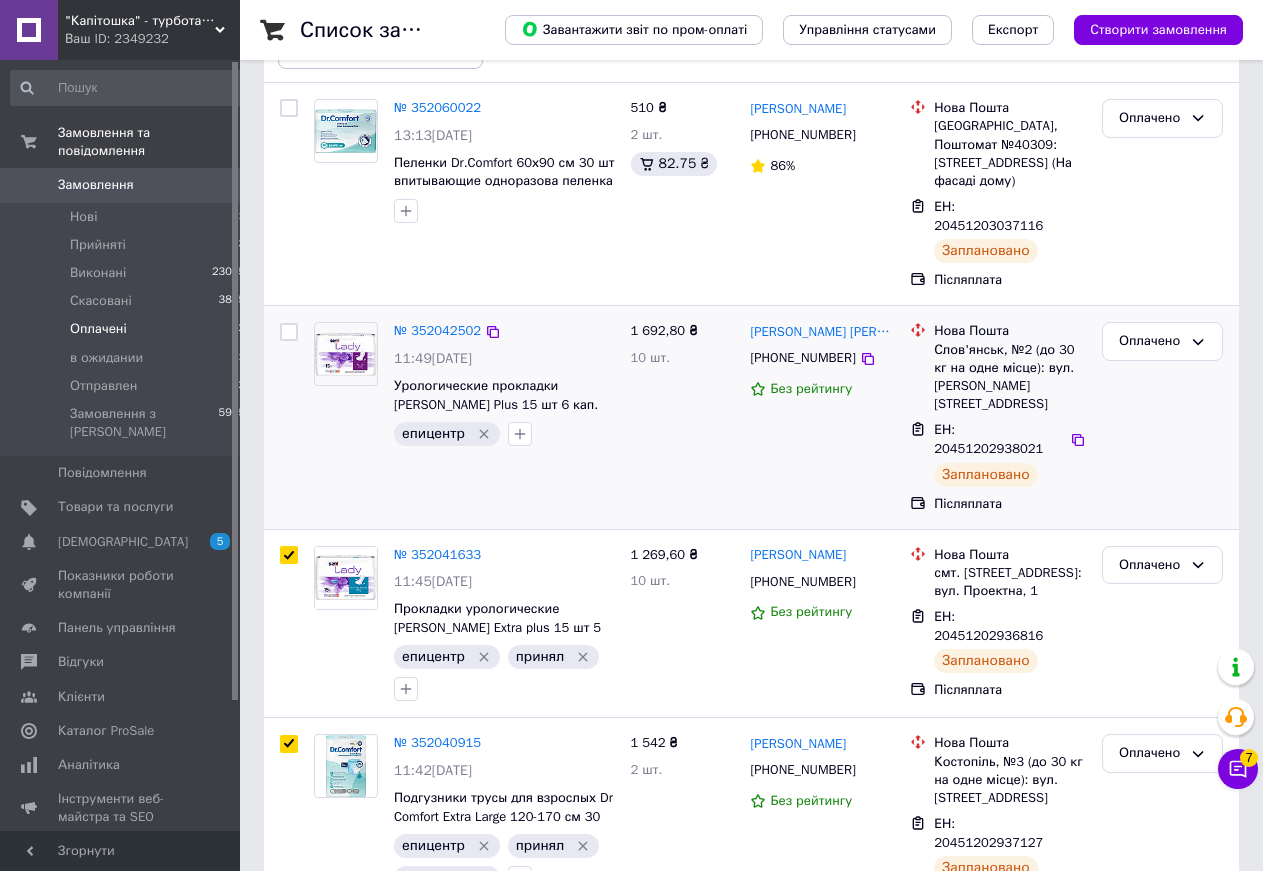 checkbox on "true" 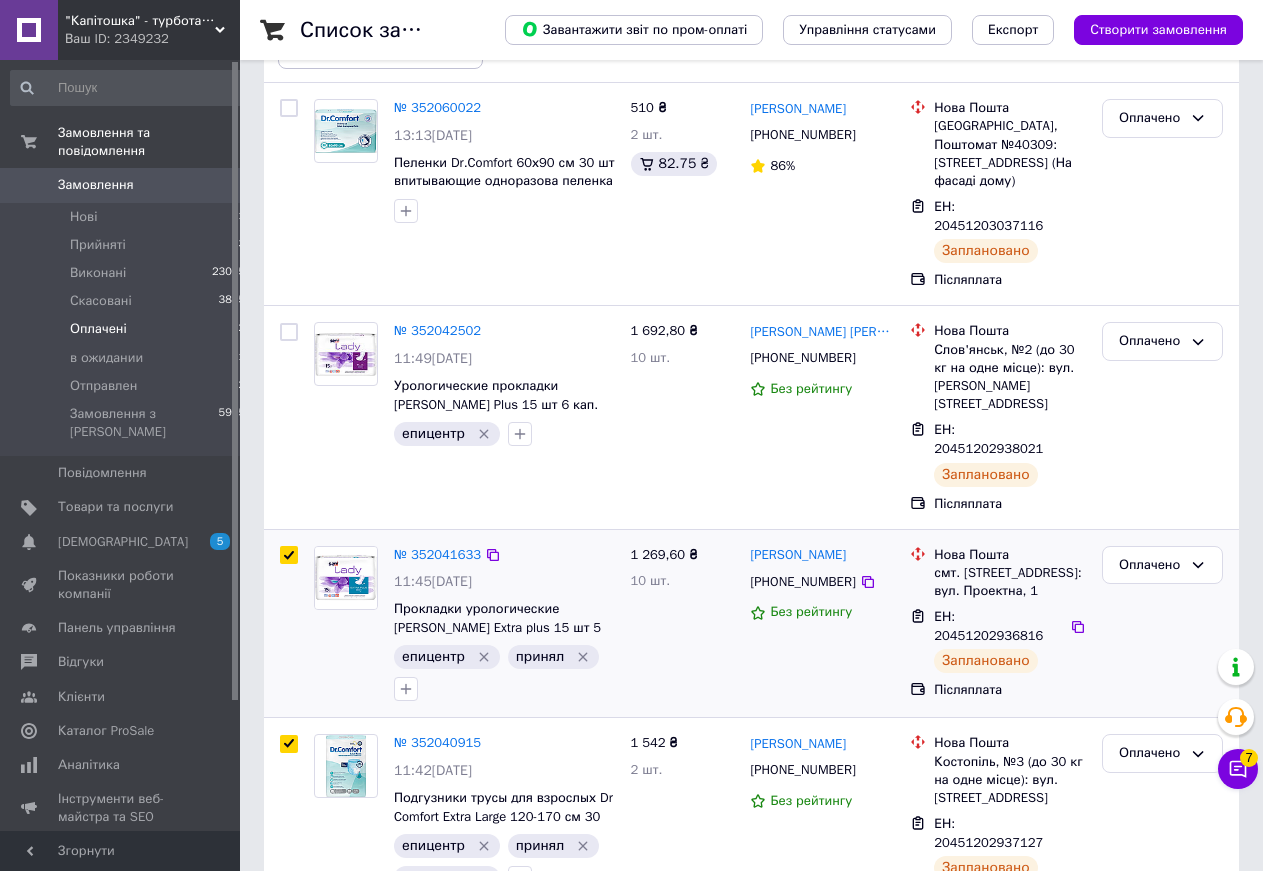 click at bounding box center (289, 555) 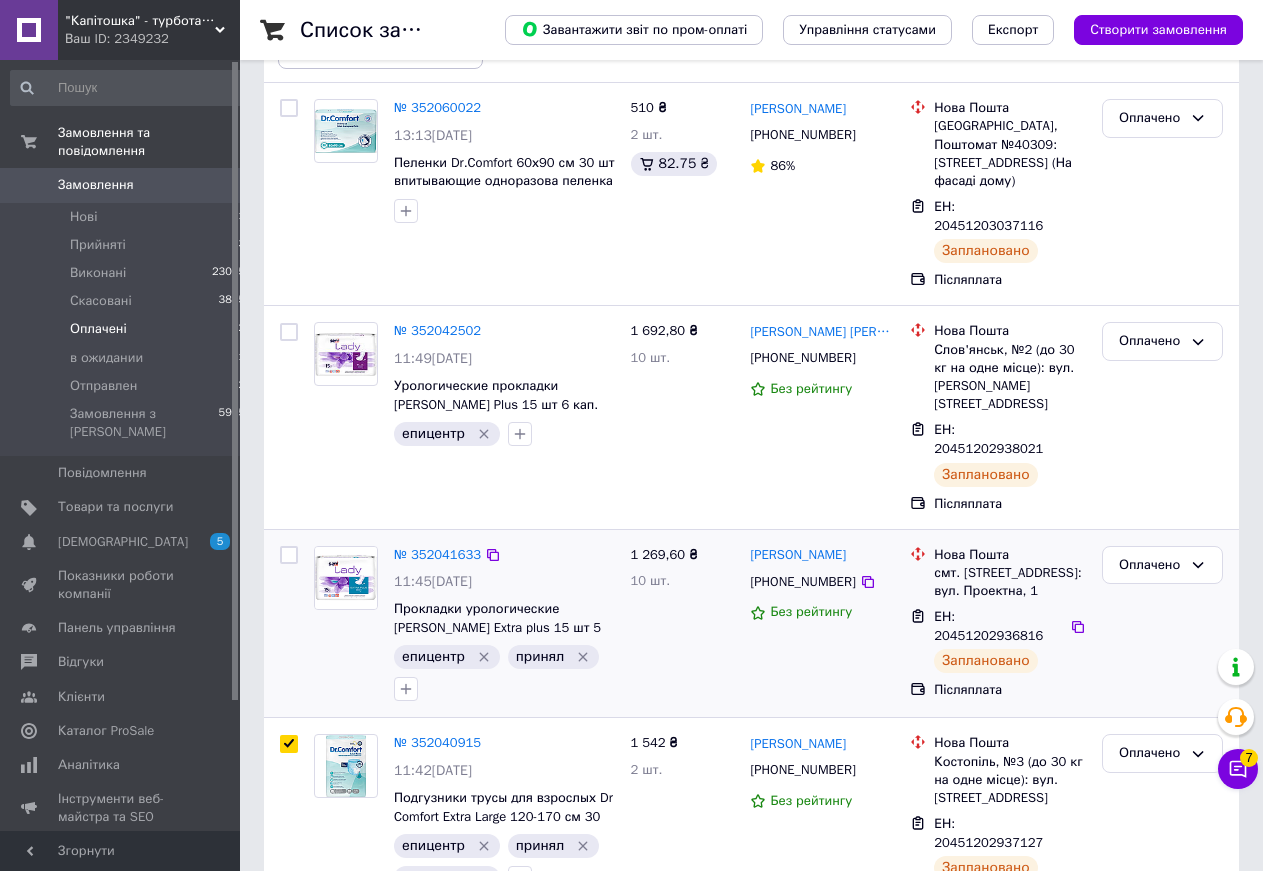 checkbox on "false" 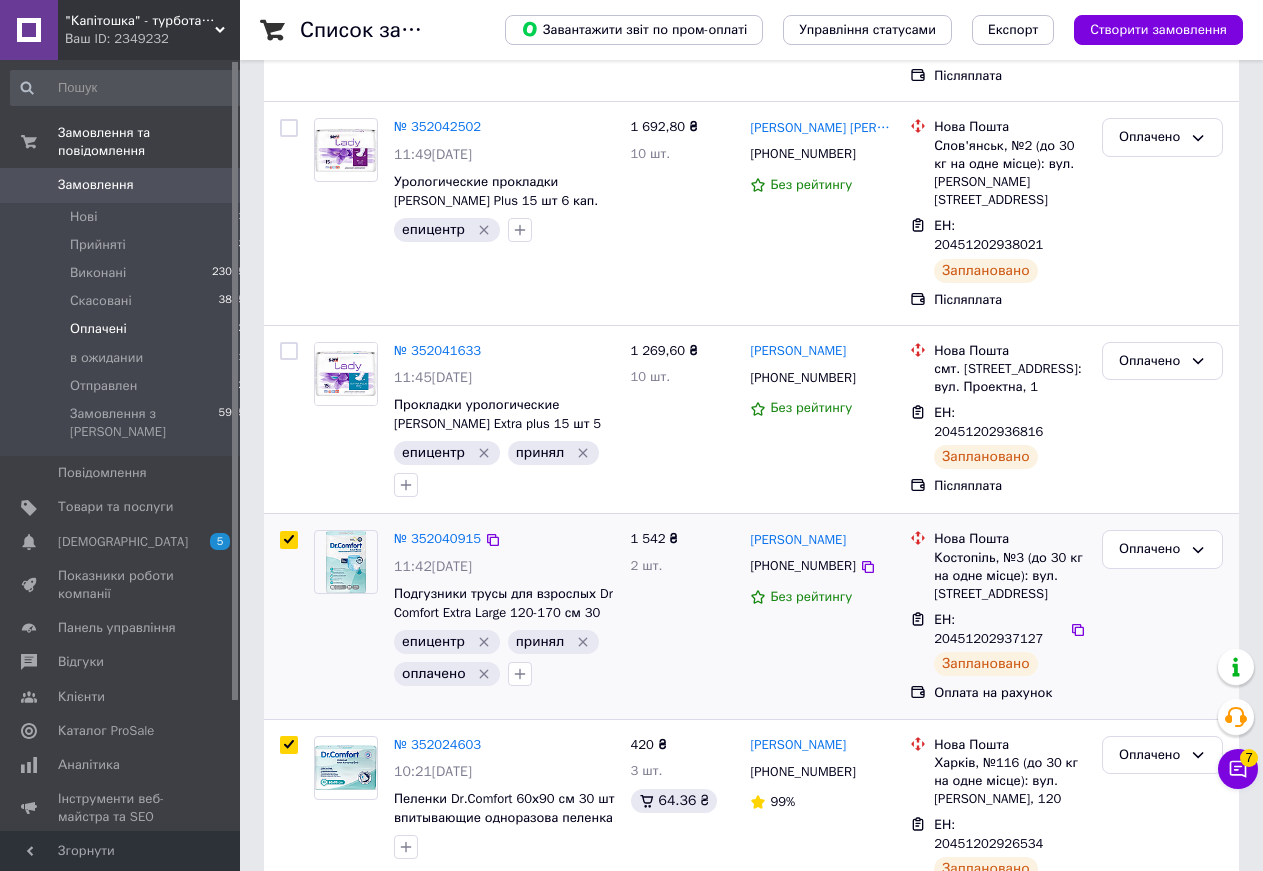 scroll, scrollTop: 510, scrollLeft: 0, axis: vertical 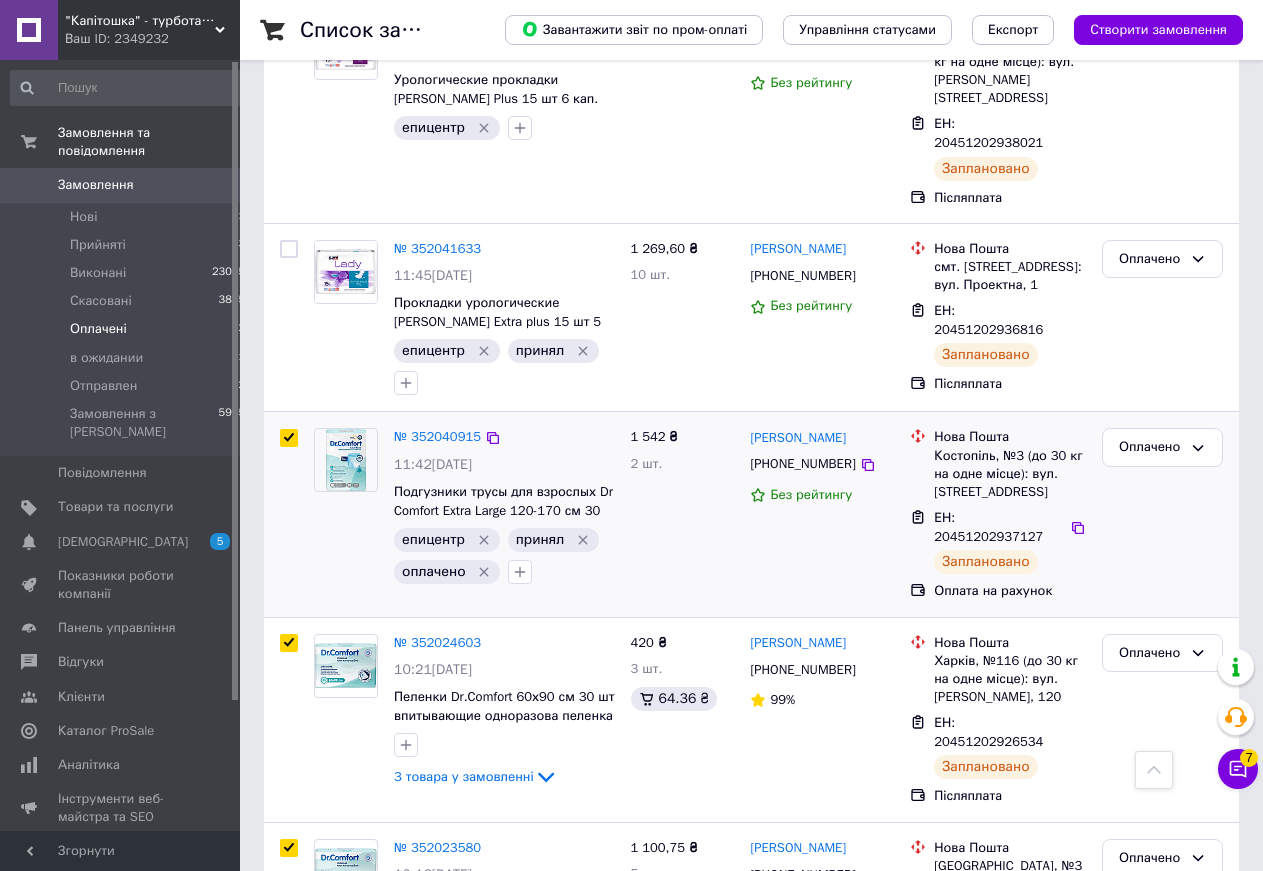 click at bounding box center (289, 438) 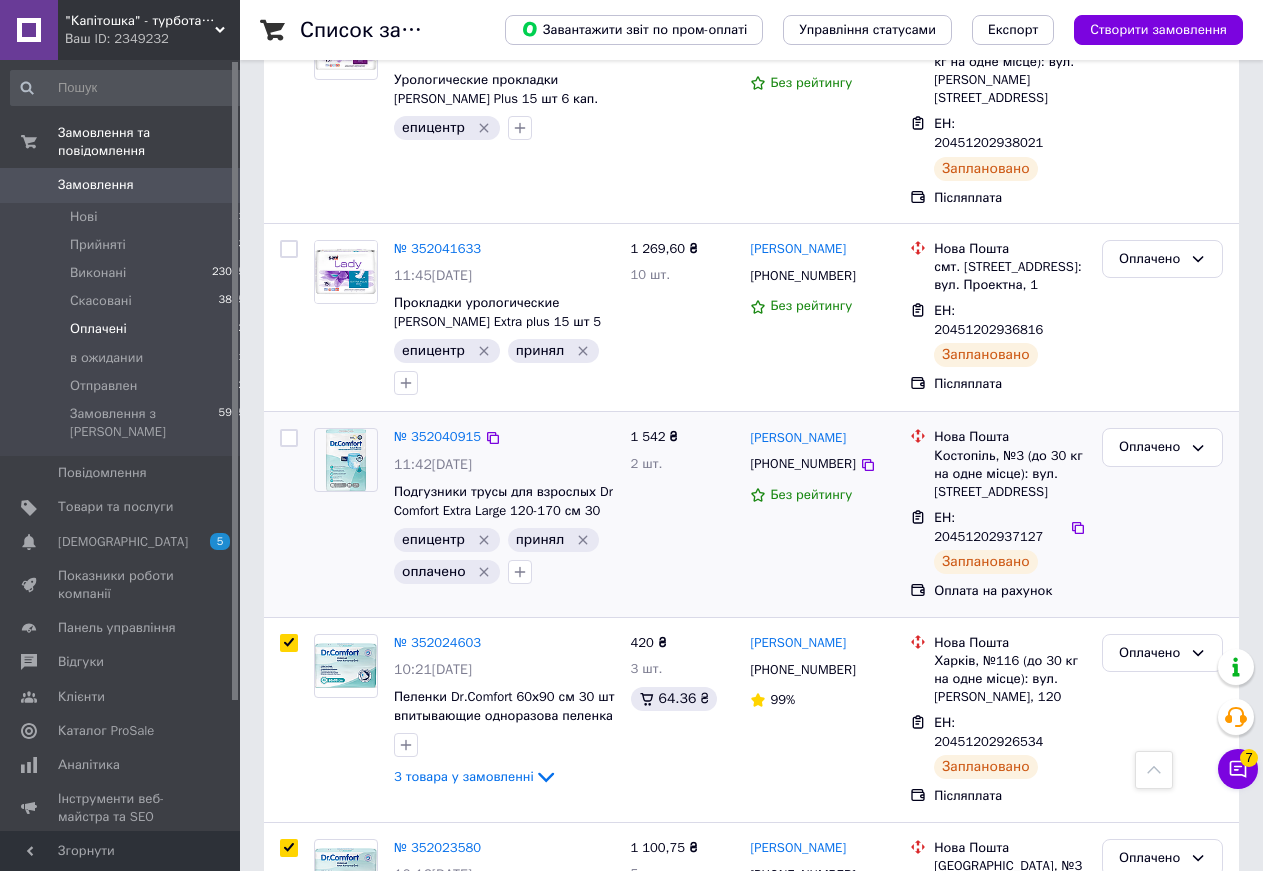 checkbox on "false" 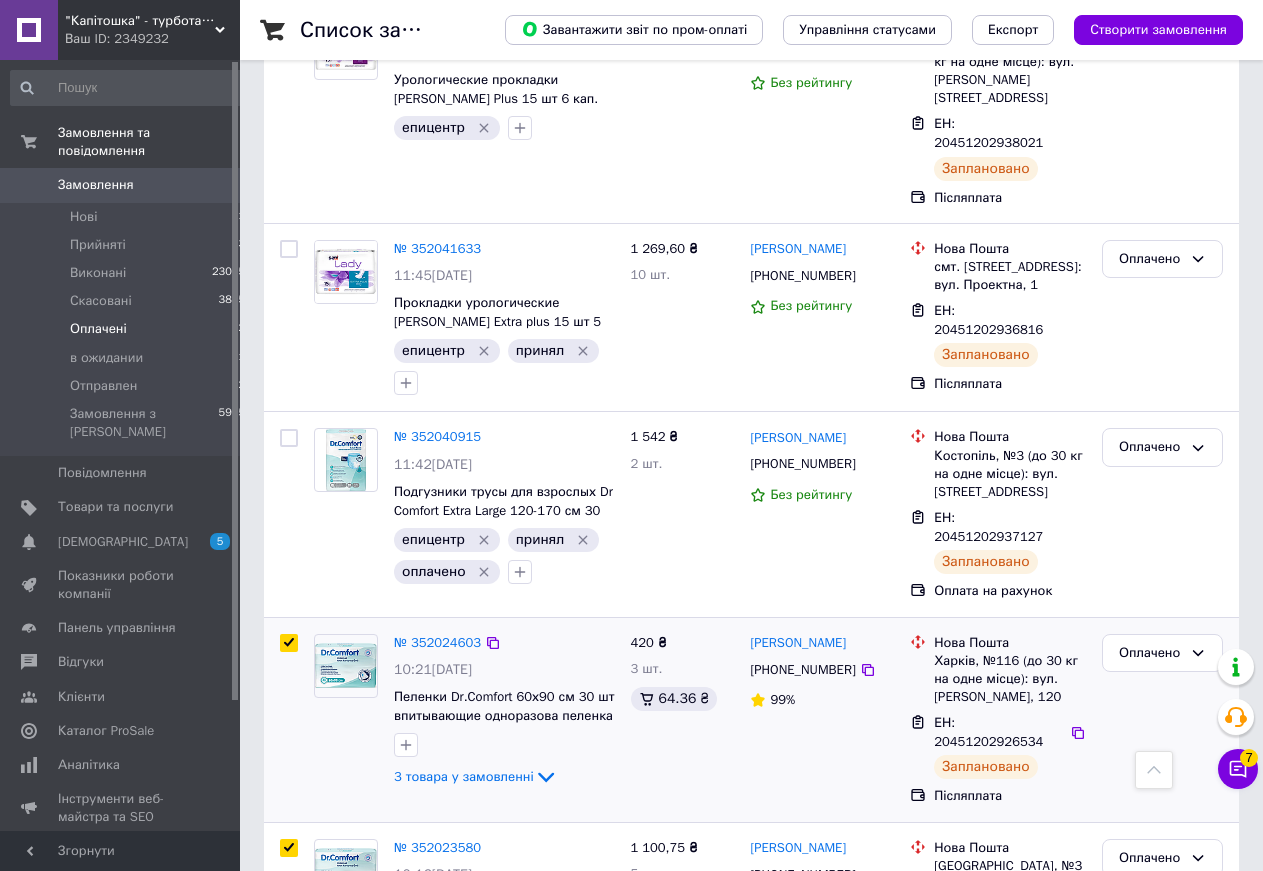 click at bounding box center (289, 643) 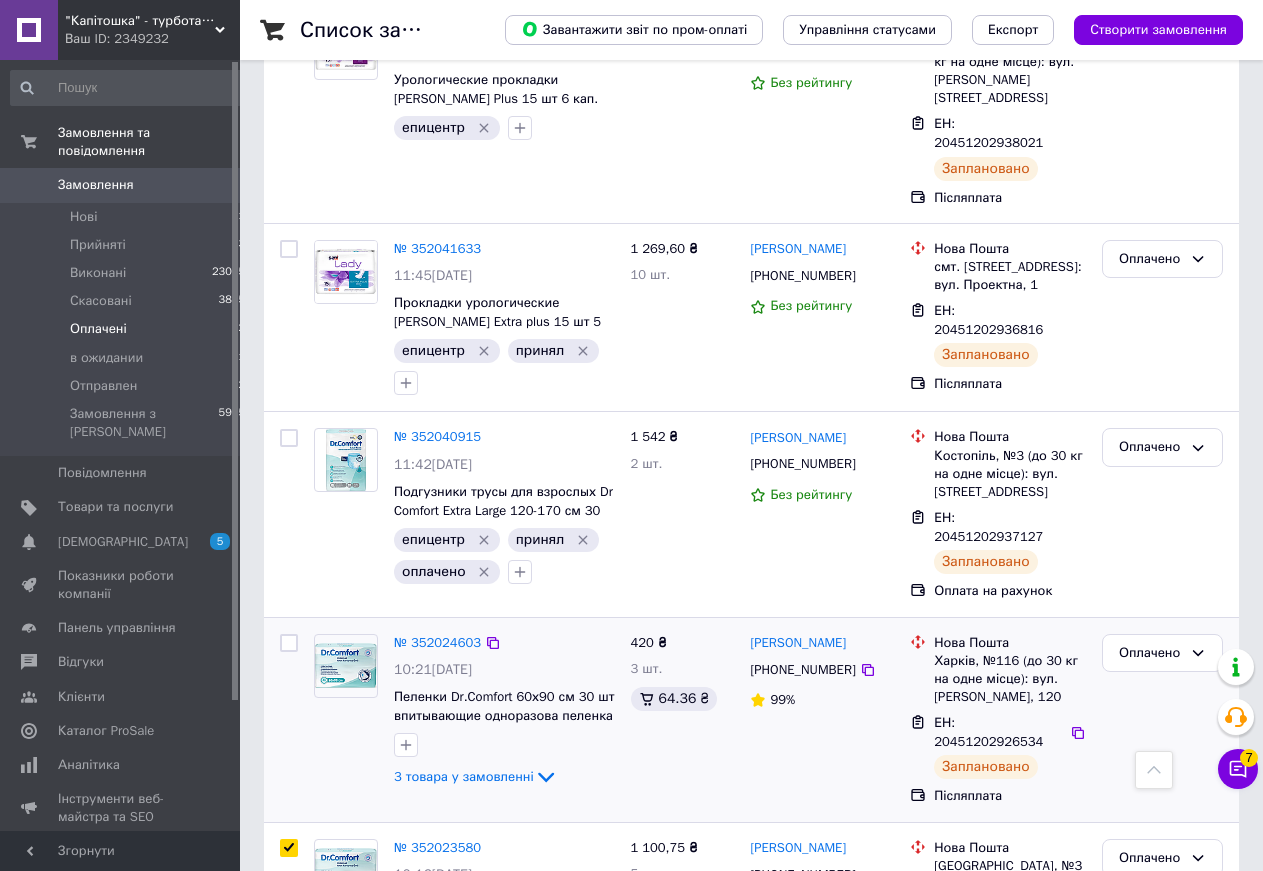 checkbox on "false" 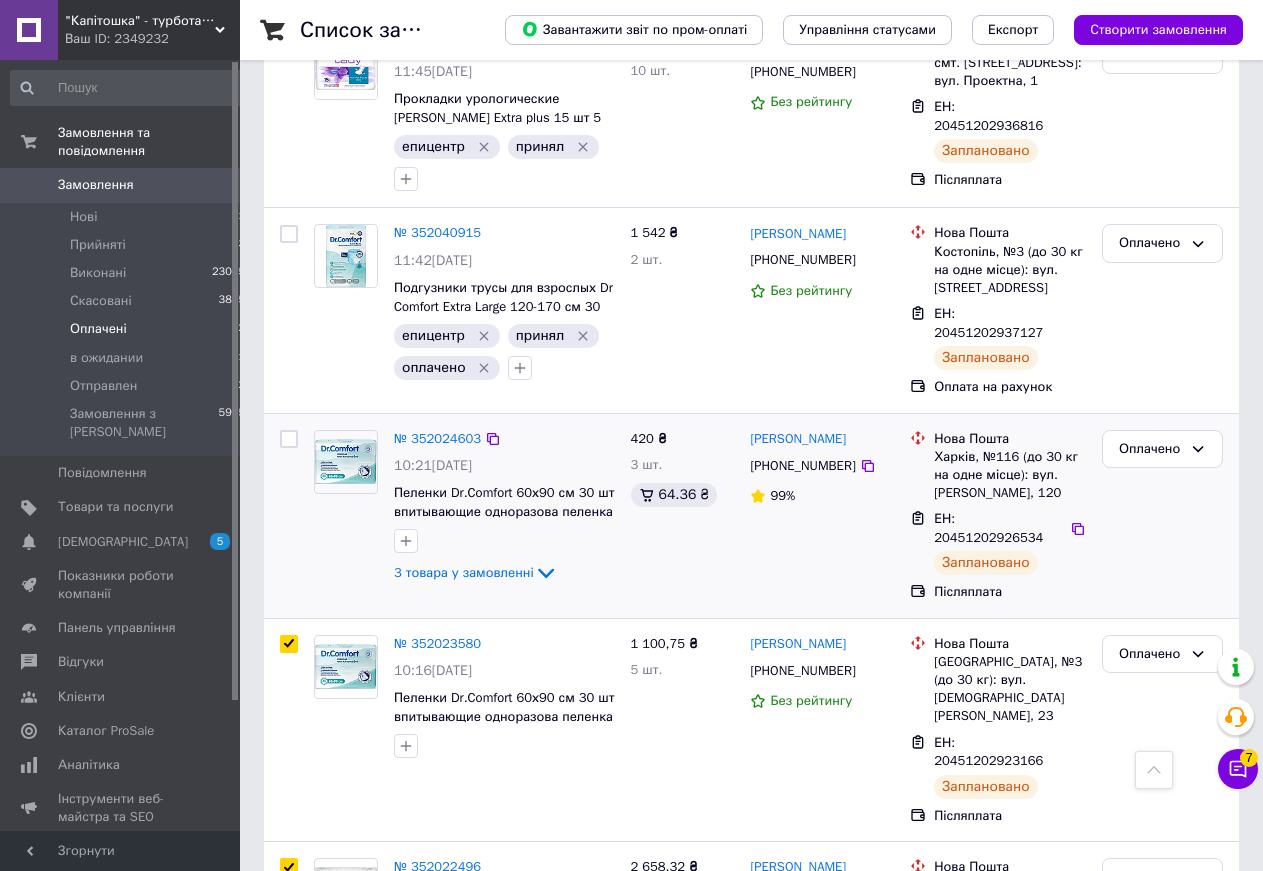 scroll, scrollTop: 816, scrollLeft: 0, axis: vertical 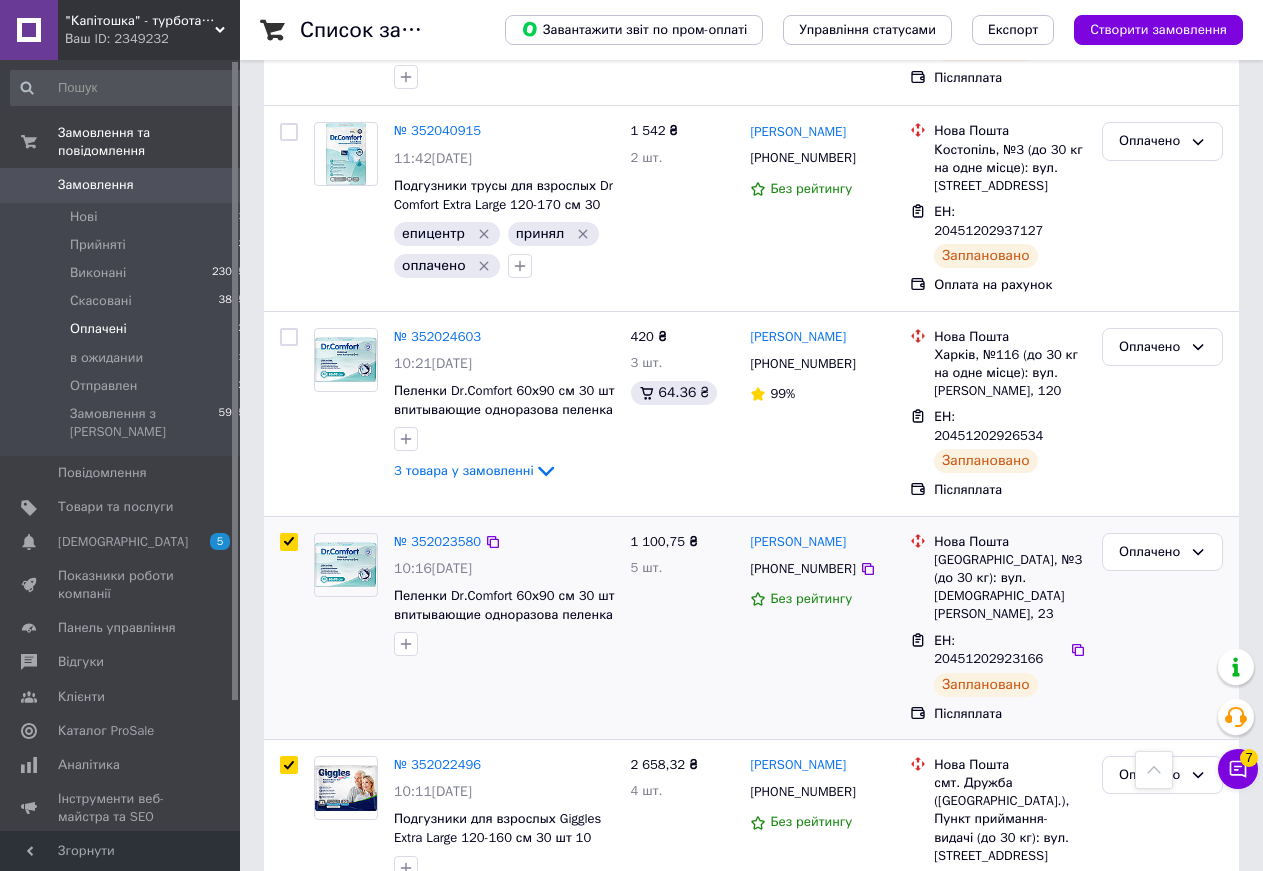 drag, startPoint x: 283, startPoint y: 463, endPoint x: 288, endPoint y: 578, distance: 115.10864 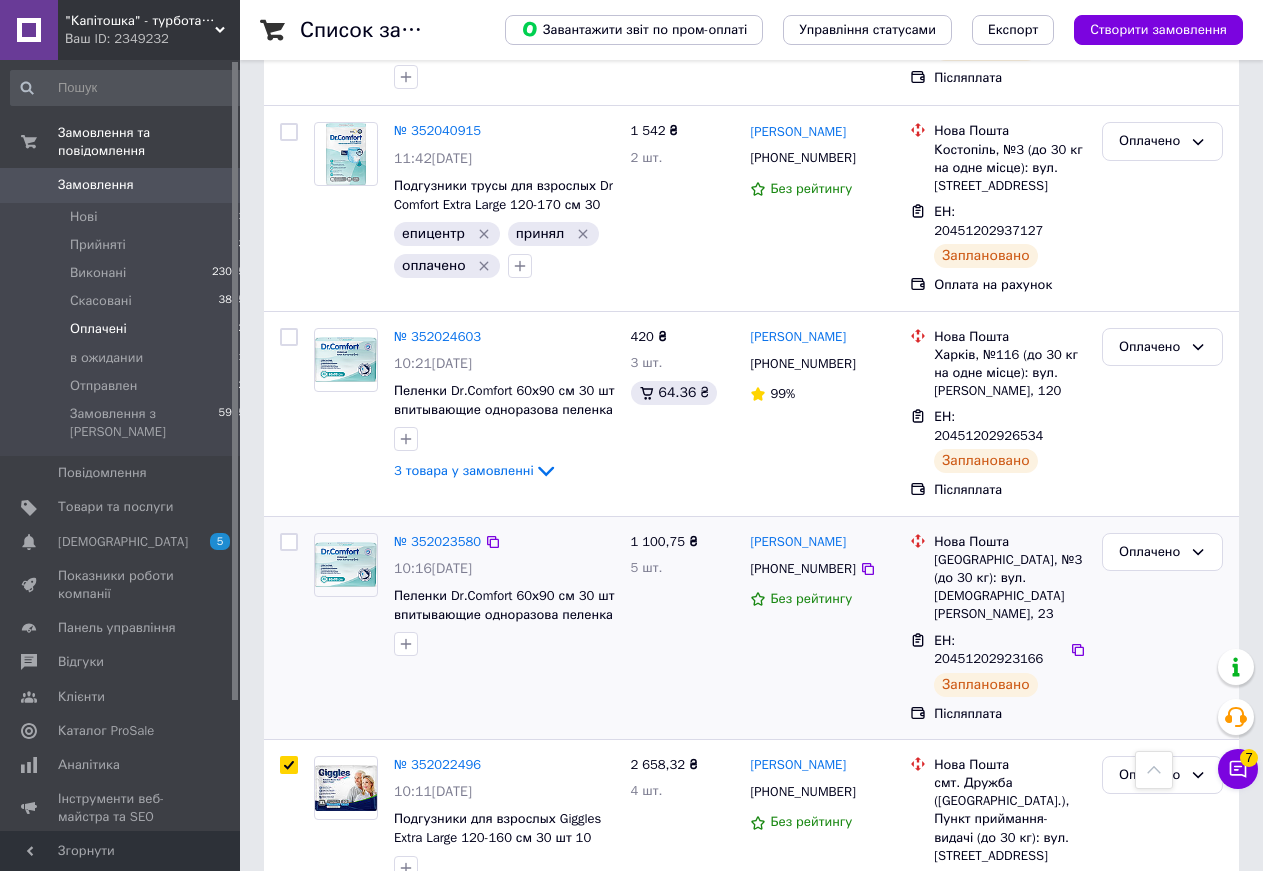 checkbox on "false" 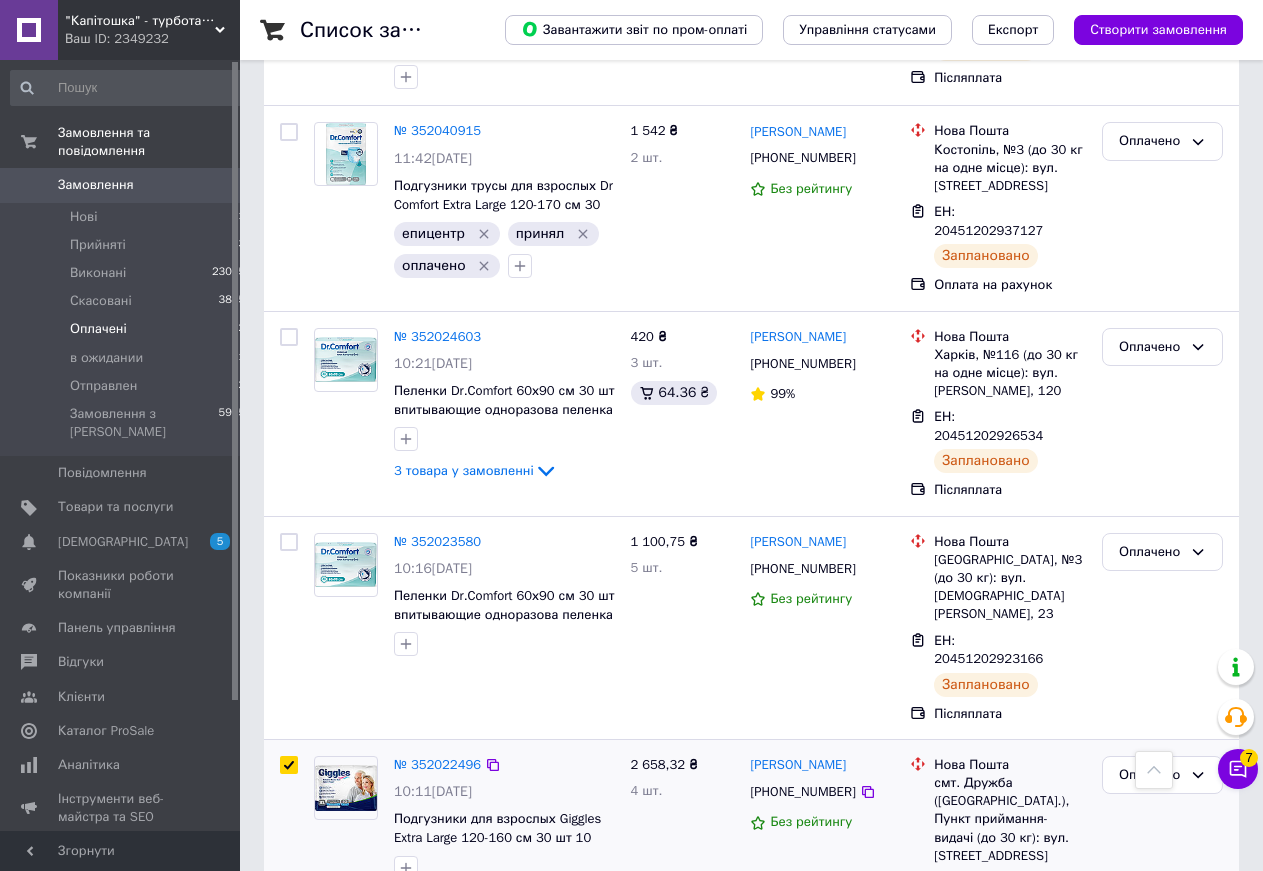 click at bounding box center [289, 765] 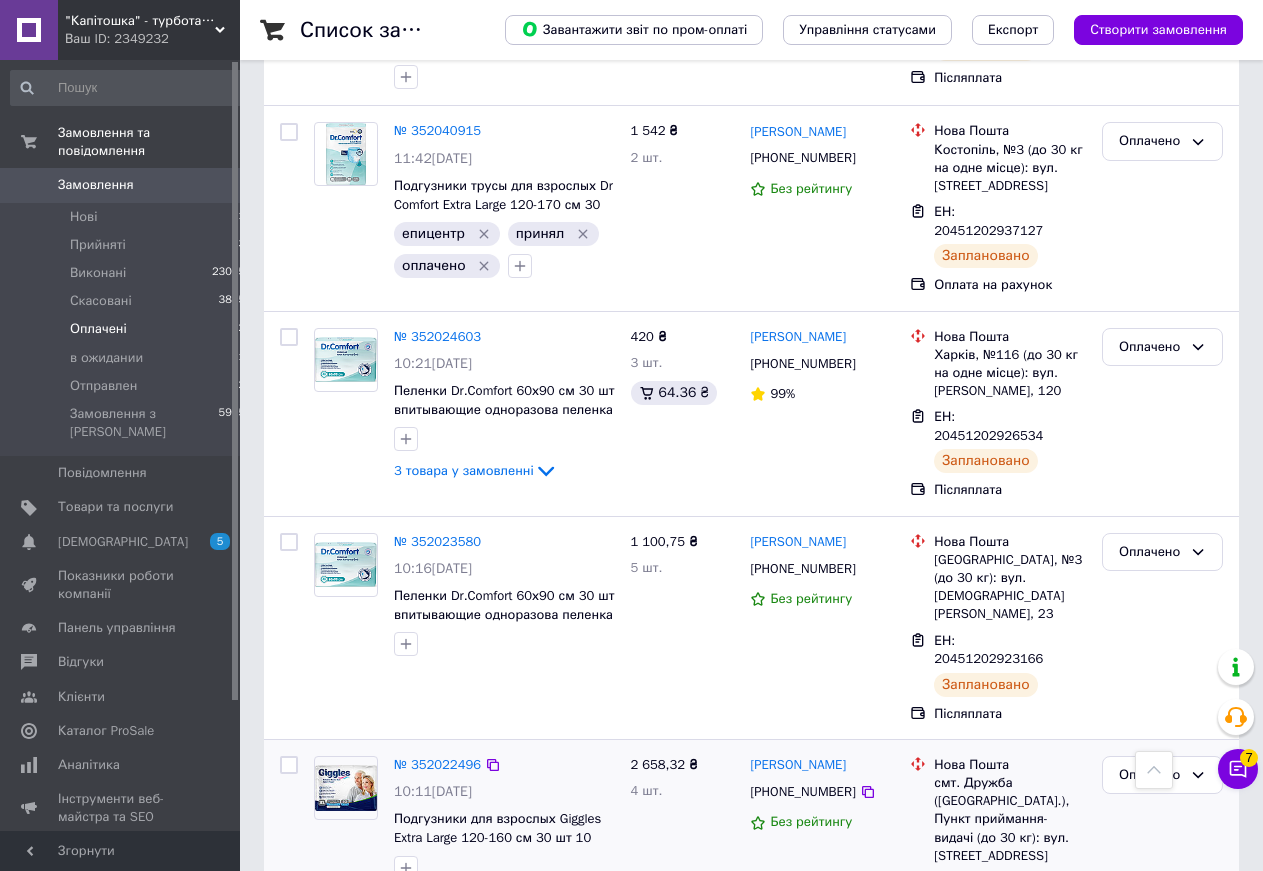 checkbox on "false" 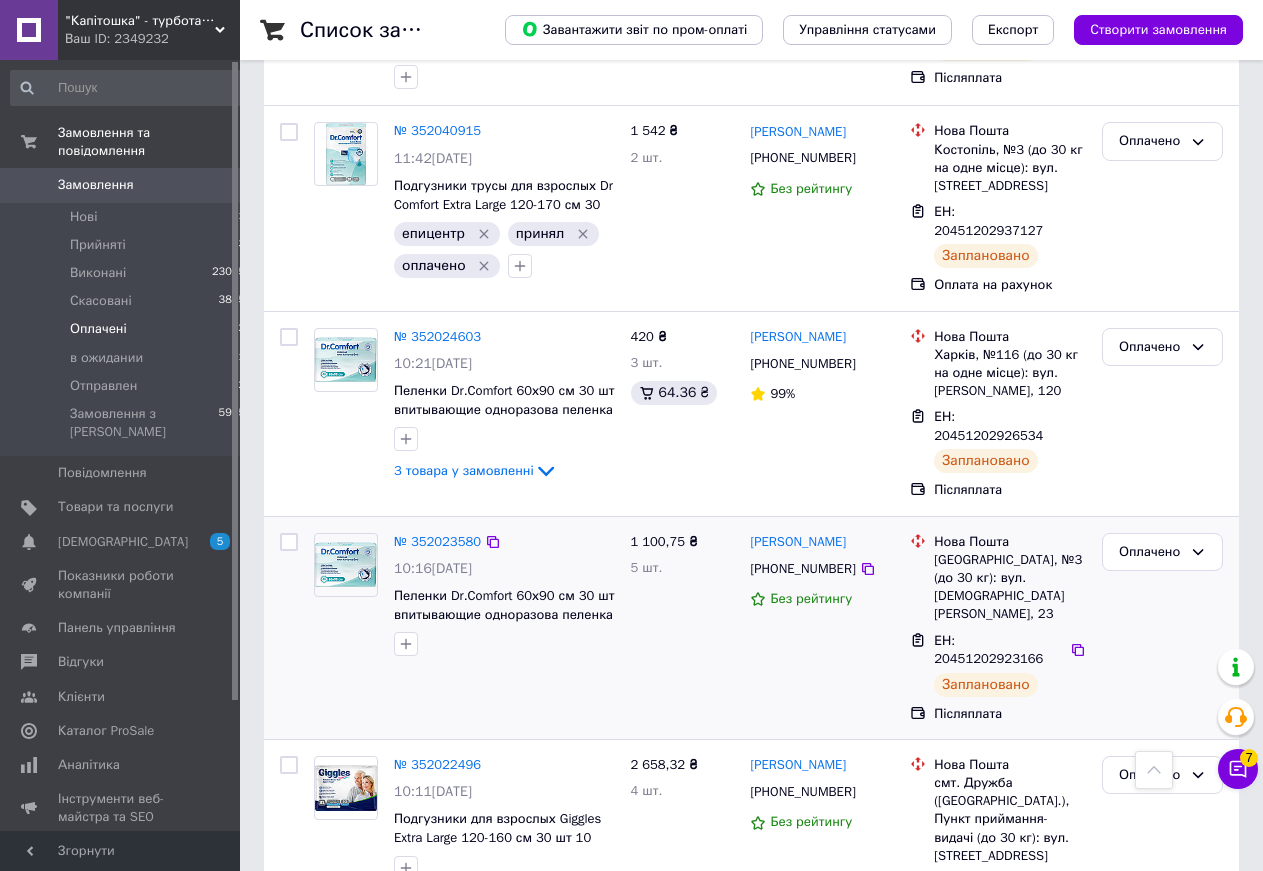 checkbox on "true" 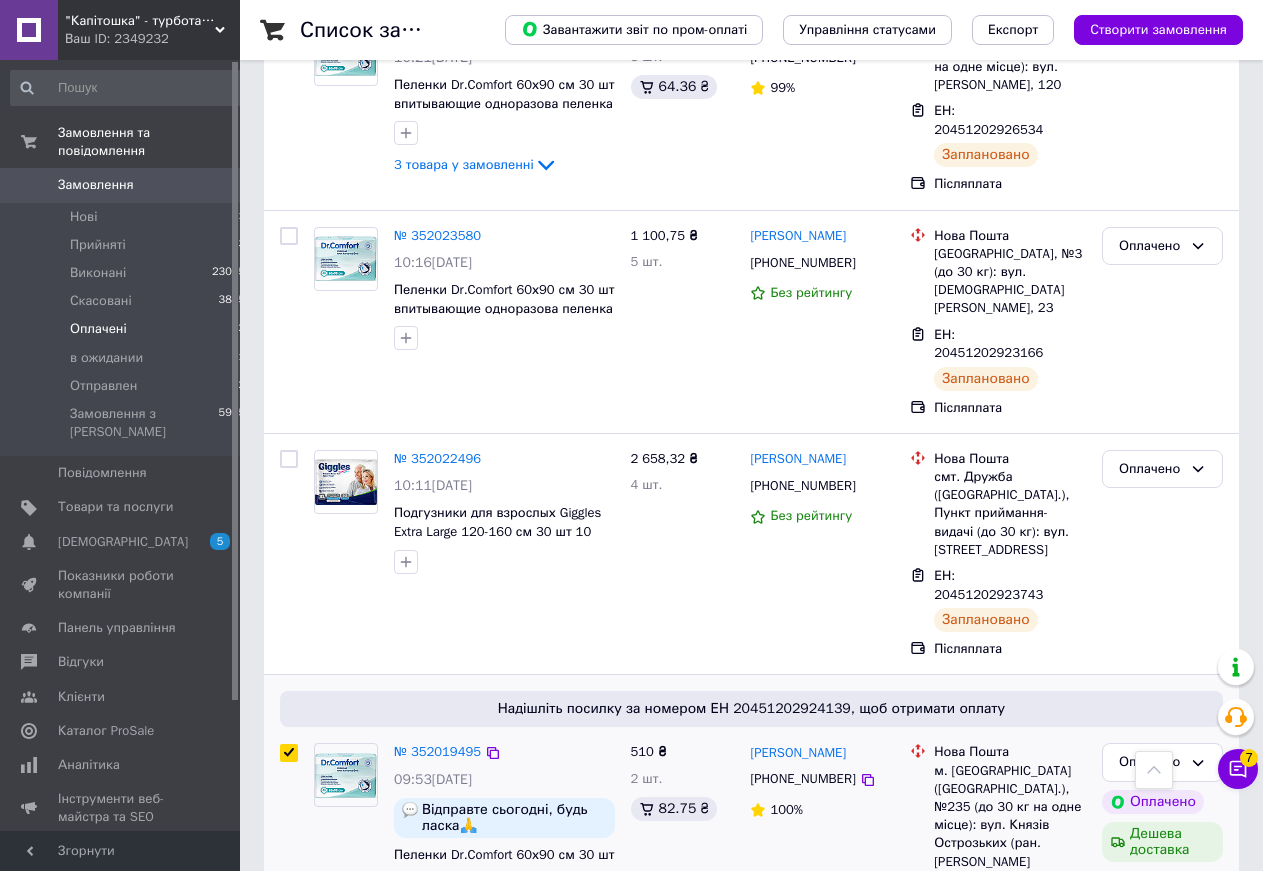 scroll, scrollTop: 1326, scrollLeft: 0, axis: vertical 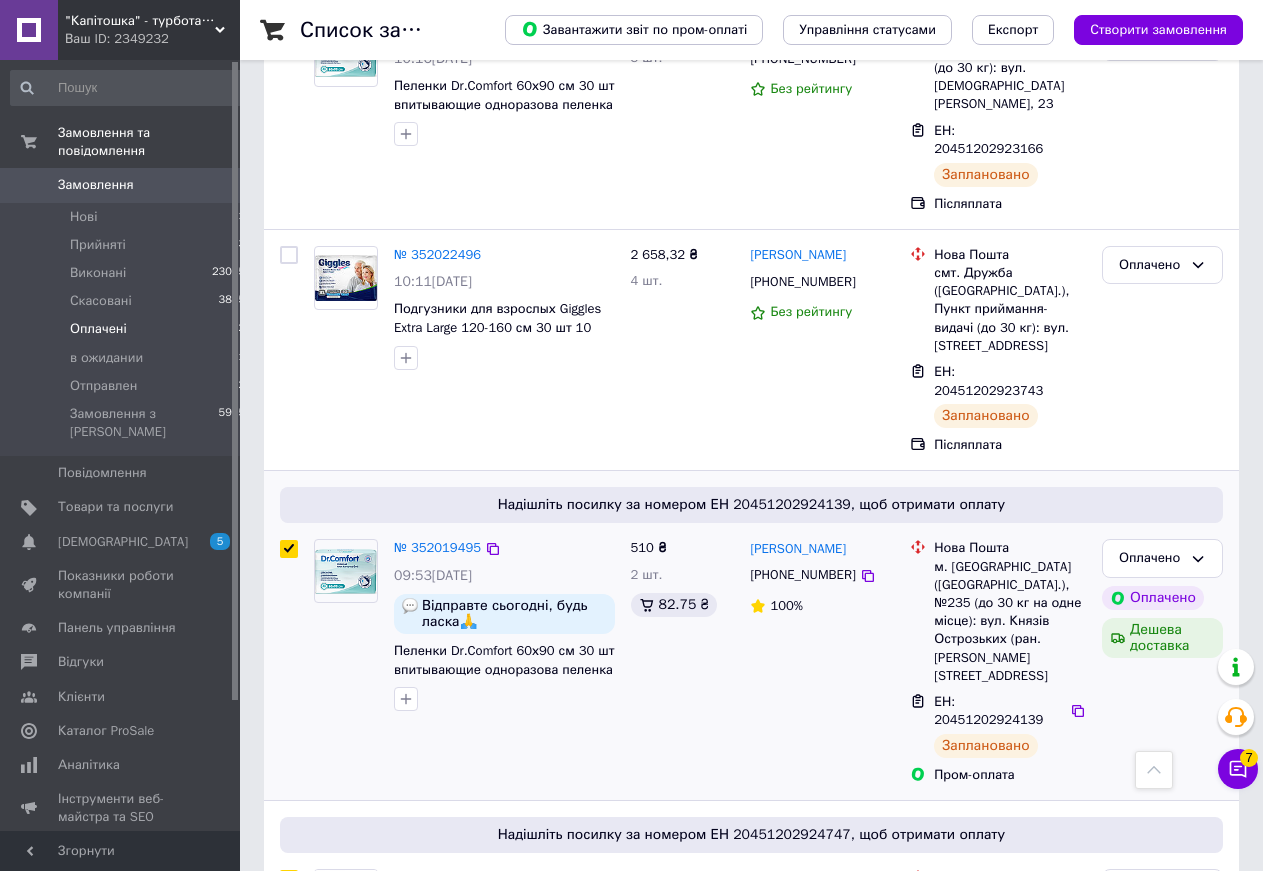click at bounding box center (289, 549) 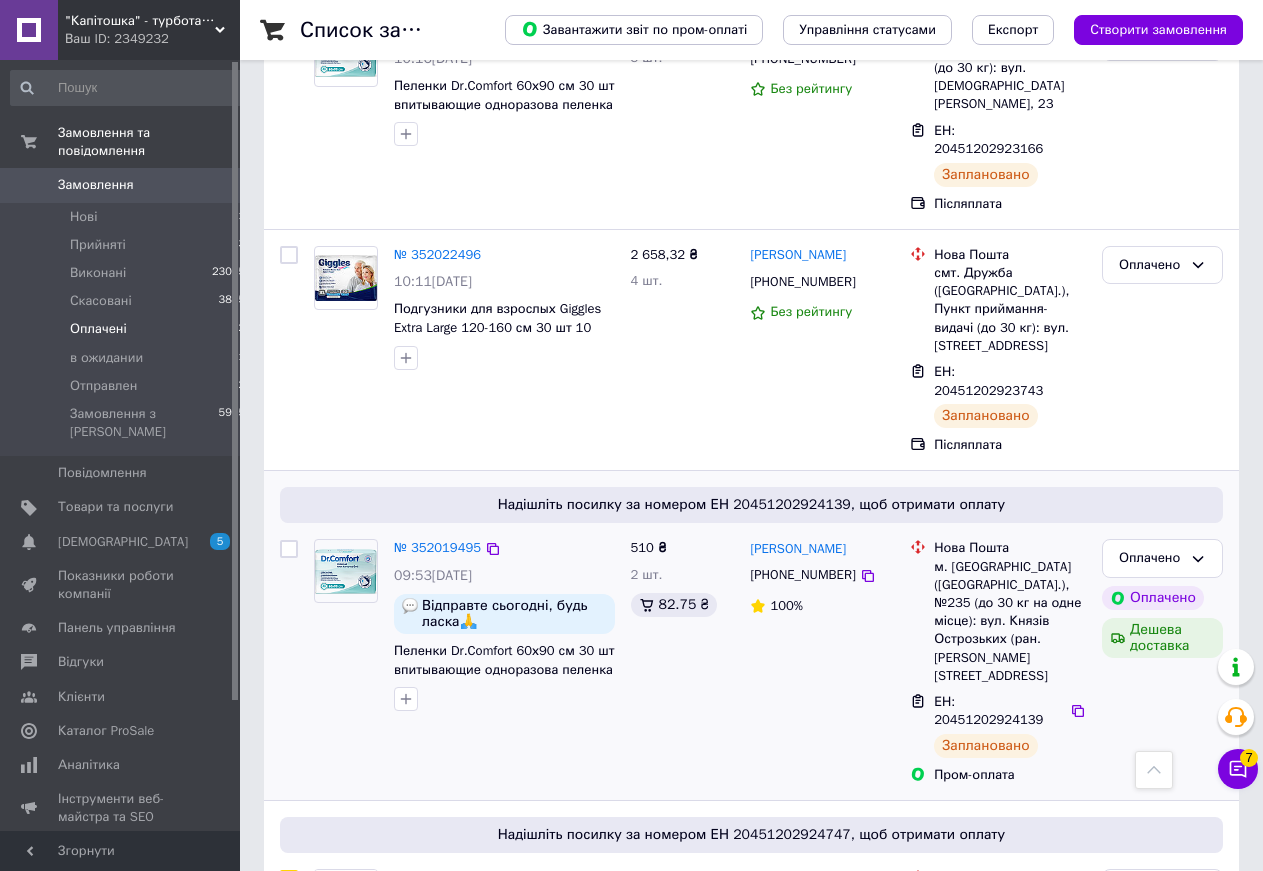 checkbox on "false" 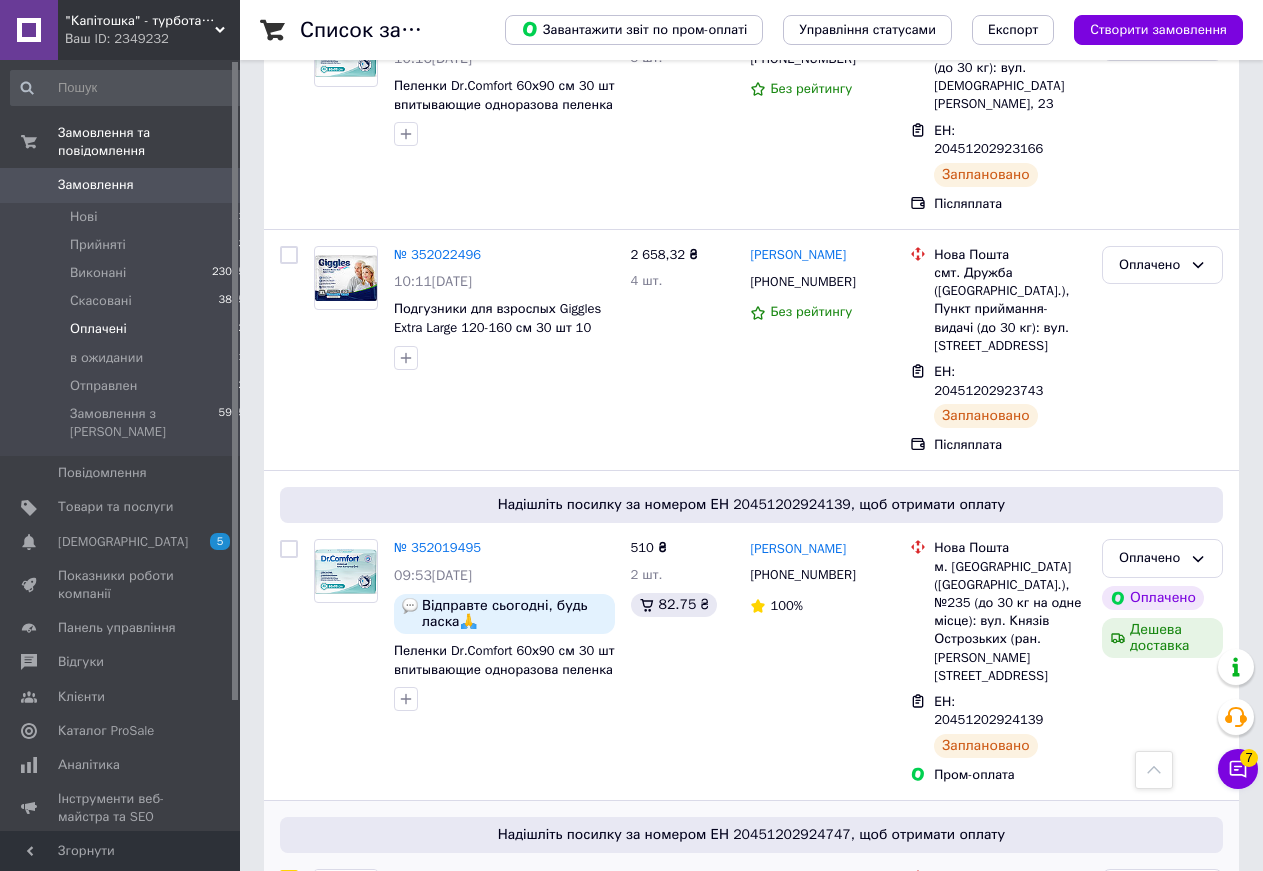 checkbox on "true" 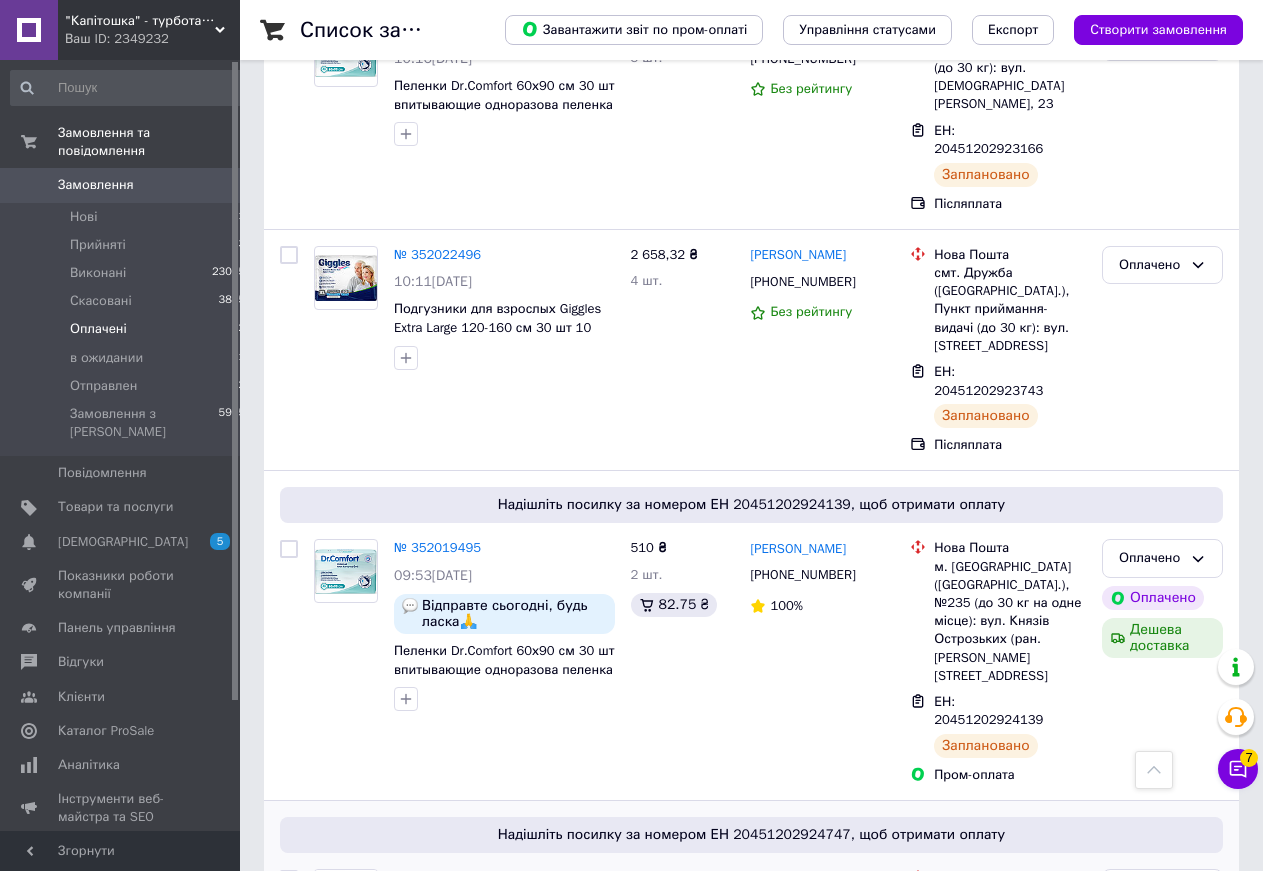 checkbox on "false" 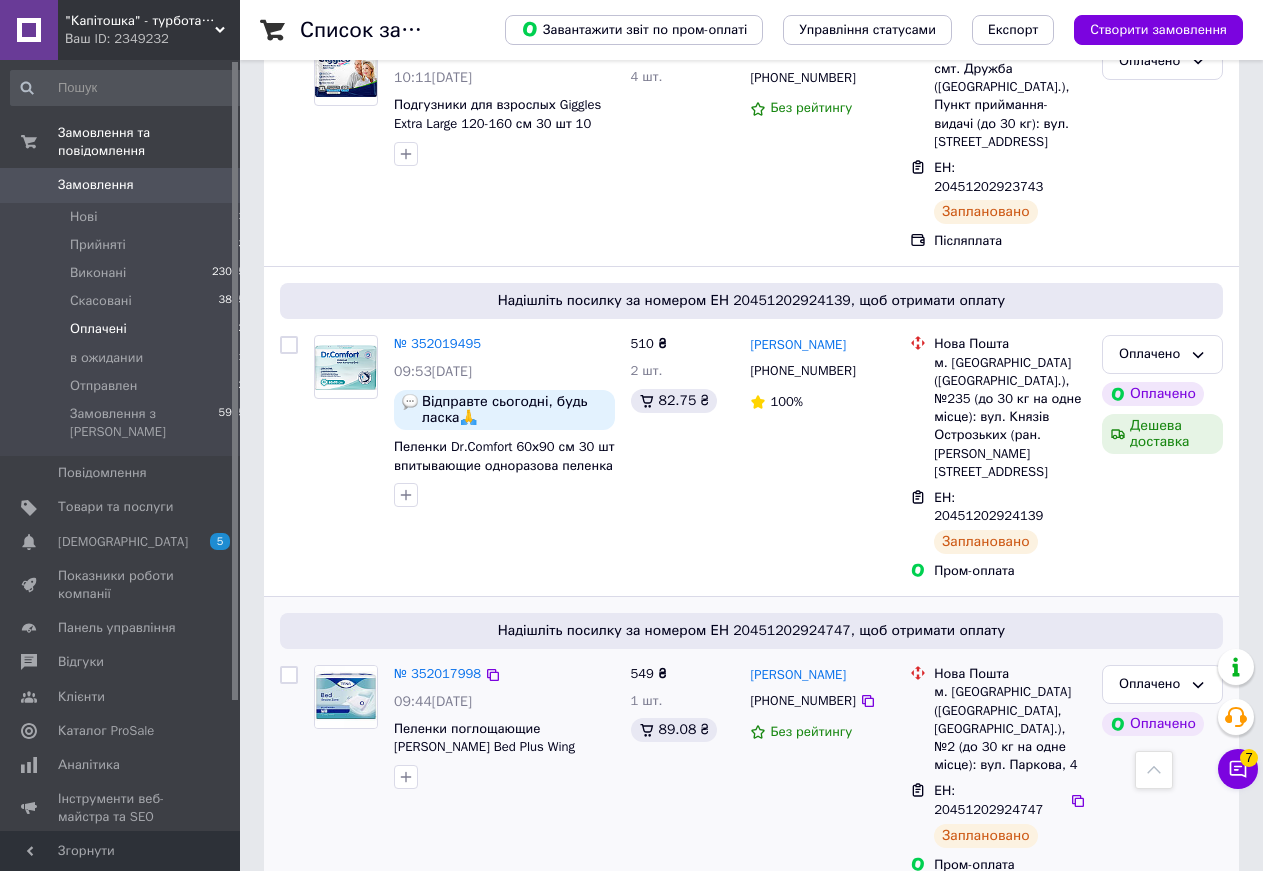 scroll, scrollTop: 1734, scrollLeft: 0, axis: vertical 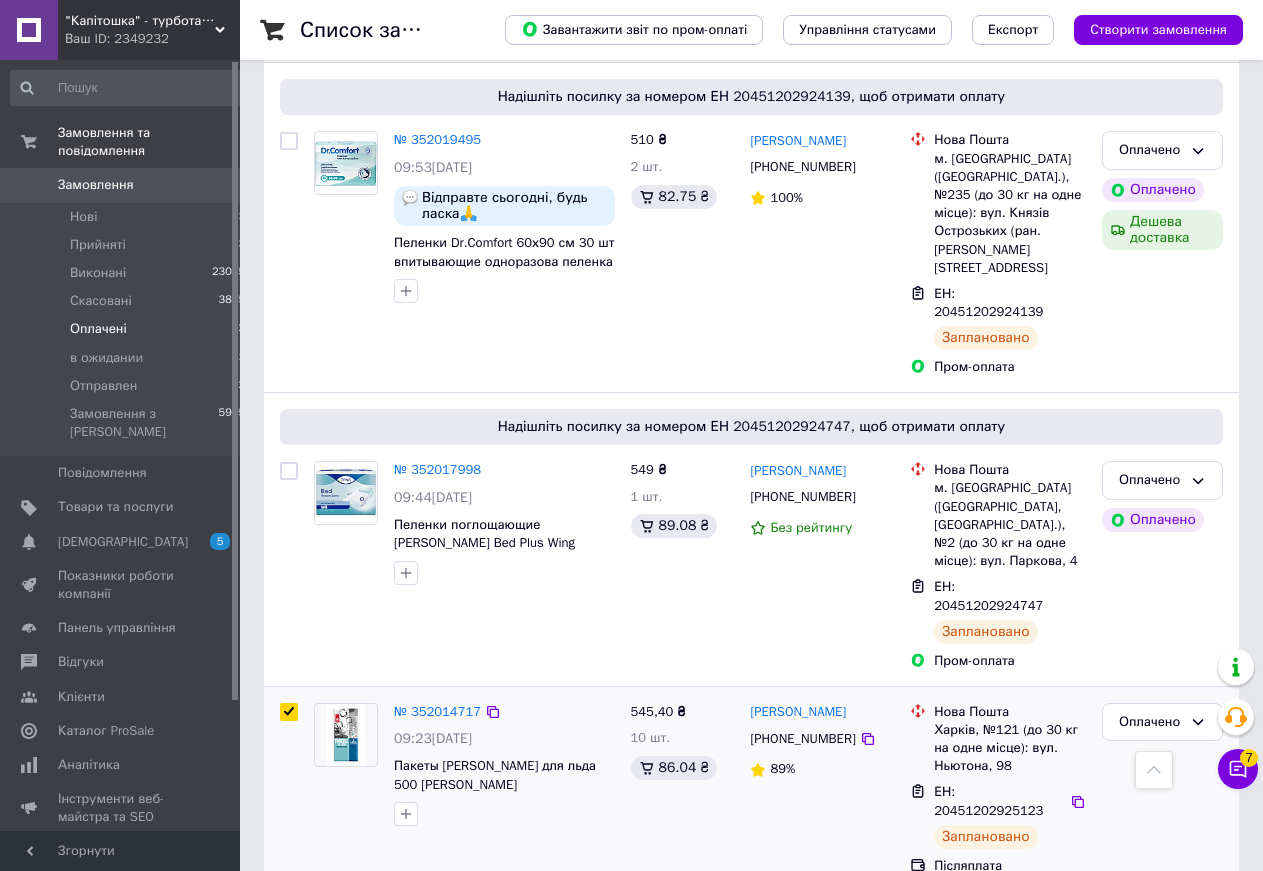 click at bounding box center [289, 789] 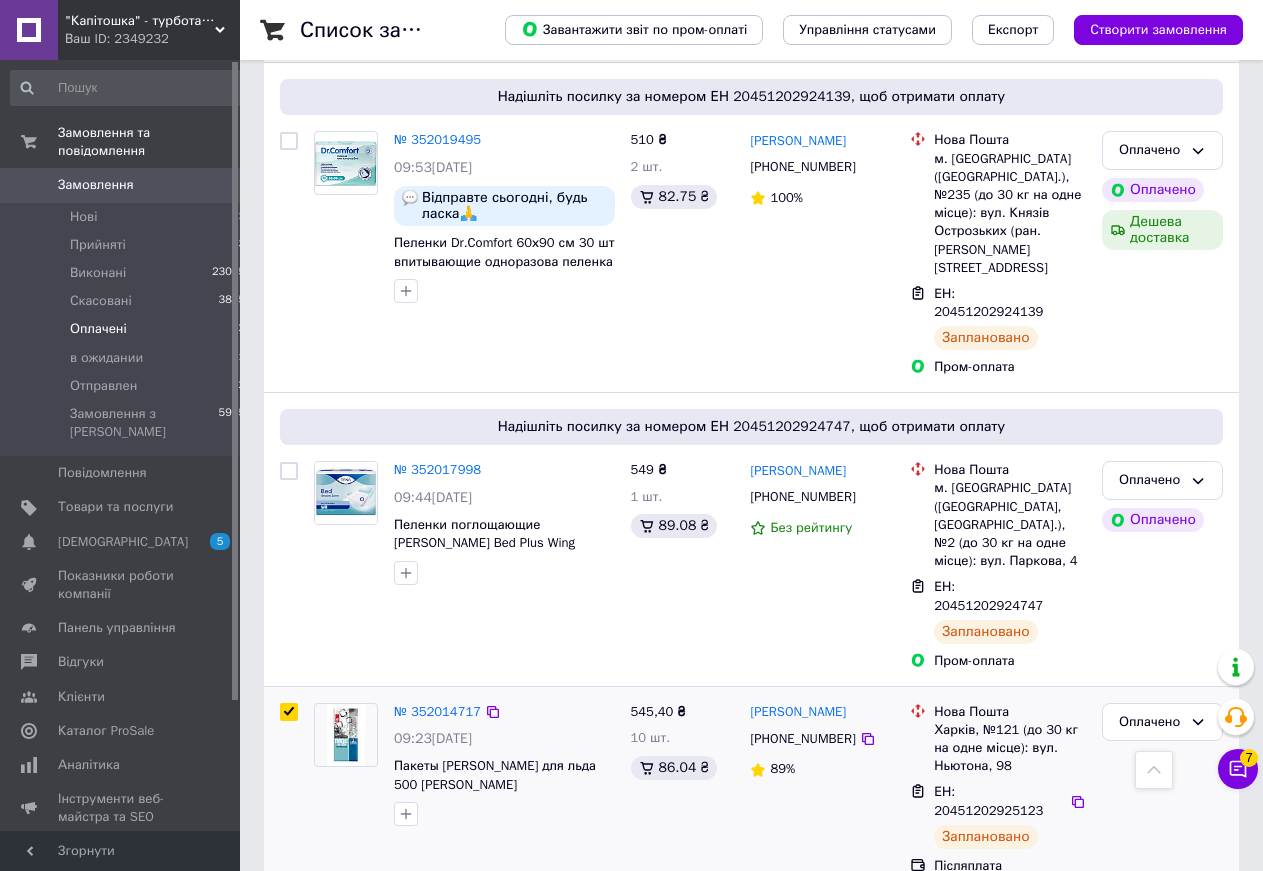 checkbox on "true" 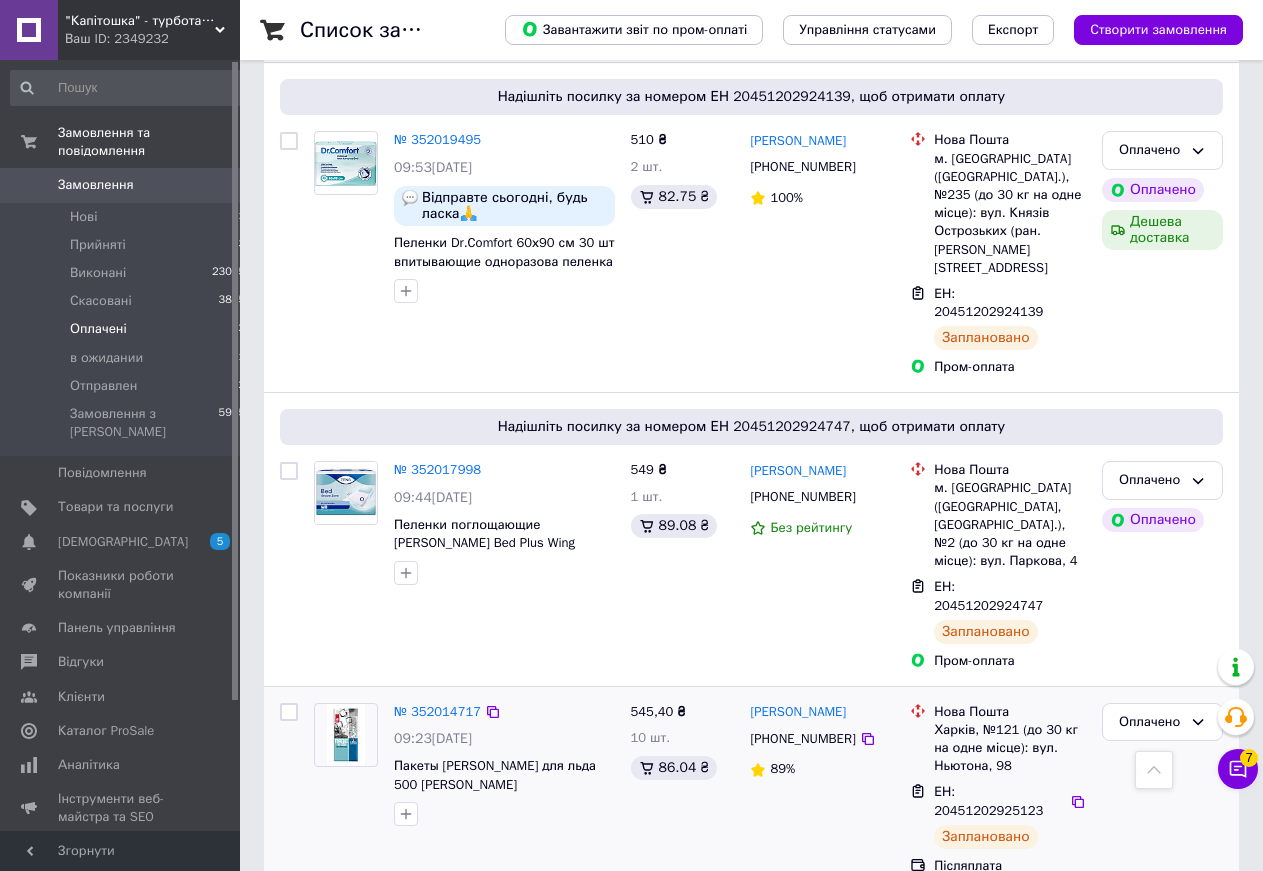 checkbox on "false" 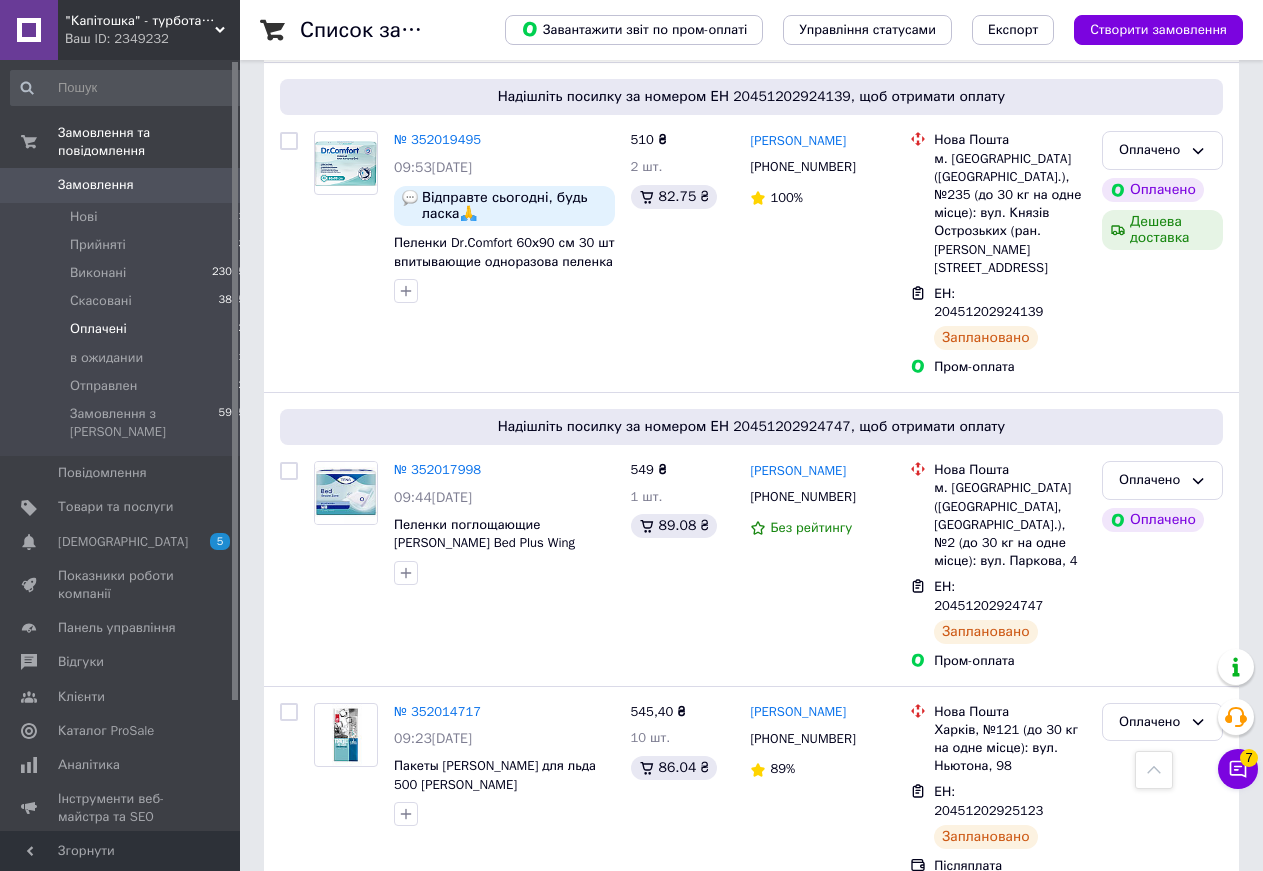 checkbox on "true" 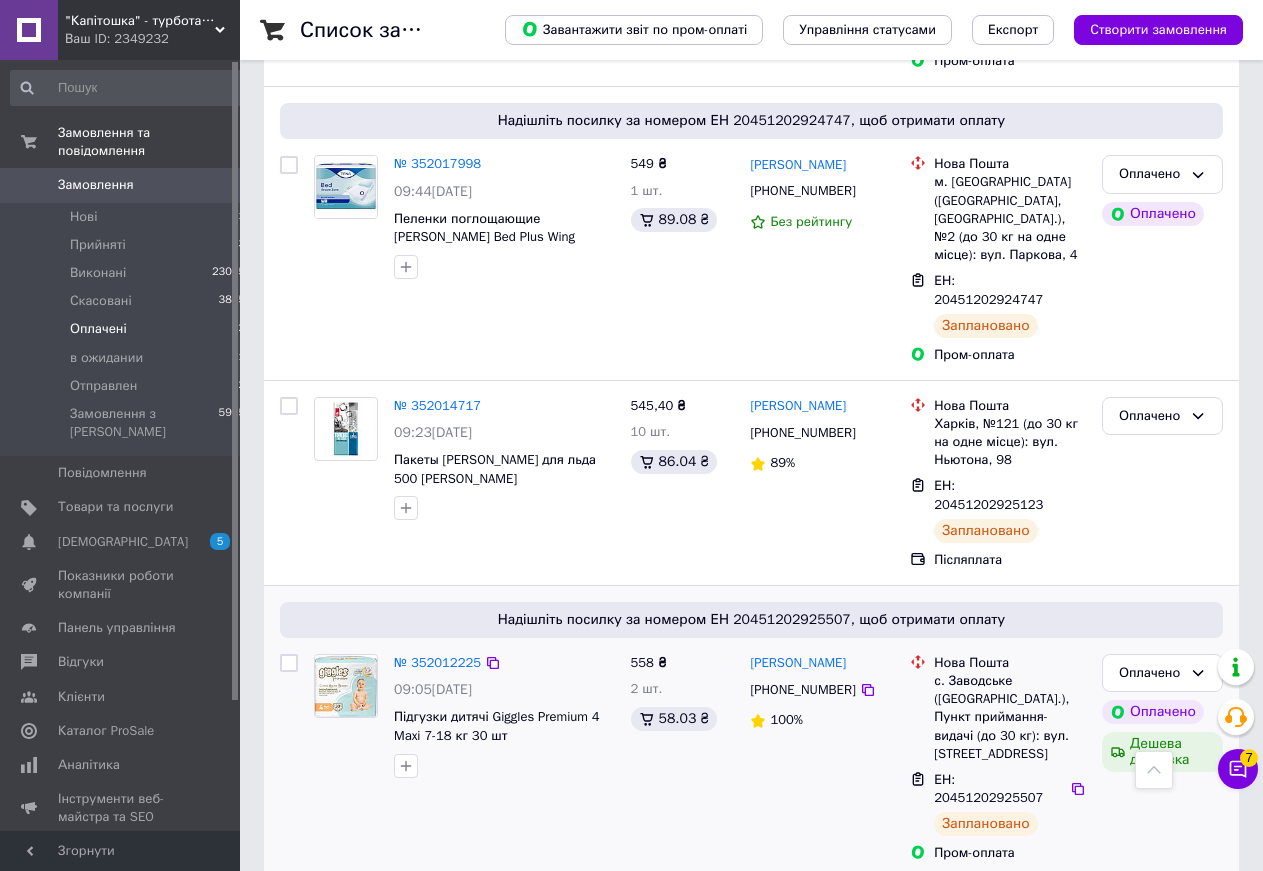 scroll, scrollTop: 2244, scrollLeft: 0, axis: vertical 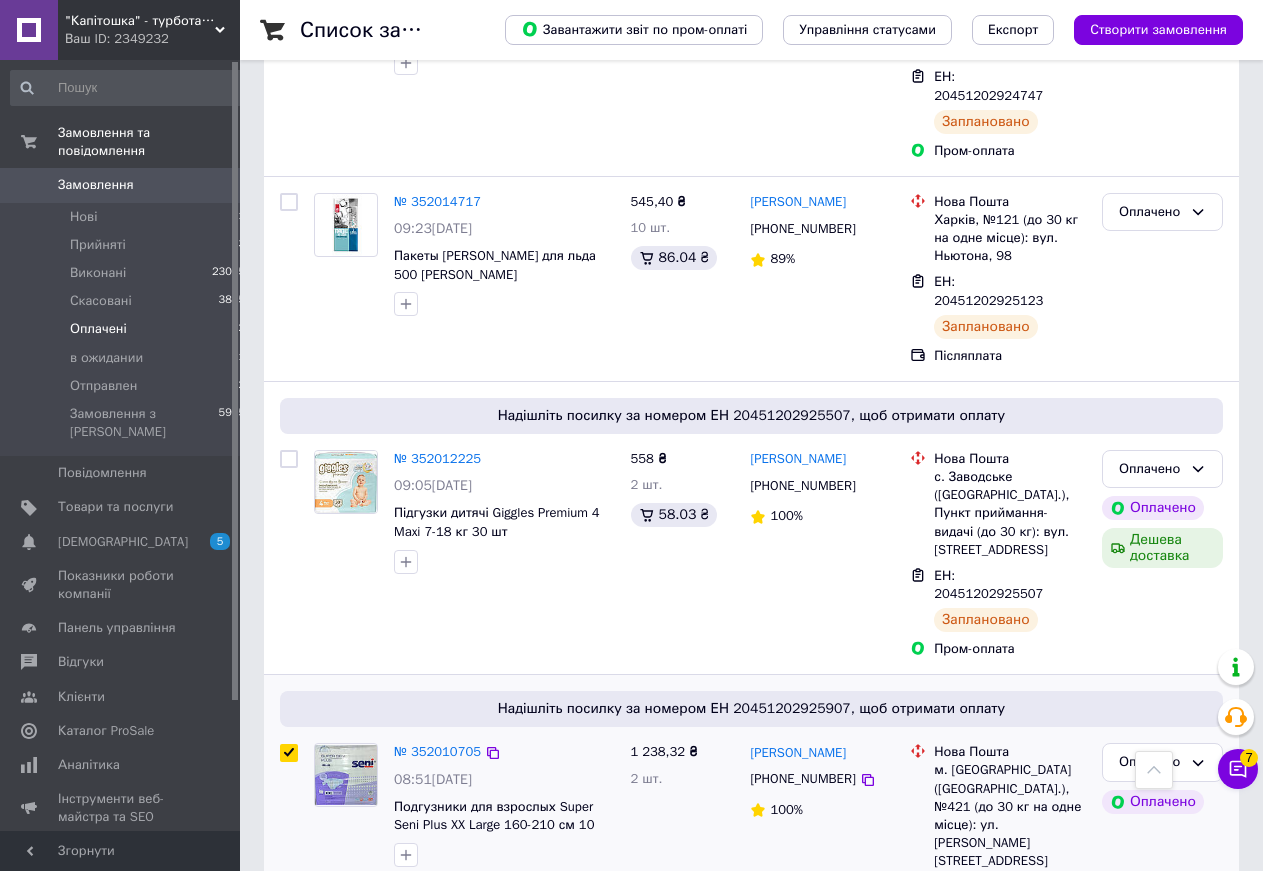 drag, startPoint x: 295, startPoint y: 458, endPoint x: 305, endPoint y: 615, distance: 157.31815 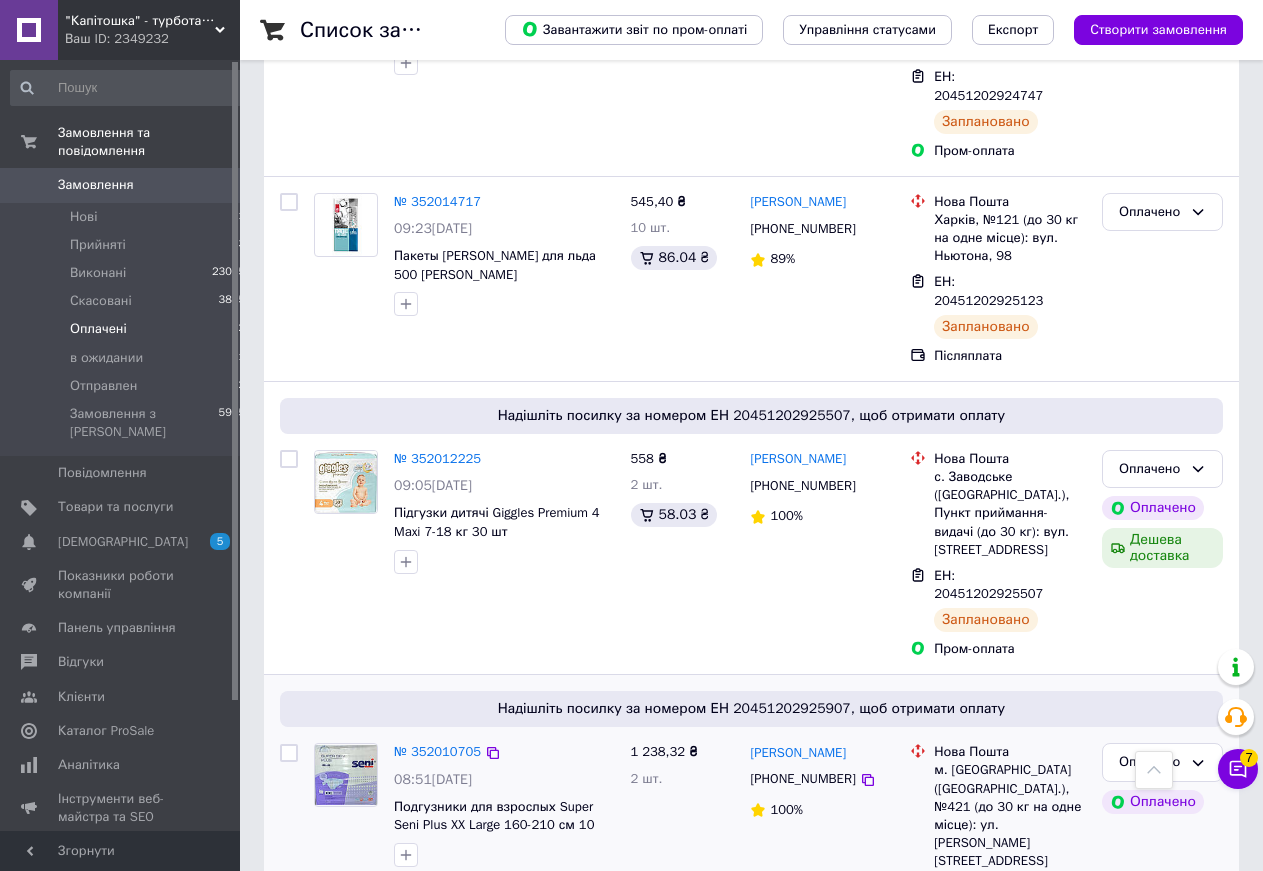 checkbox on "false" 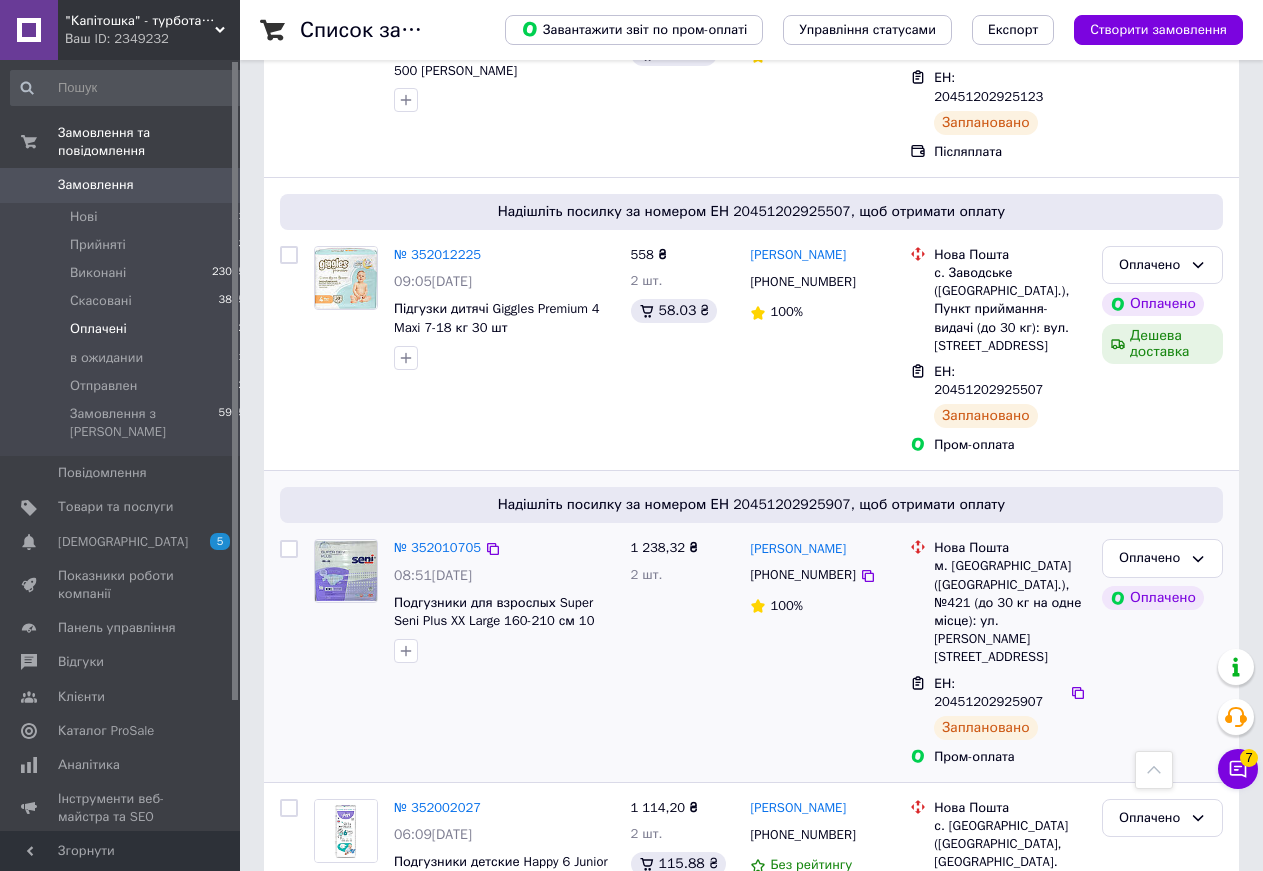 scroll, scrollTop: 2652, scrollLeft: 0, axis: vertical 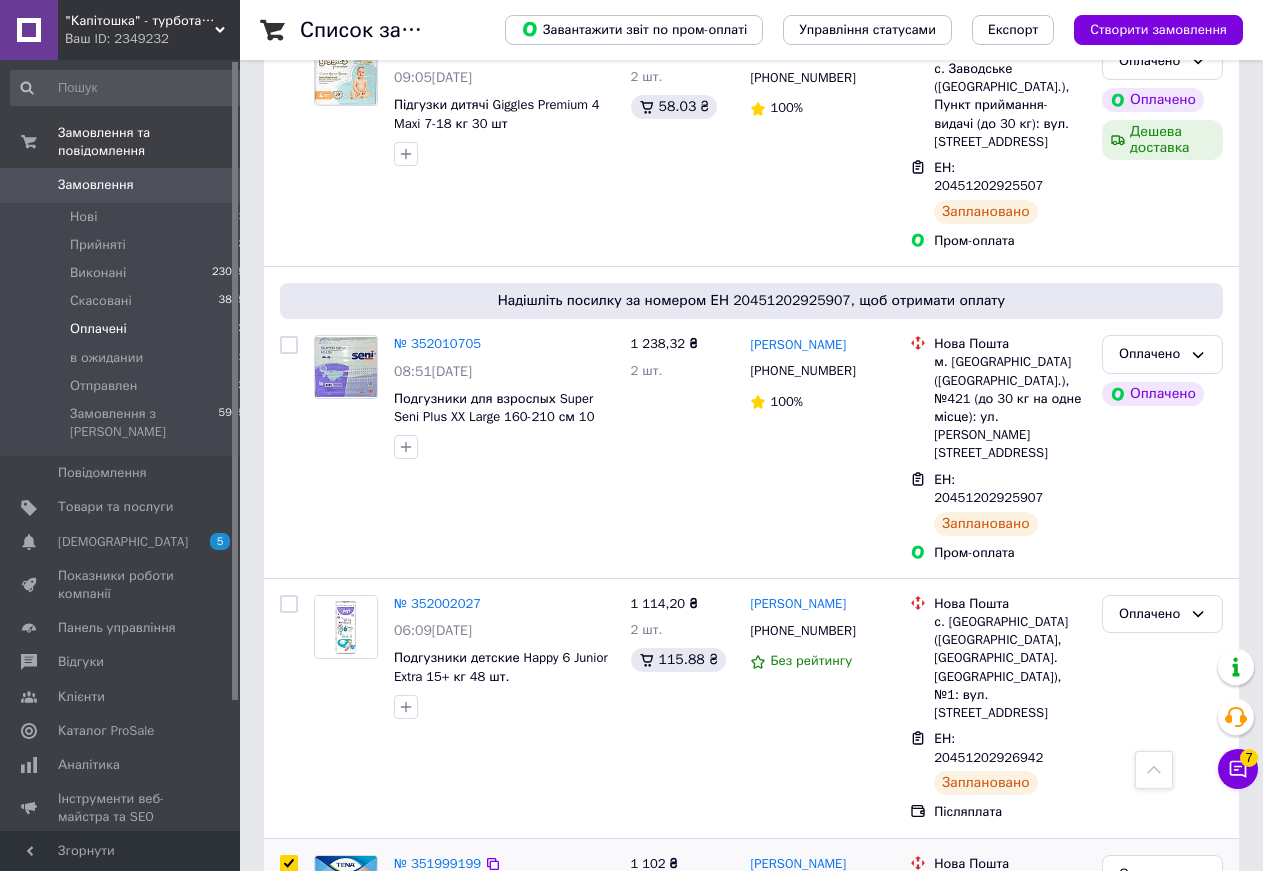 drag, startPoint x: 290, startPoint y: 476, endPoint x: 290, endPoint y: 661, distance: 185 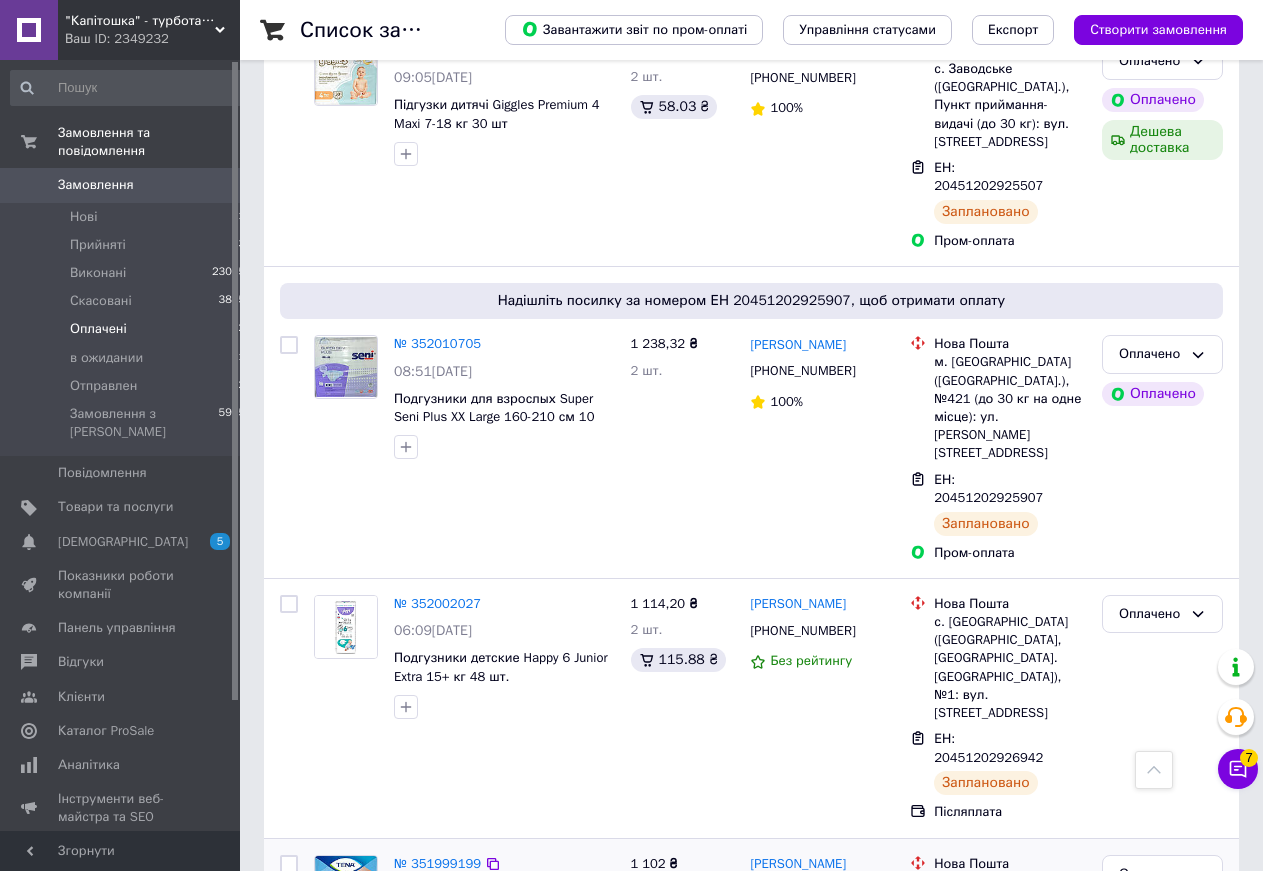 checkbox on "false" 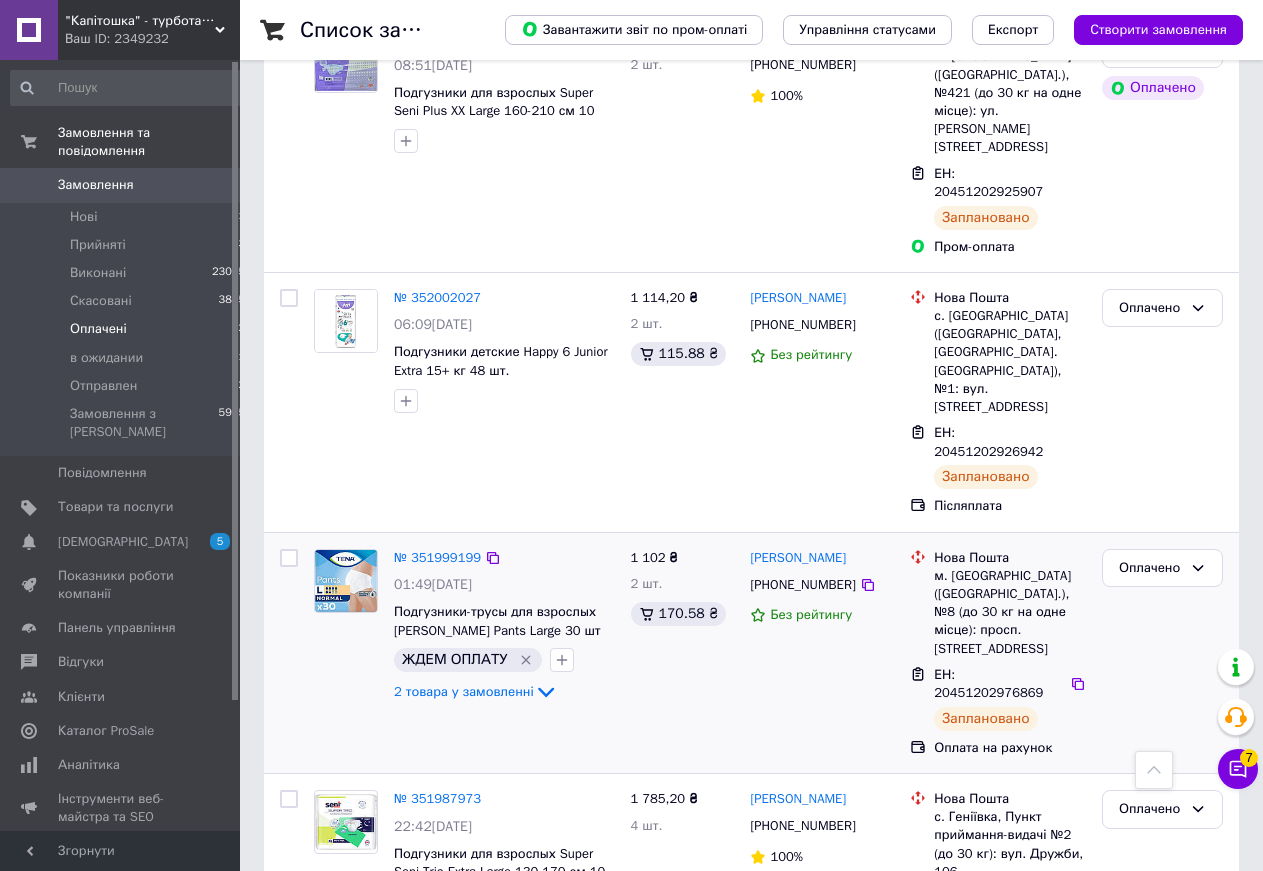 scroll, scrollTop: 3060, scrollLeft: 0, axis: vertical 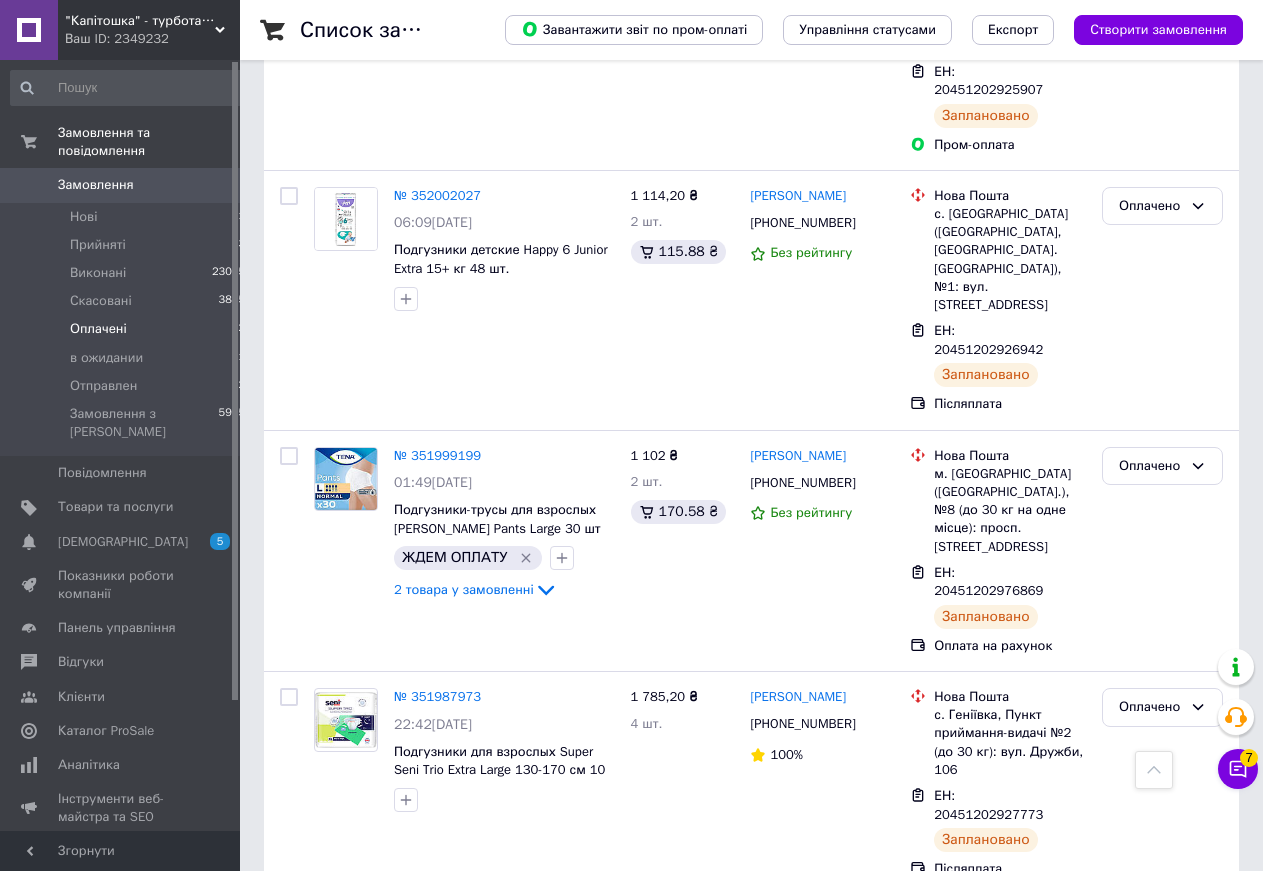 click at bounding box center (289, 973) 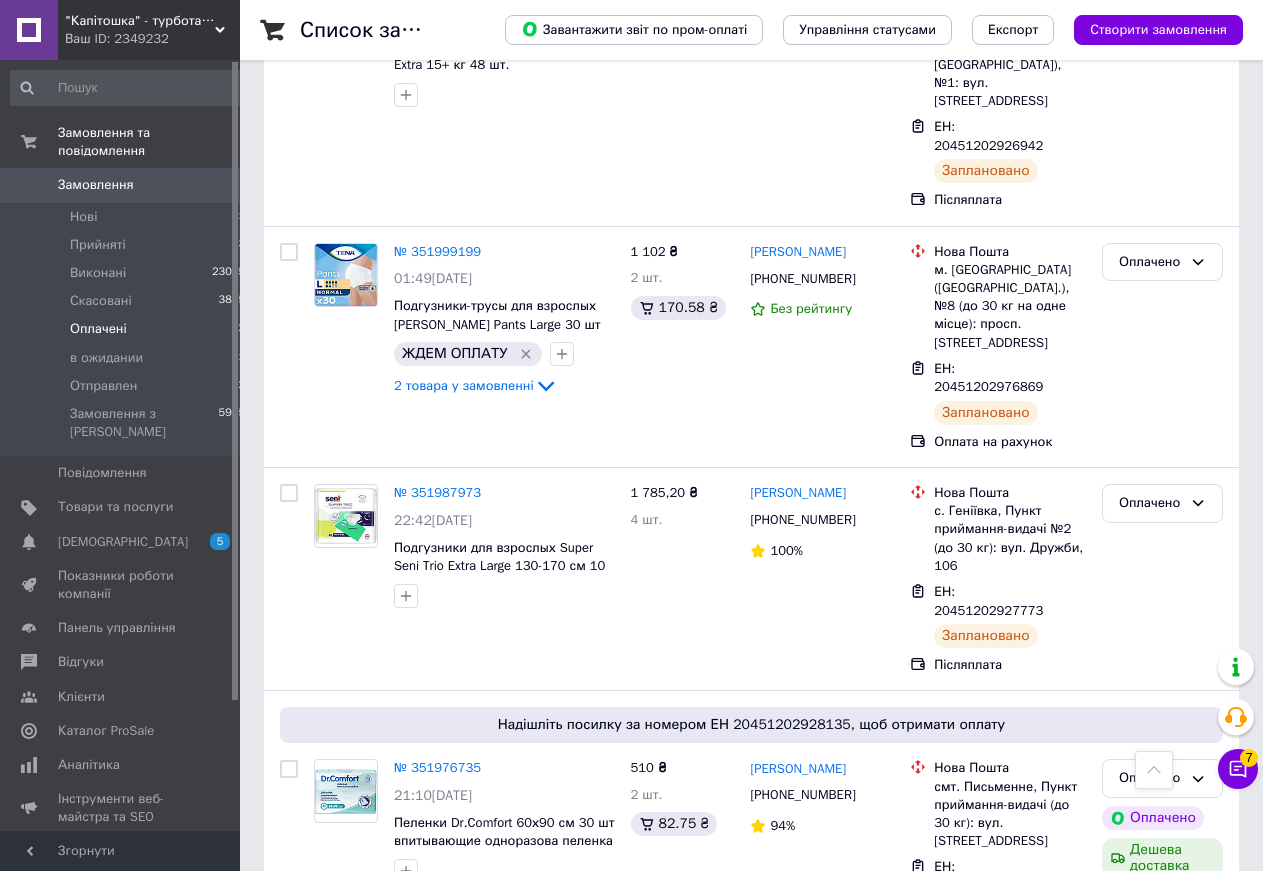 scroll, scrollTop: 3366, scrollLeft: 0, axis: vertical 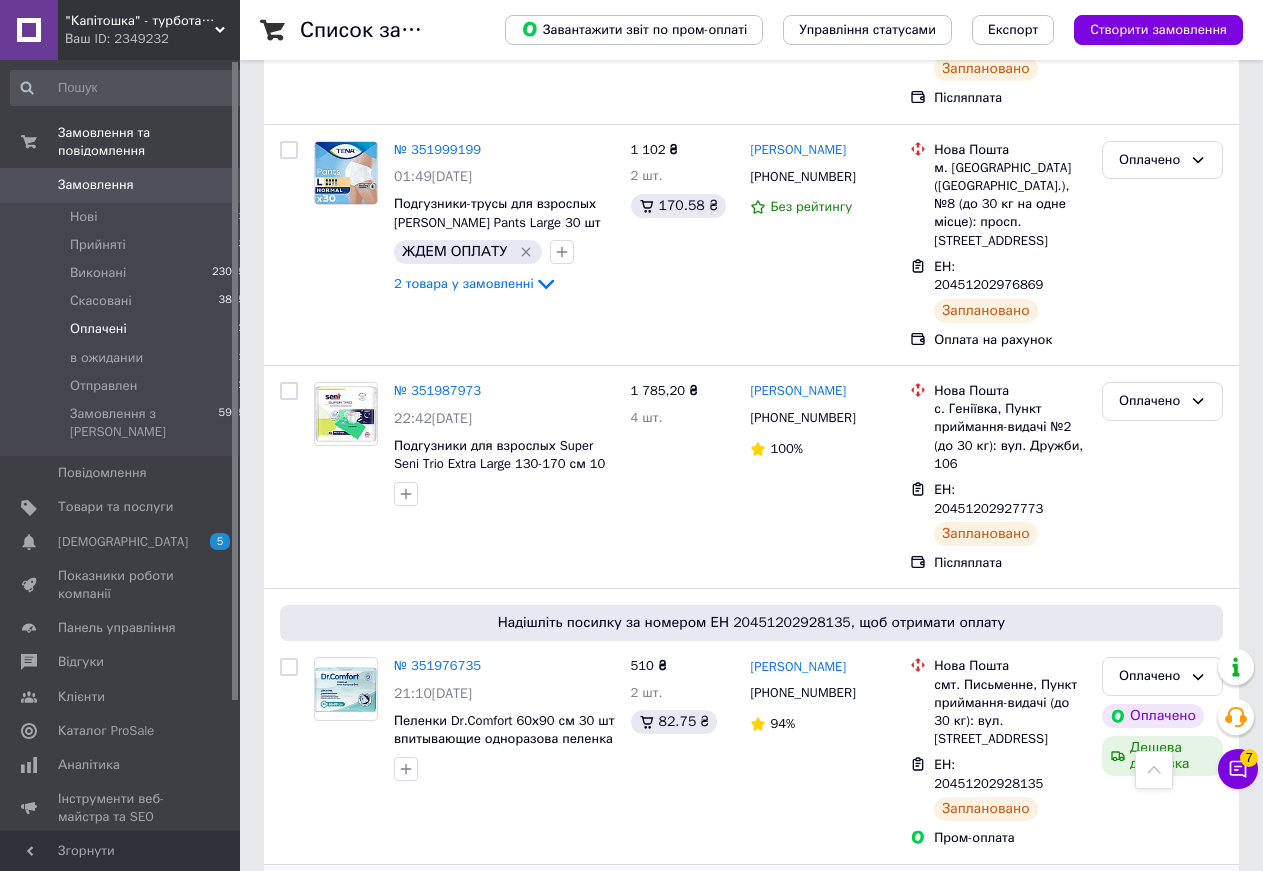 click at bounding box center [289, 890] 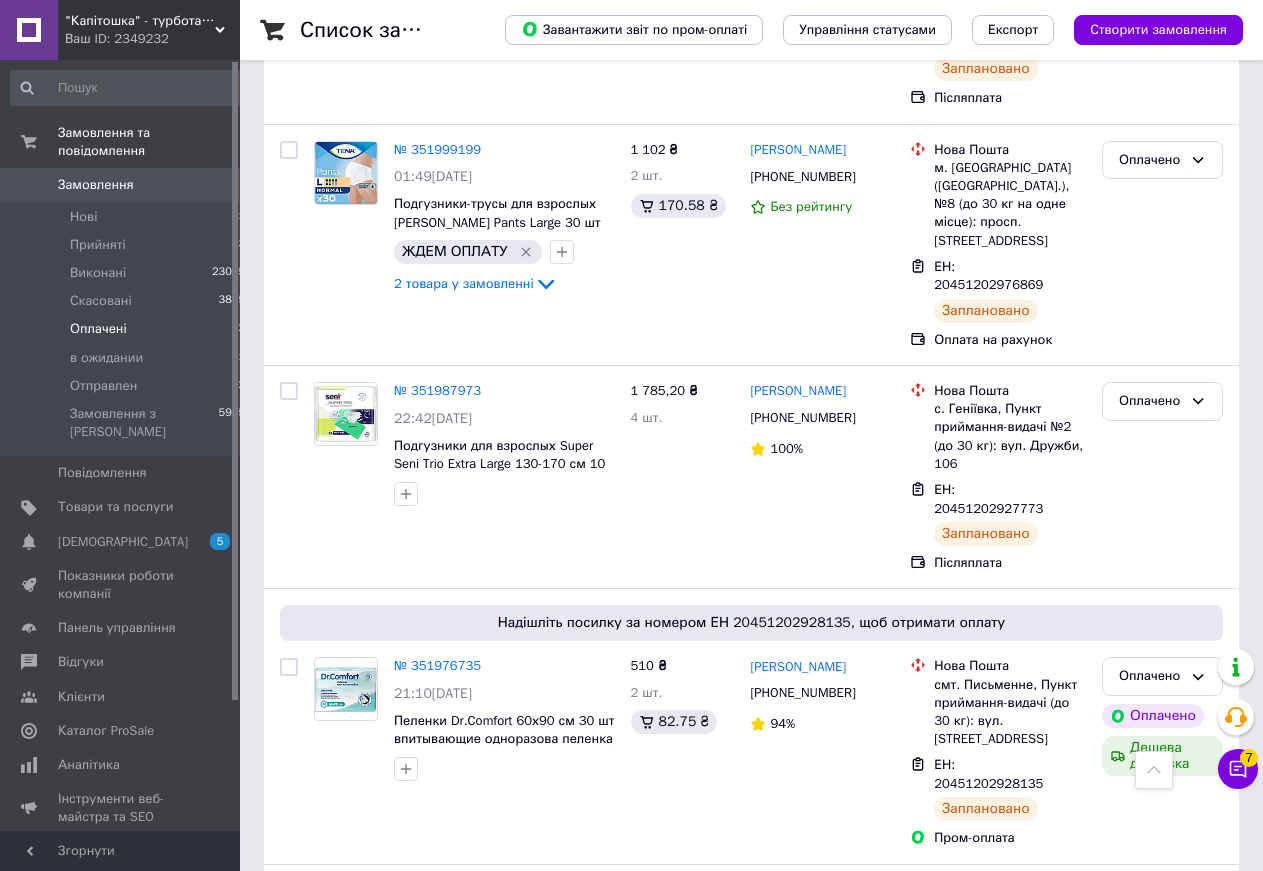 checkbox on "true" 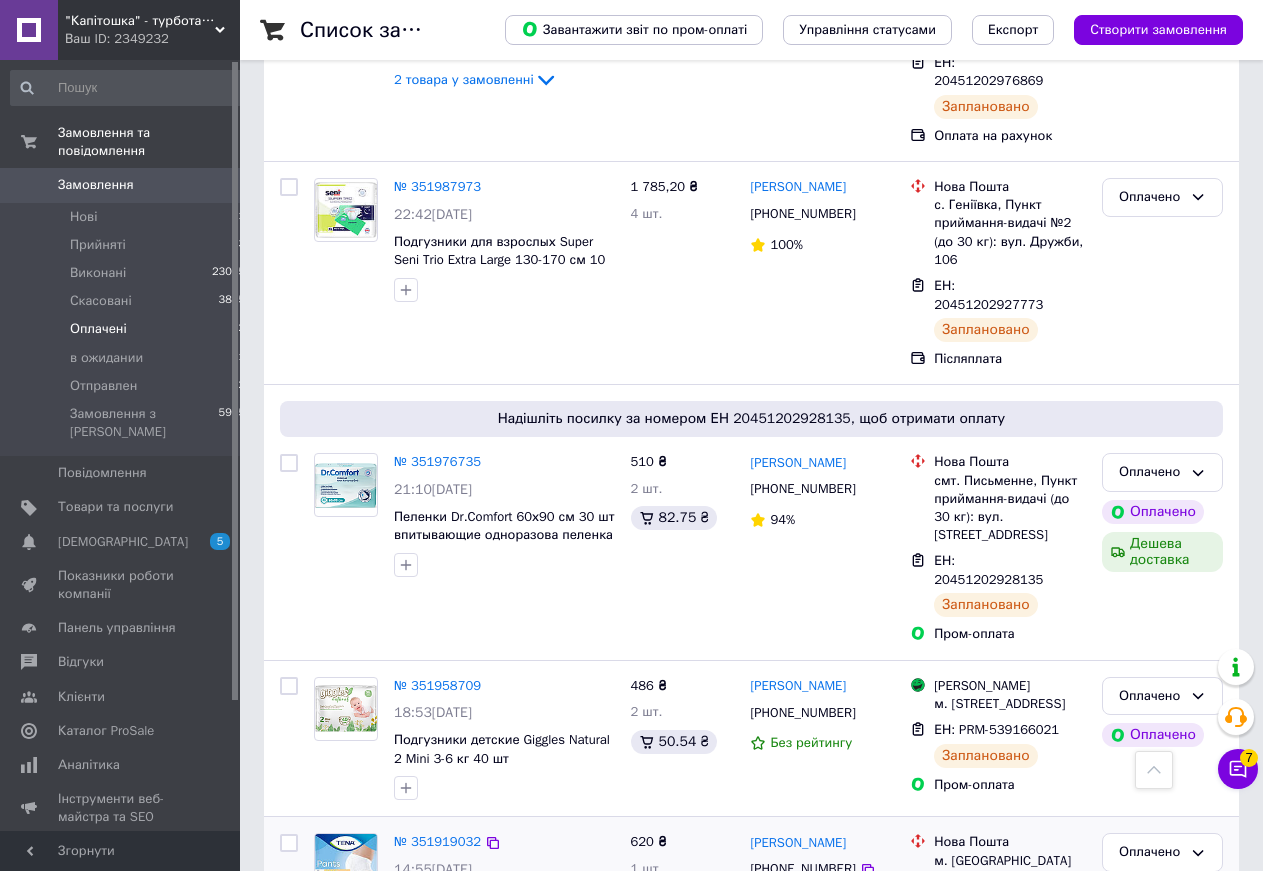 scroll, scrollTop: 3672, scrollLeft: 0, axis: vertical 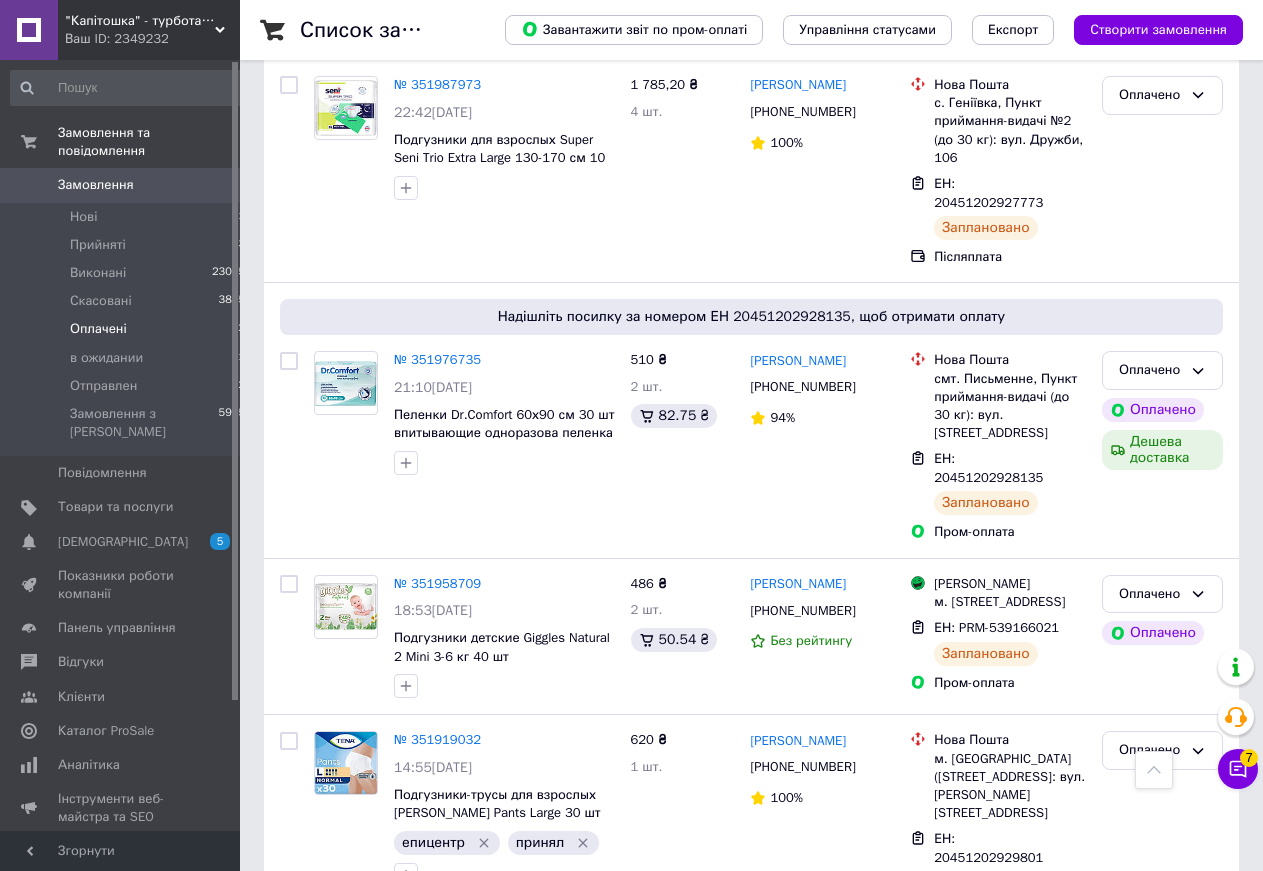 click at bounding box center (289, 964) 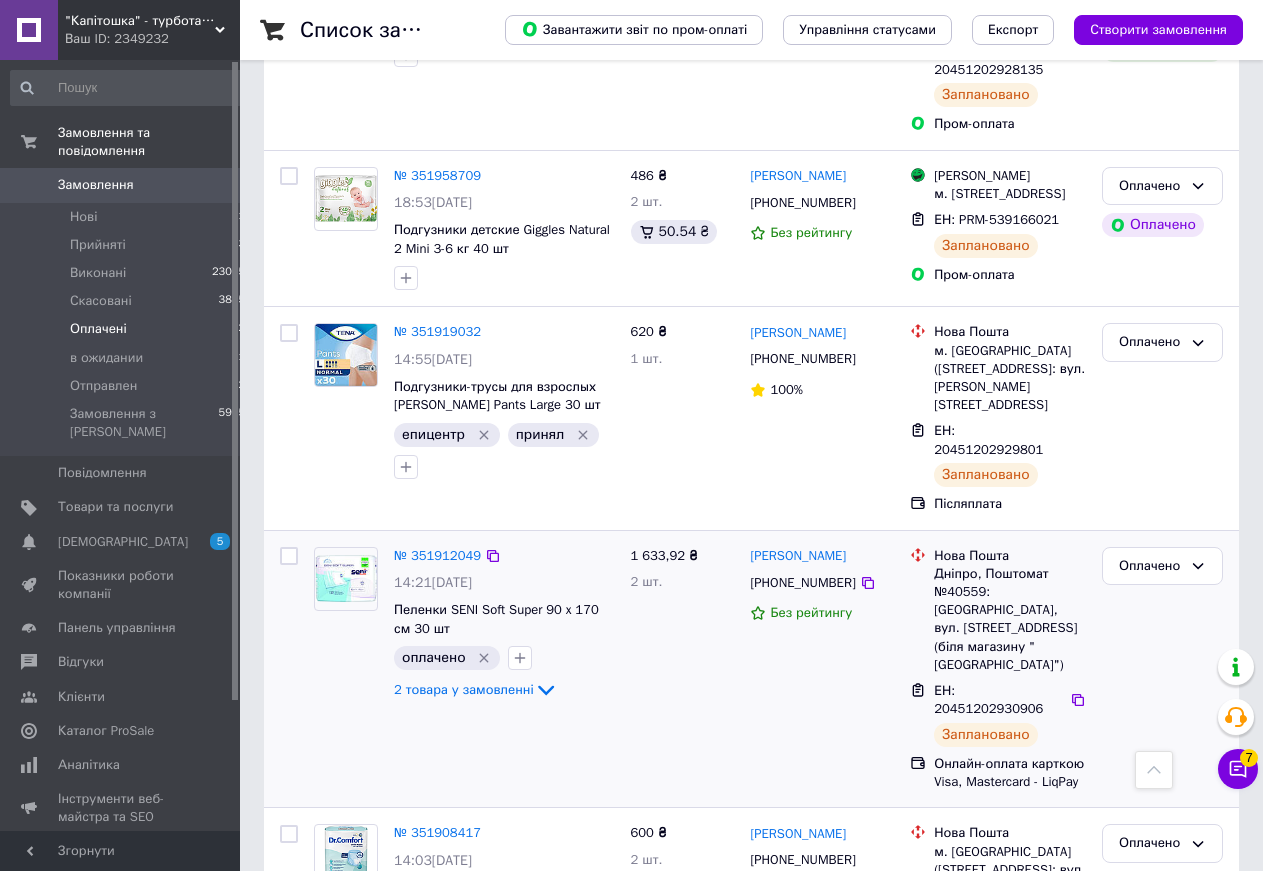 scroll, scrollTop: 4182, scrollLeft: 0, axis: vertical 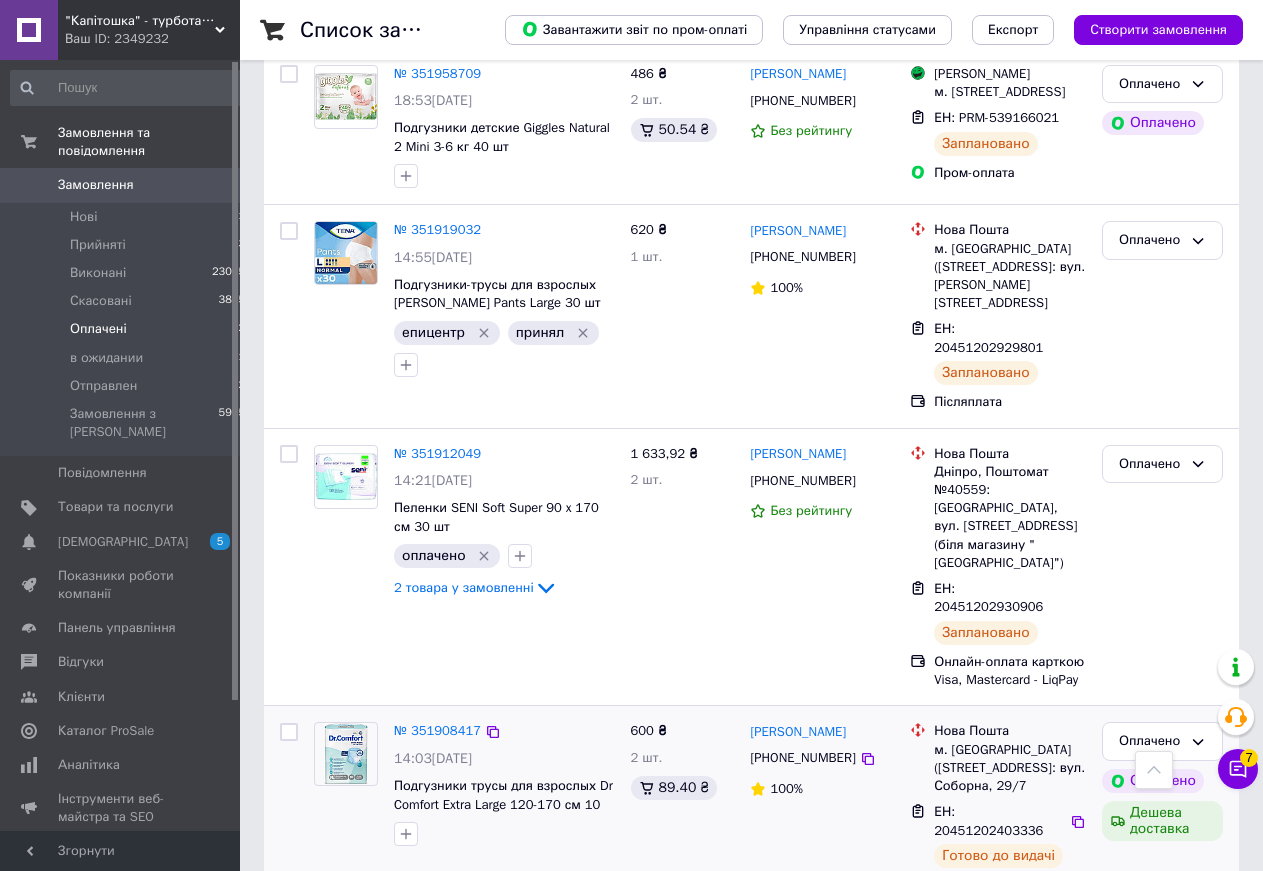 click at bounding box center [289, 732] 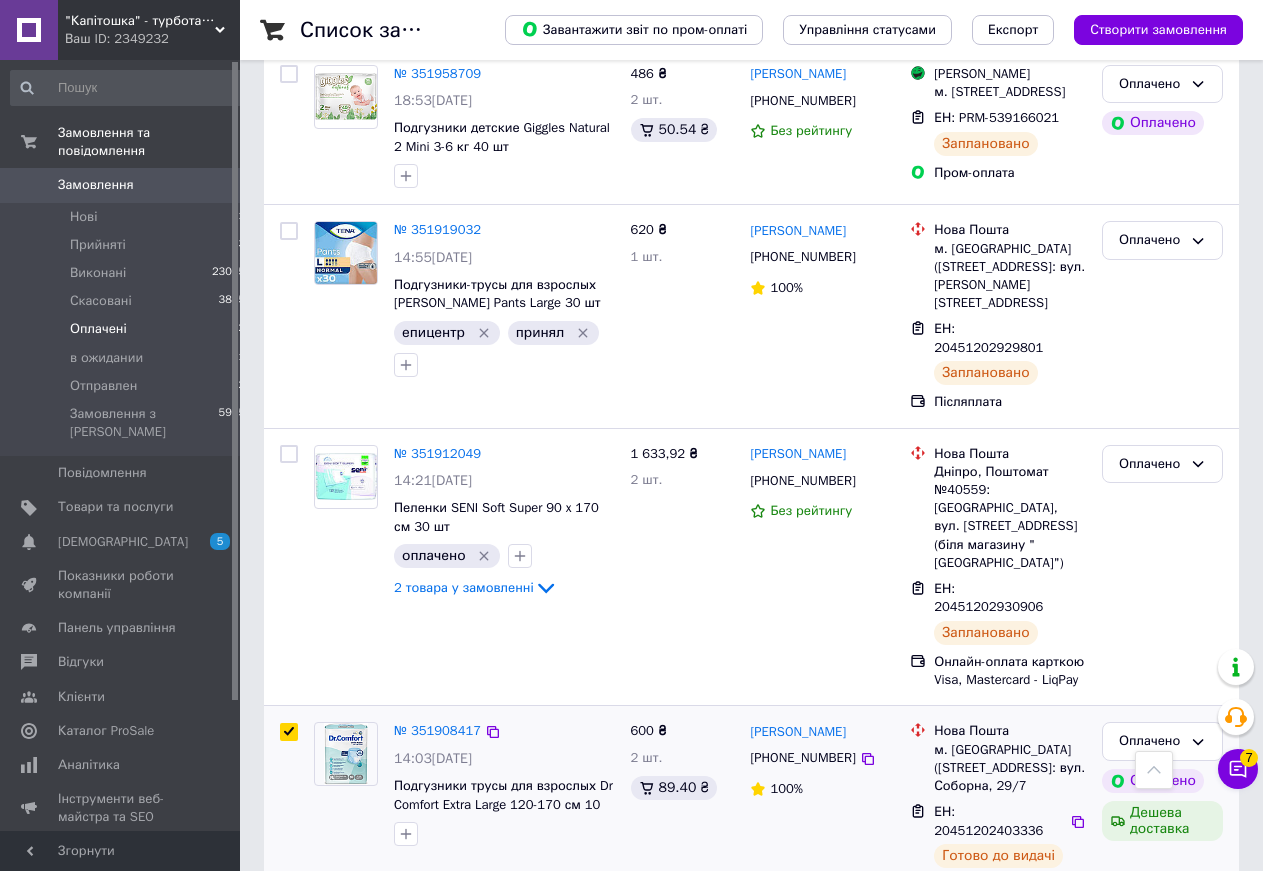 checkbox on "true" 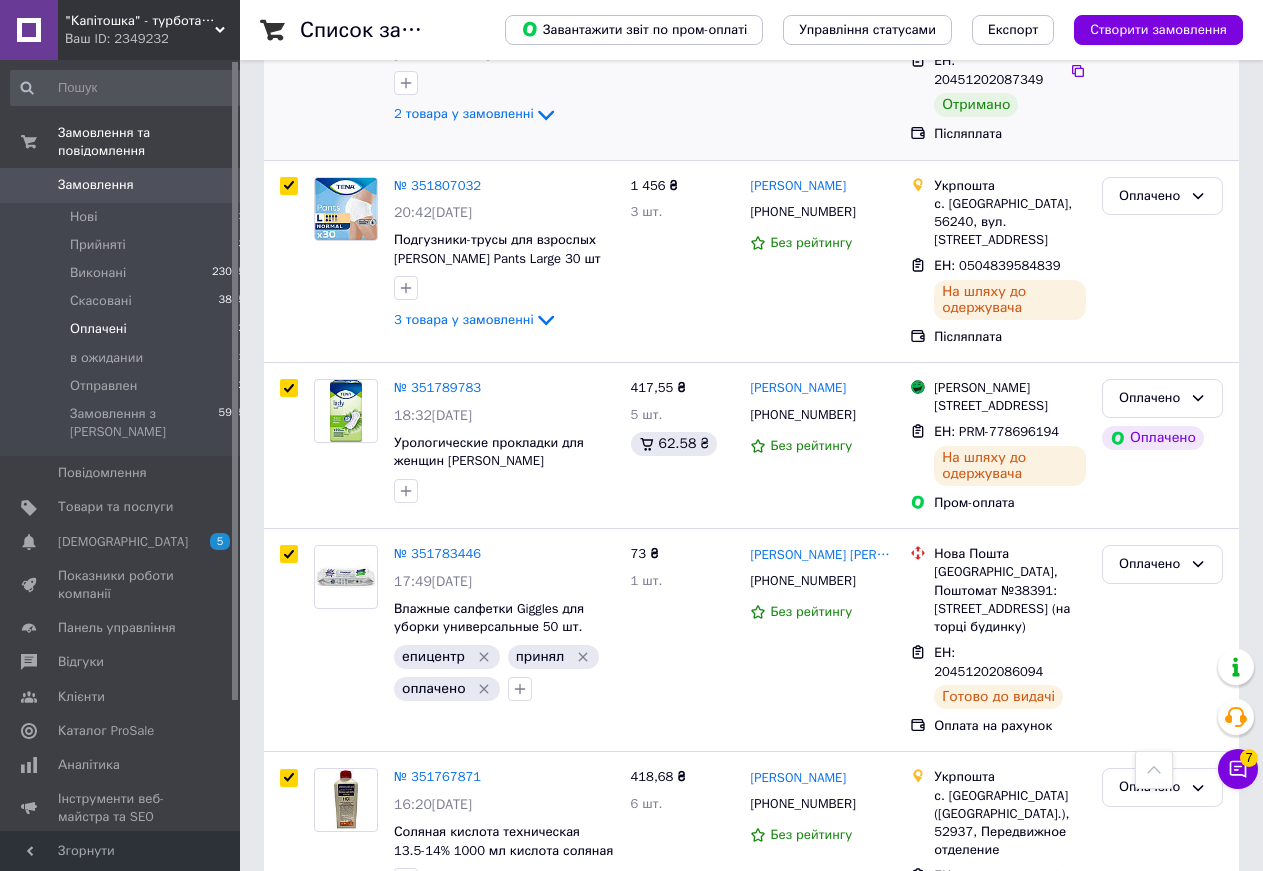 scroll, scrollTop: 6157, scrollLeft: 0, axis: vertical 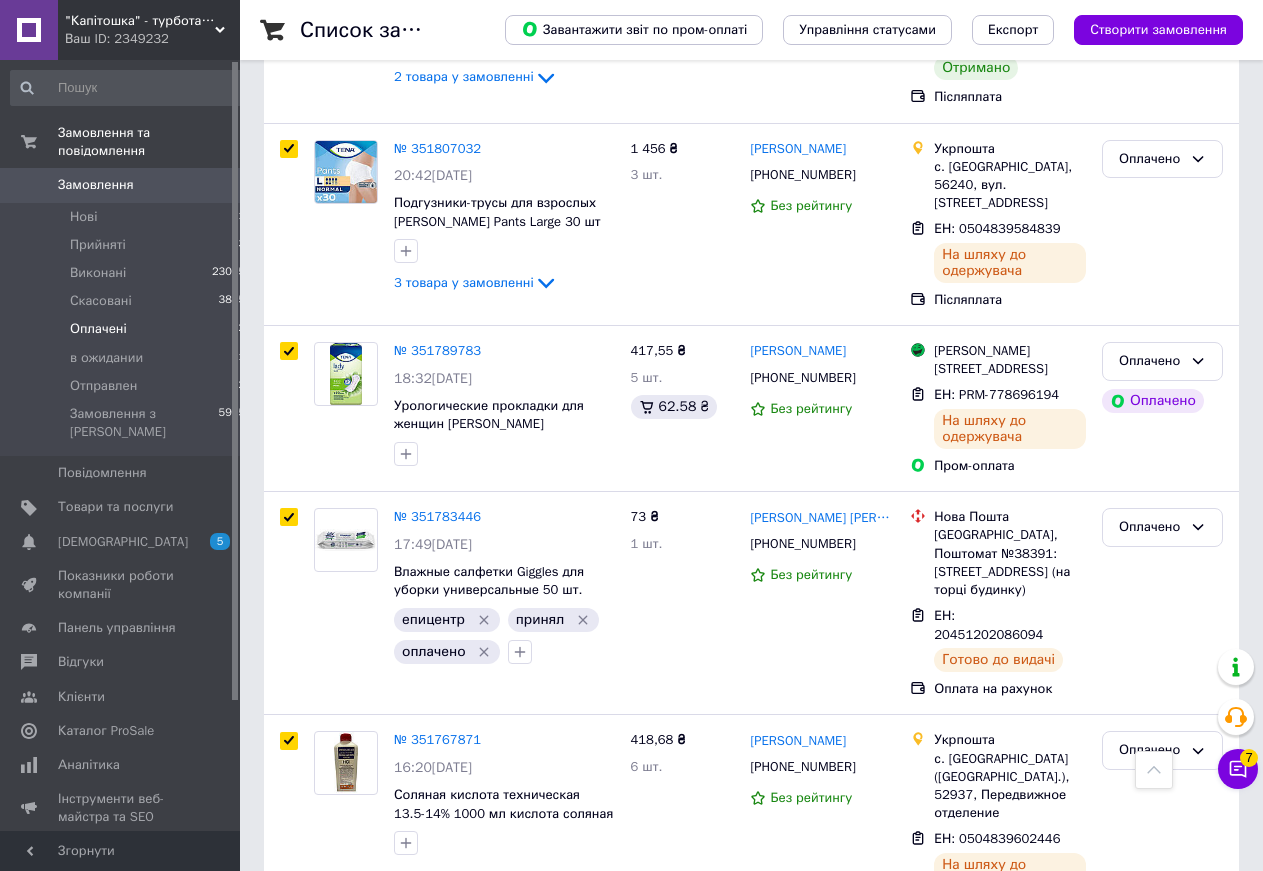 click at bounding box center (289, 1353) 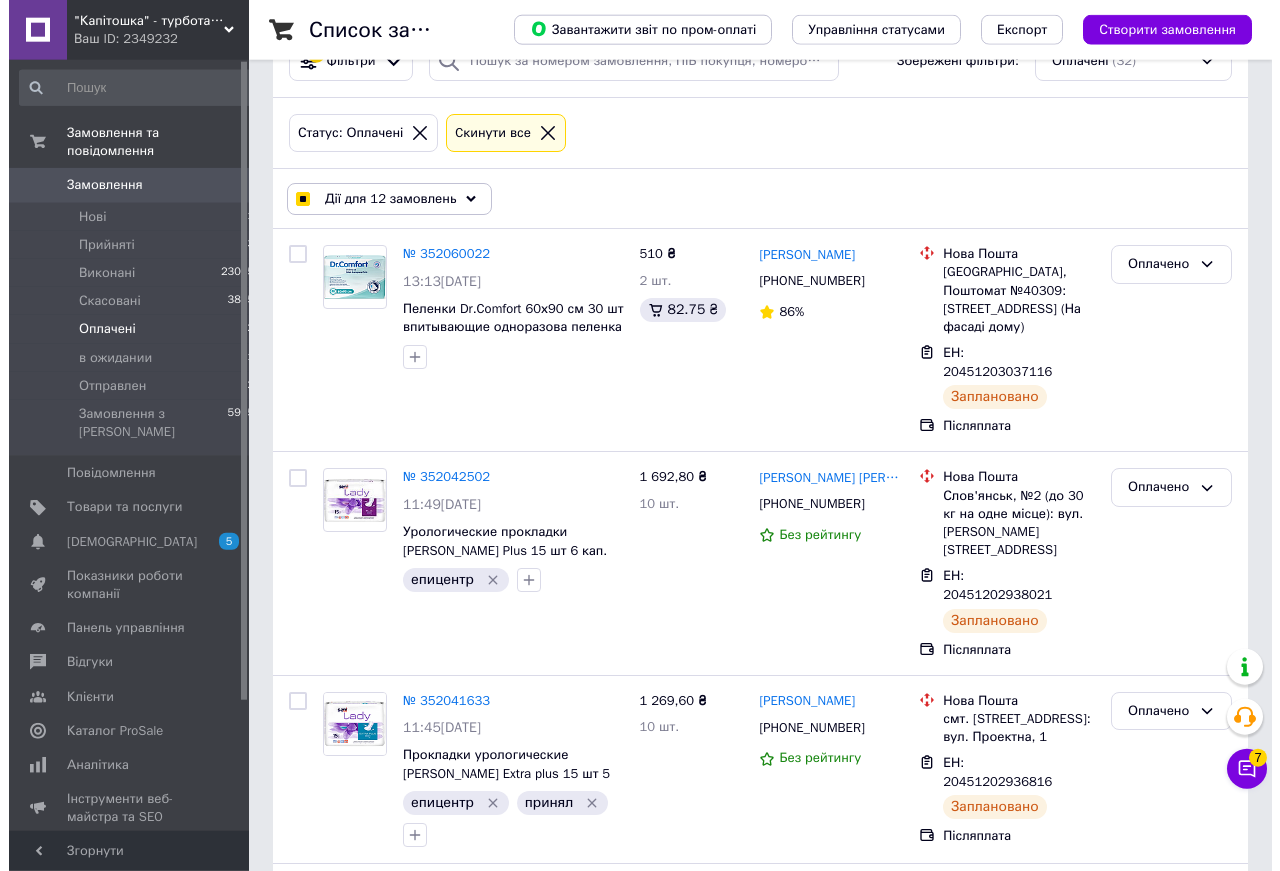 scroll, scrollTop: 0, scrollLeft: 0, axis: both 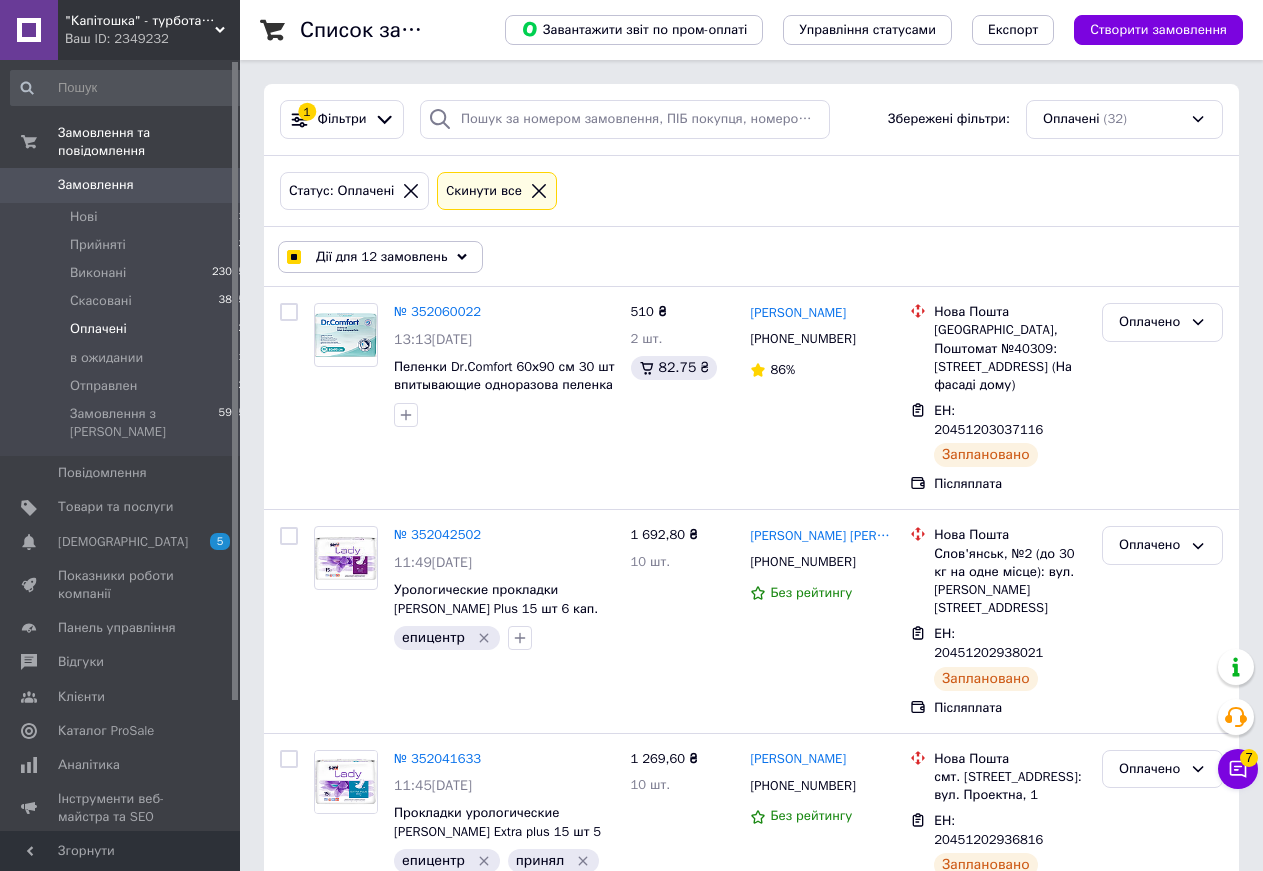 click on "Дії для 12 замовлень" at bounding box center [380, 257] 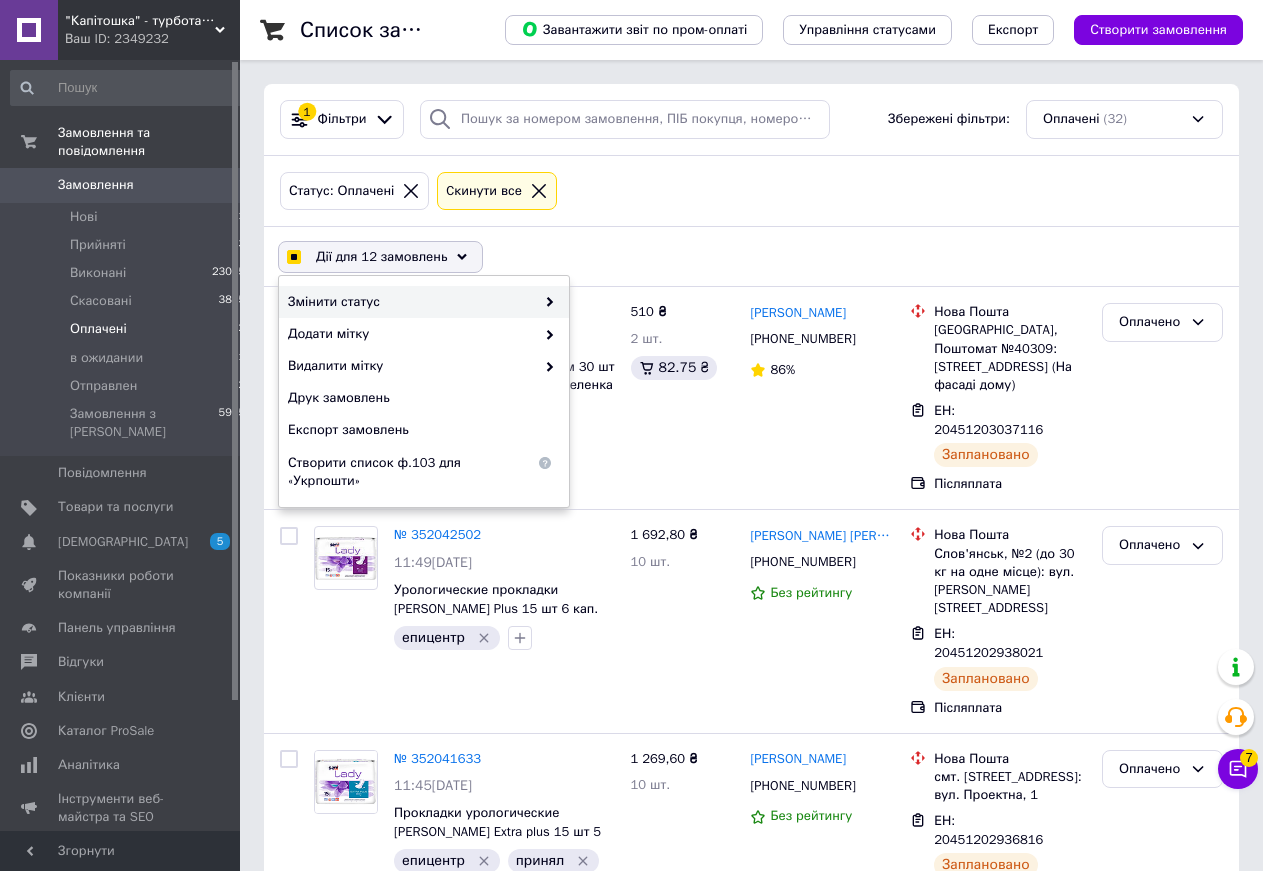 click on "Змінити статус" at bounding box center [411, 302] 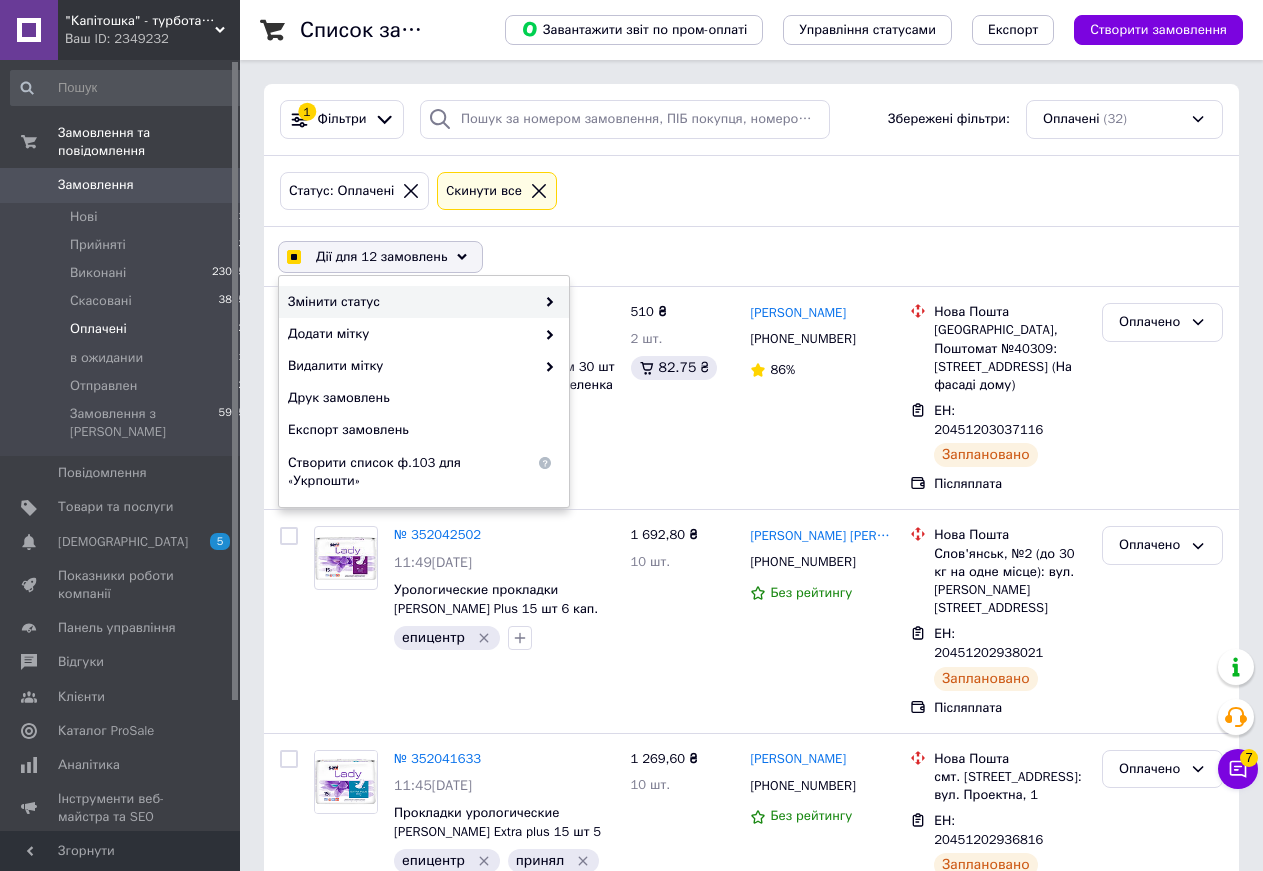 checkbox on "true" 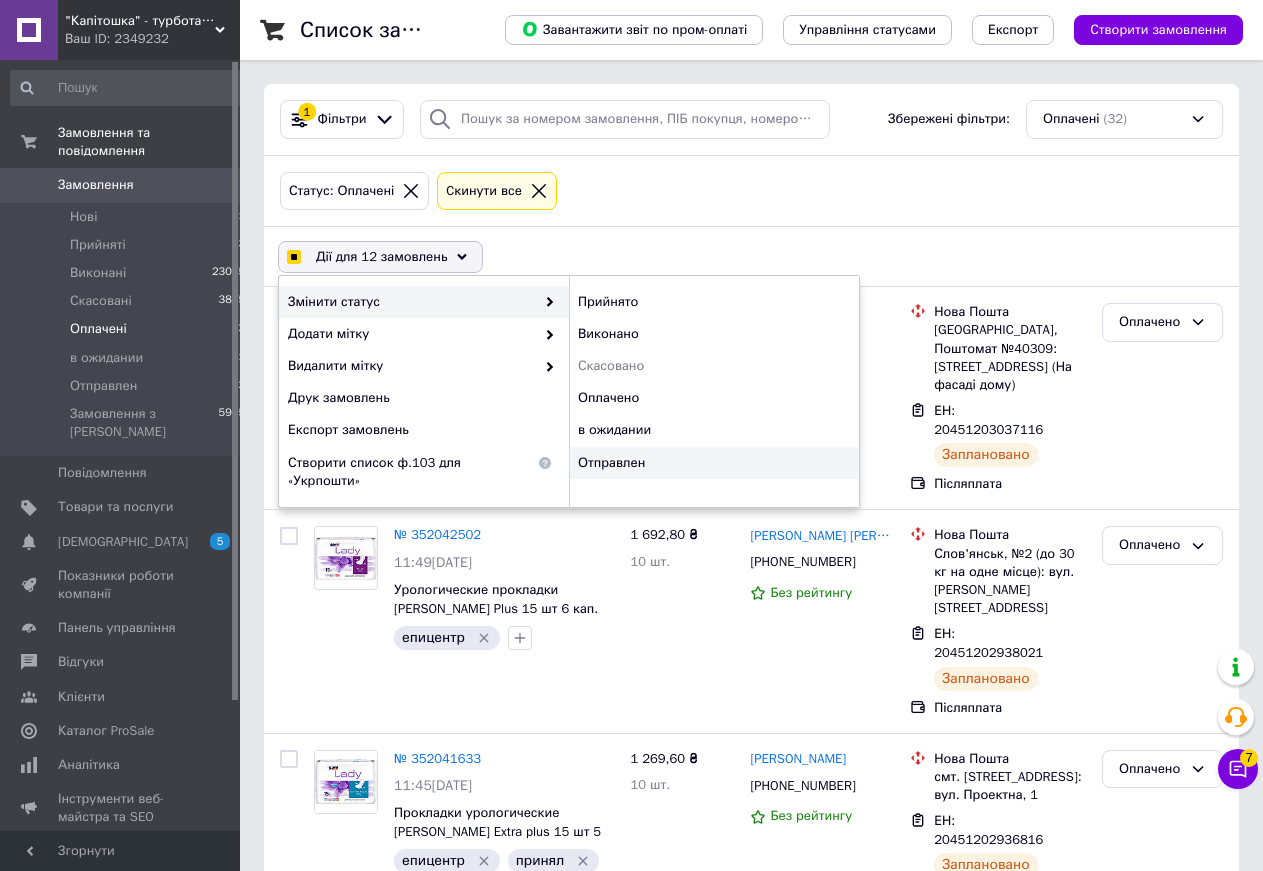 click on "Отправлен" at bounding box center (714, 463) 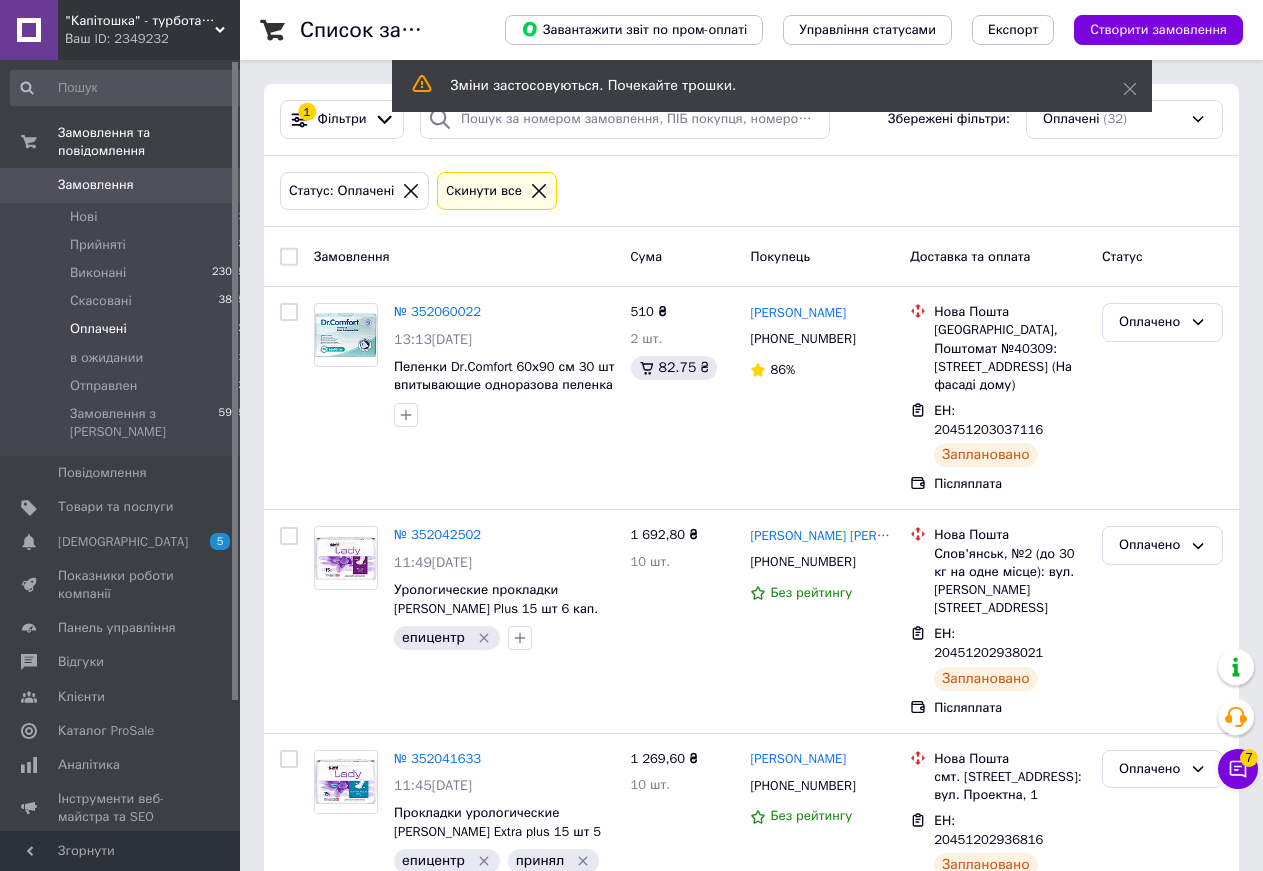 checkbox on "false" 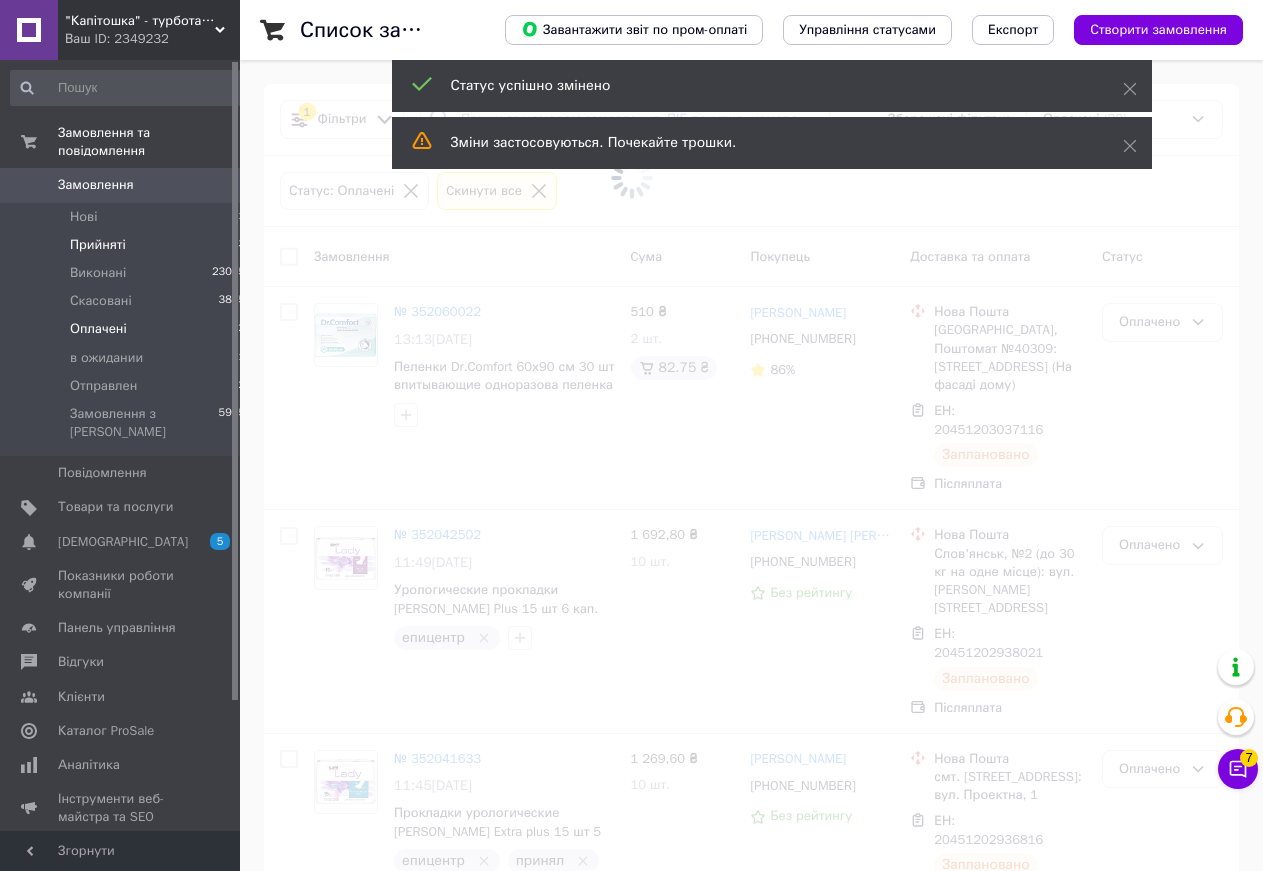 click on "Прийняті" at bounding box center [98, 245] 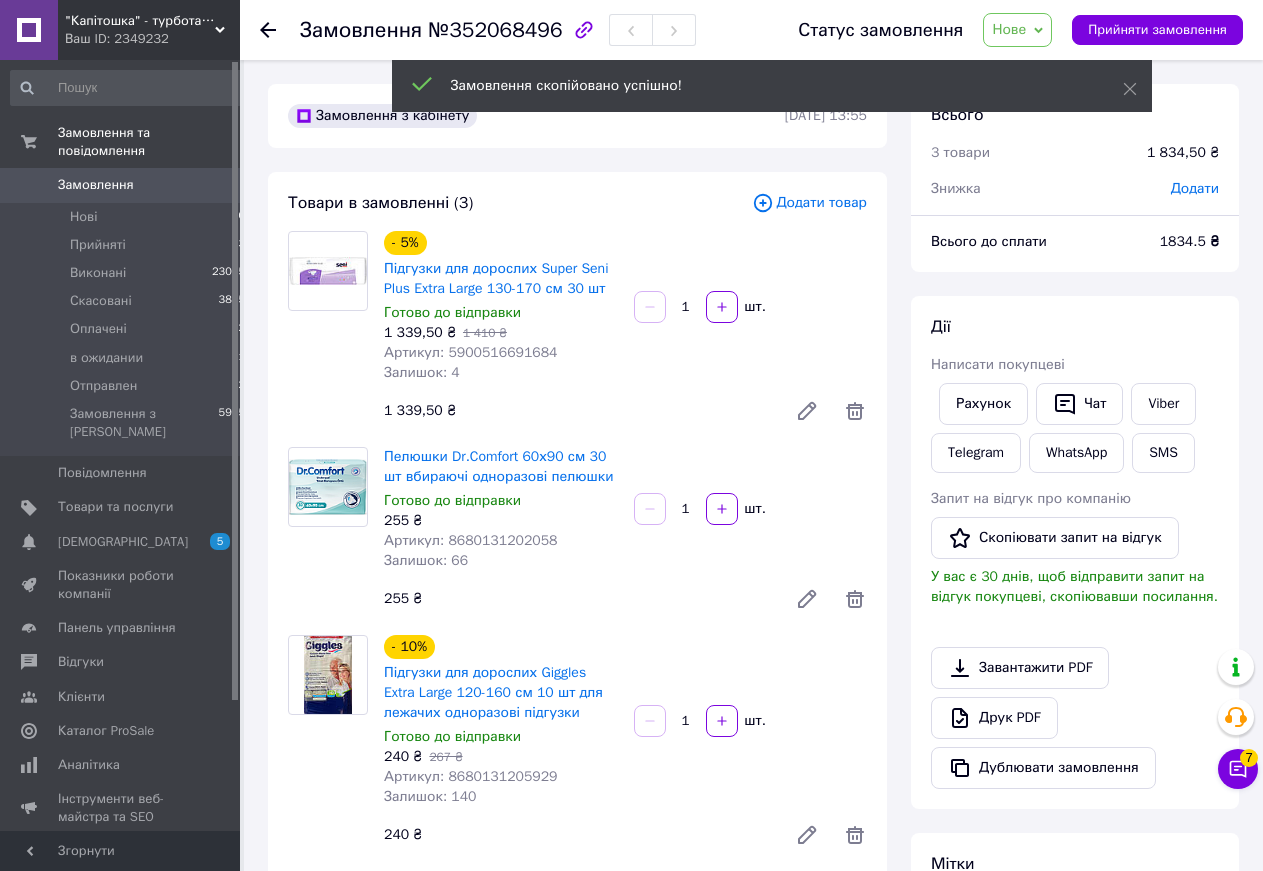 scroll, scrollTop: 102, scrollLeft: 0, axis: vertical 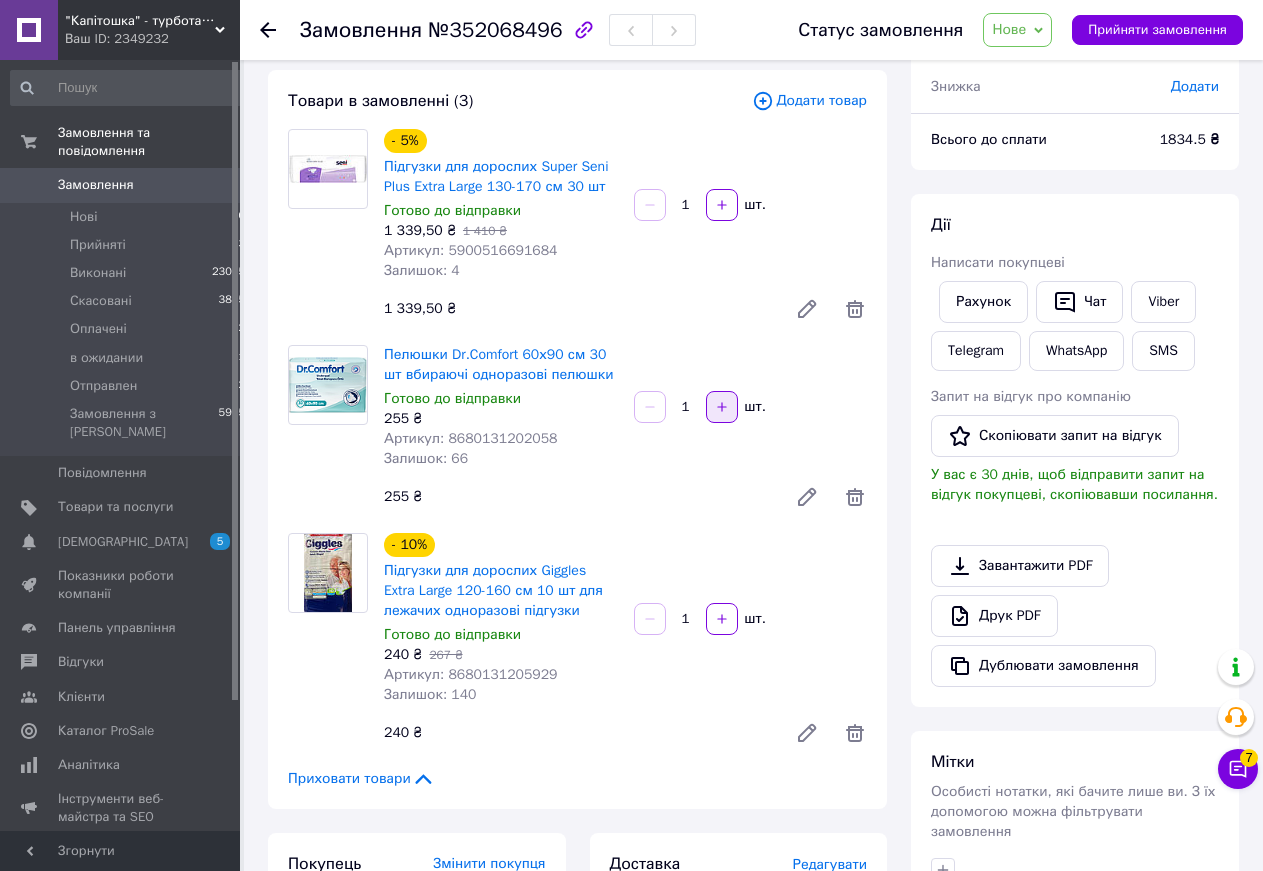 click 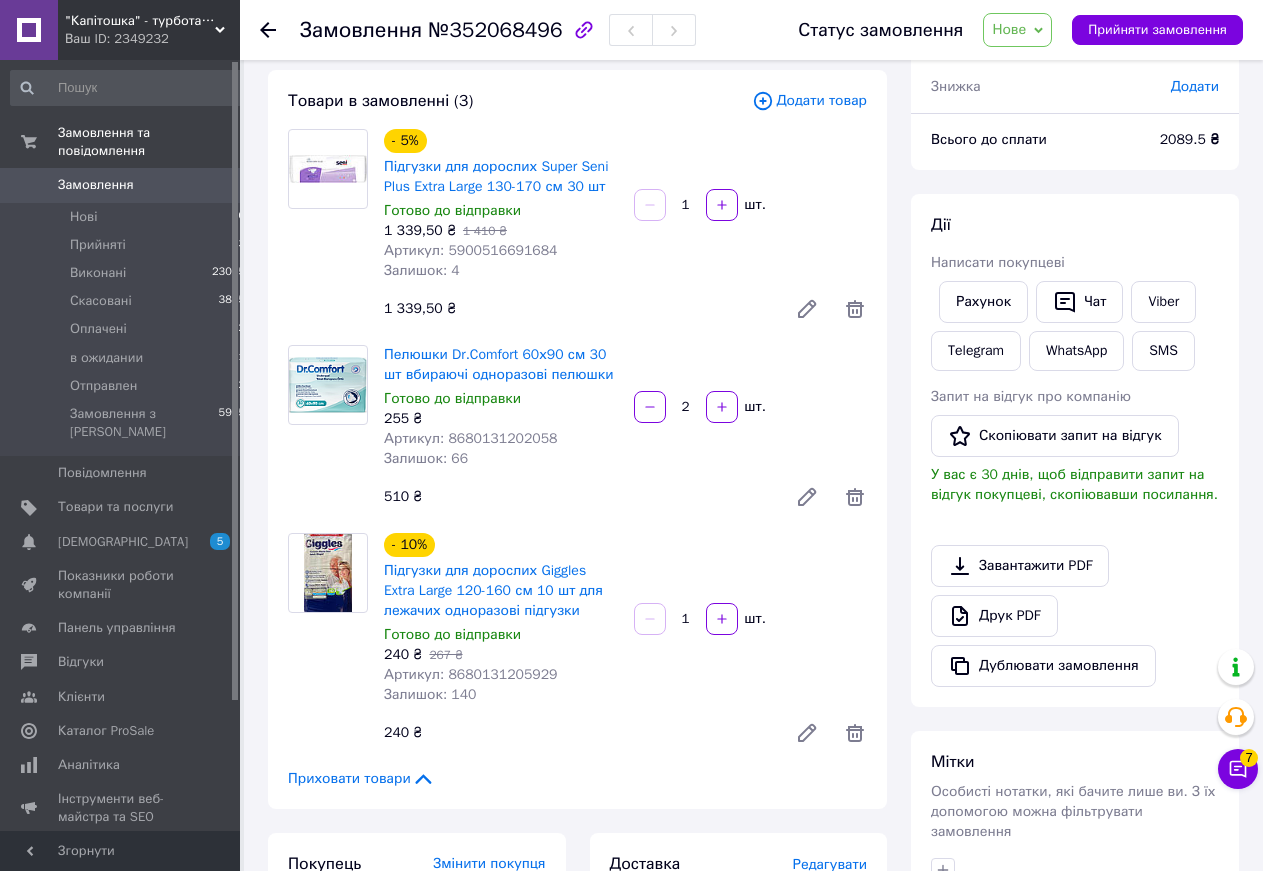 scroll, scrollTop: 204, scrollLeft: 0, axis: vertical 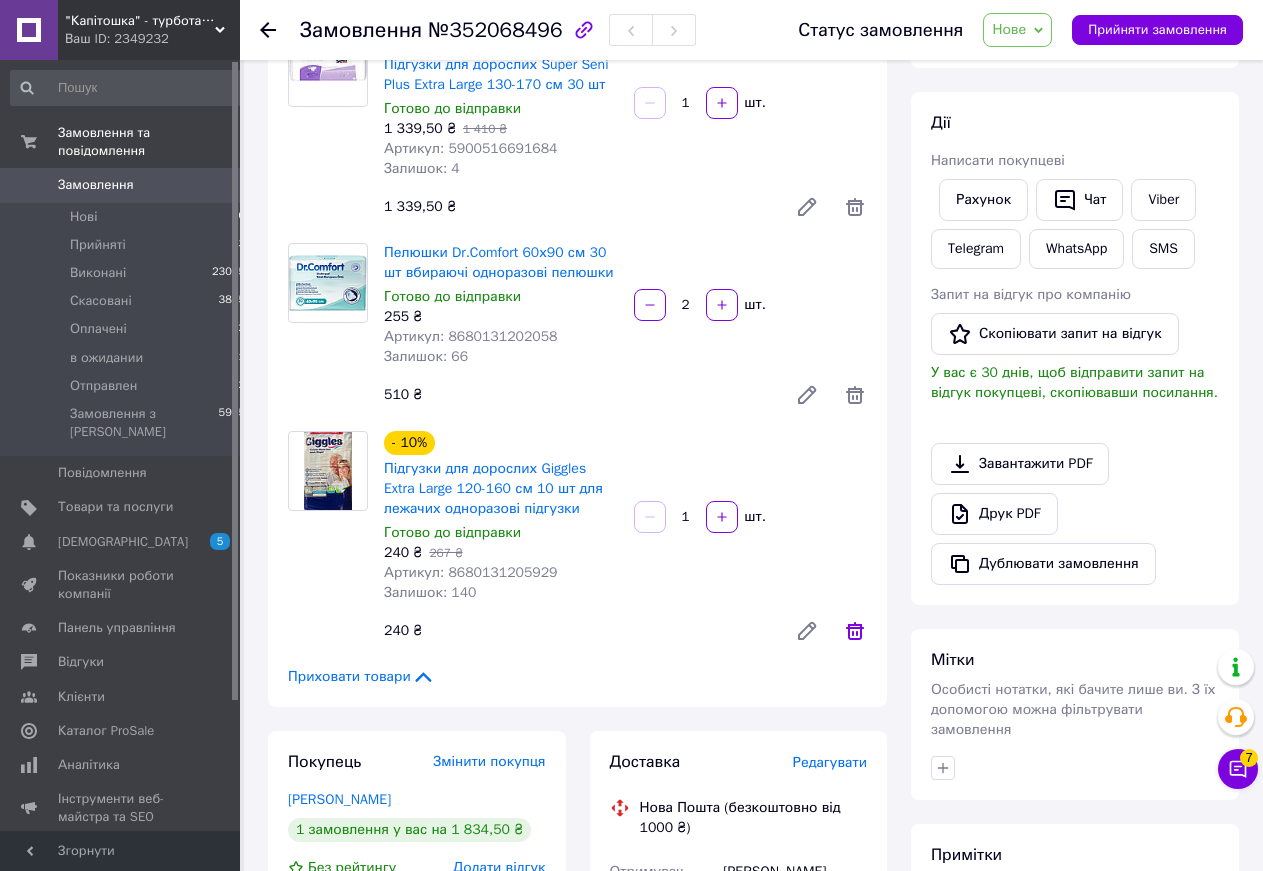 click 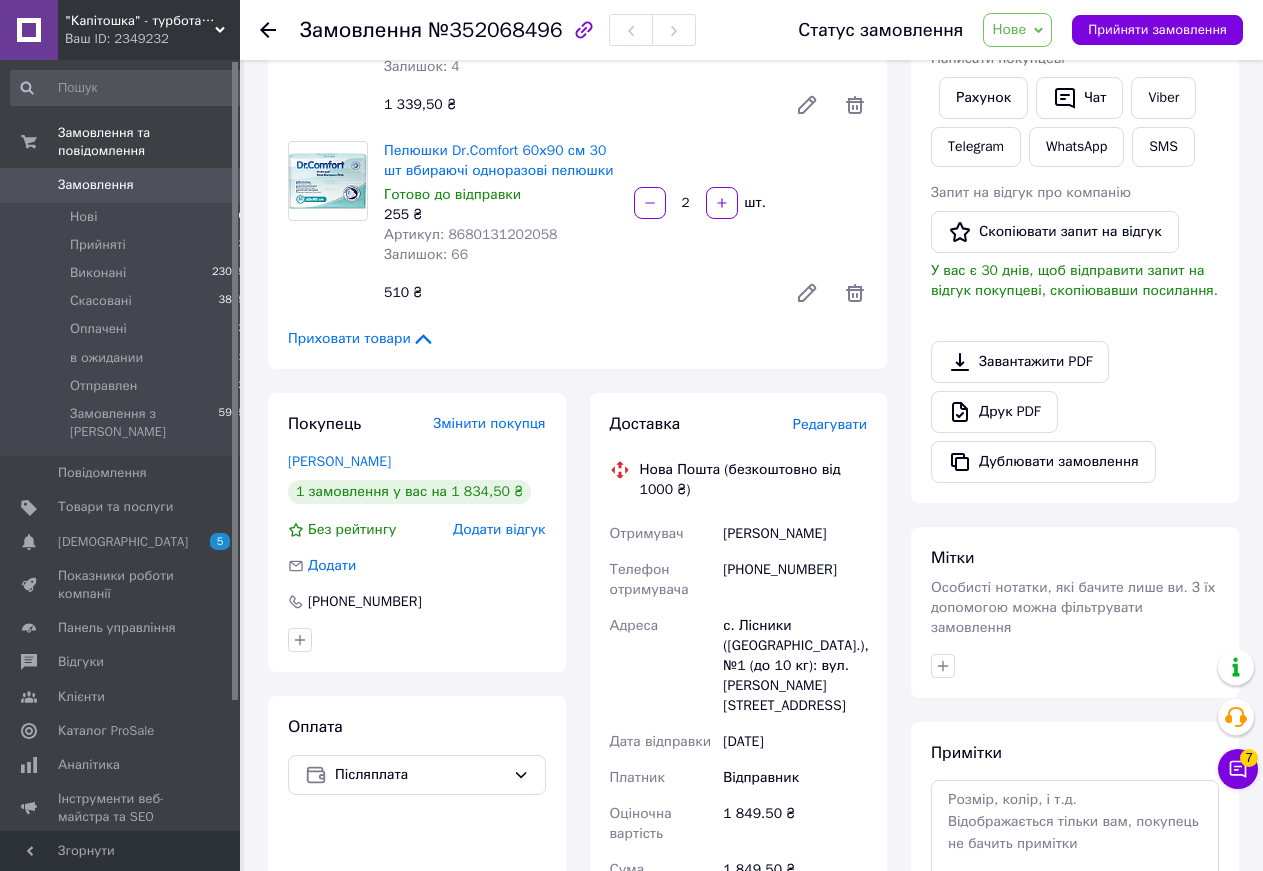 scroll, scrollTop: 510, scrollLeft: 0, axis: vertical 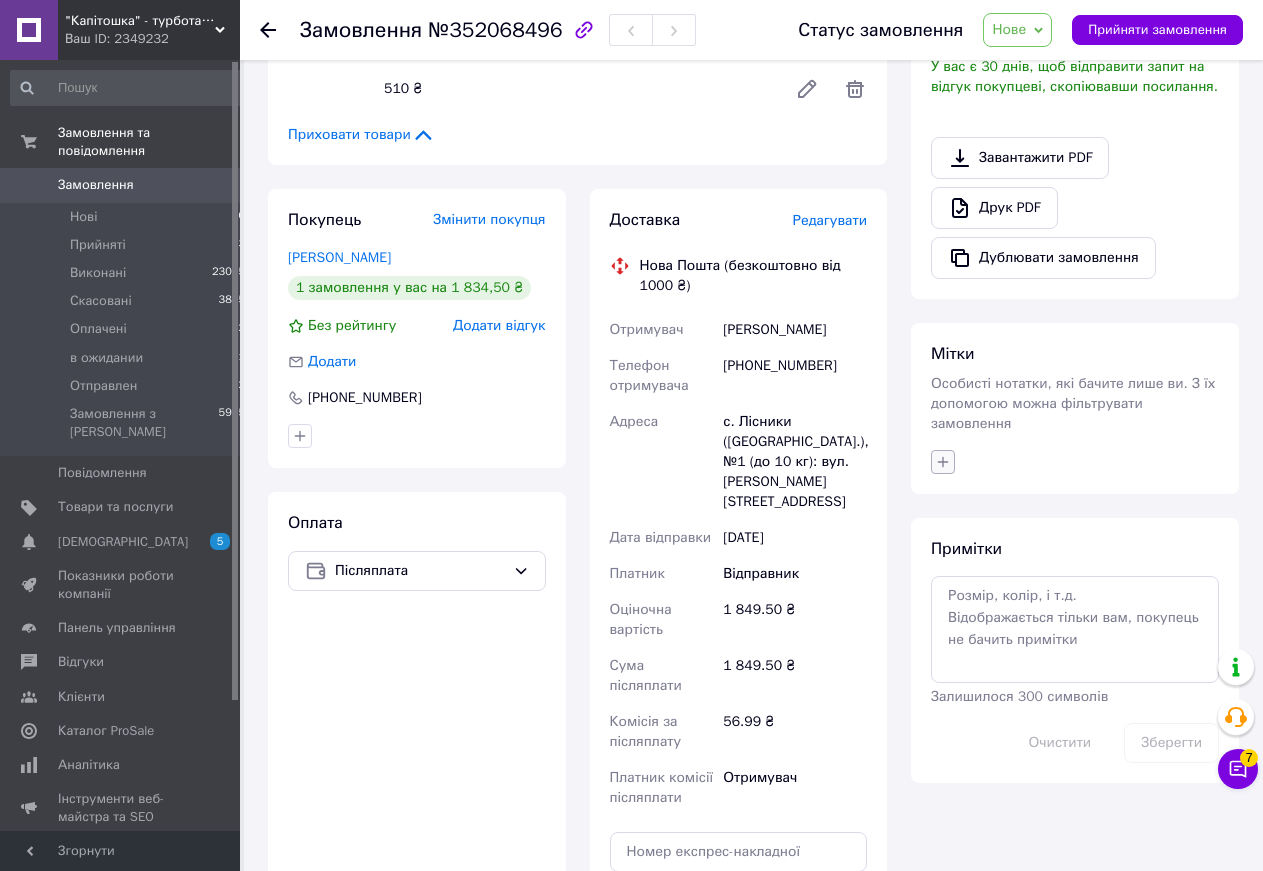 click at bounding box center (943, 462) 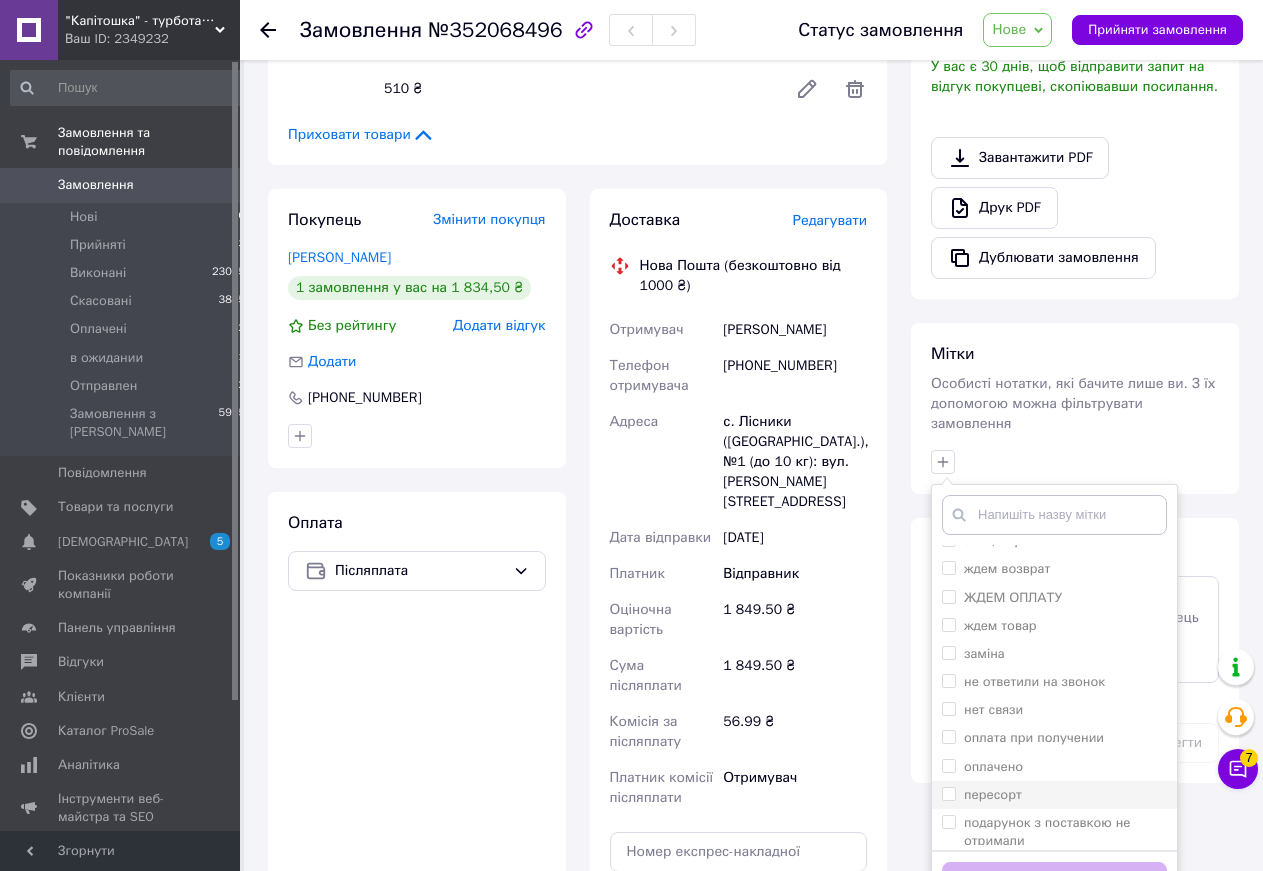 scroll, scrollTop: 204, scrollLeft: 0, axis: vertical 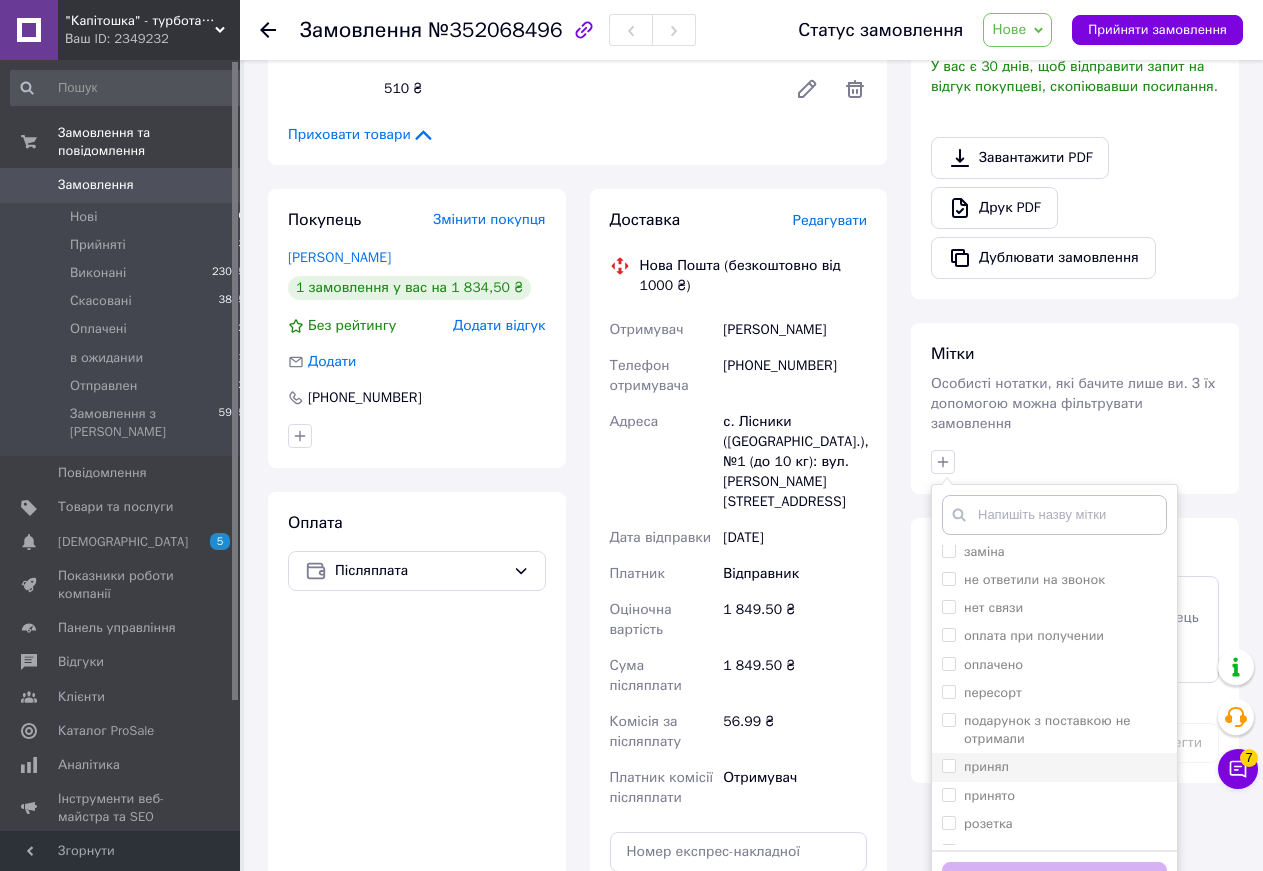click on "принял" at bounding box center [948, 765] 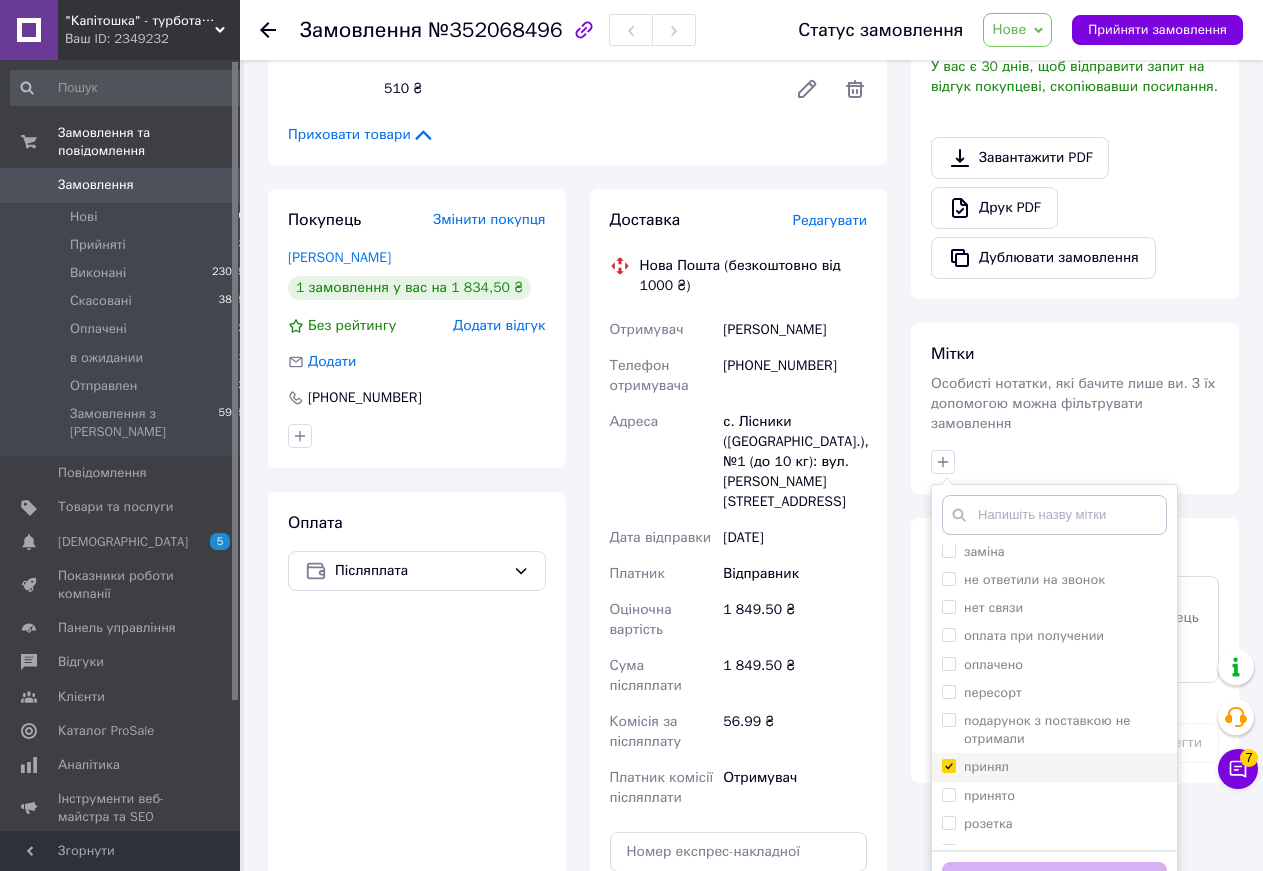 checkbox on "true" 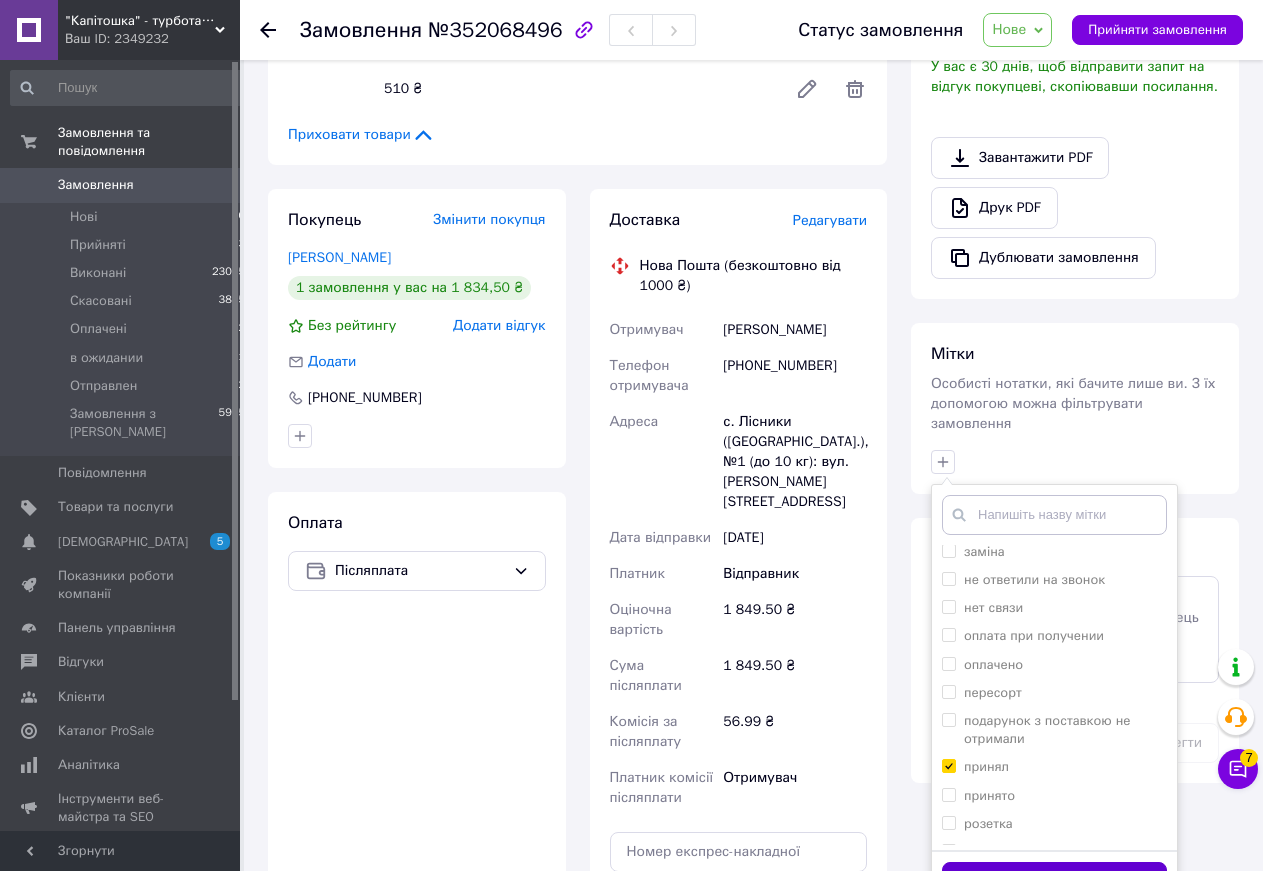 click on "Додати мітку" at bounding box center (1054, 881) 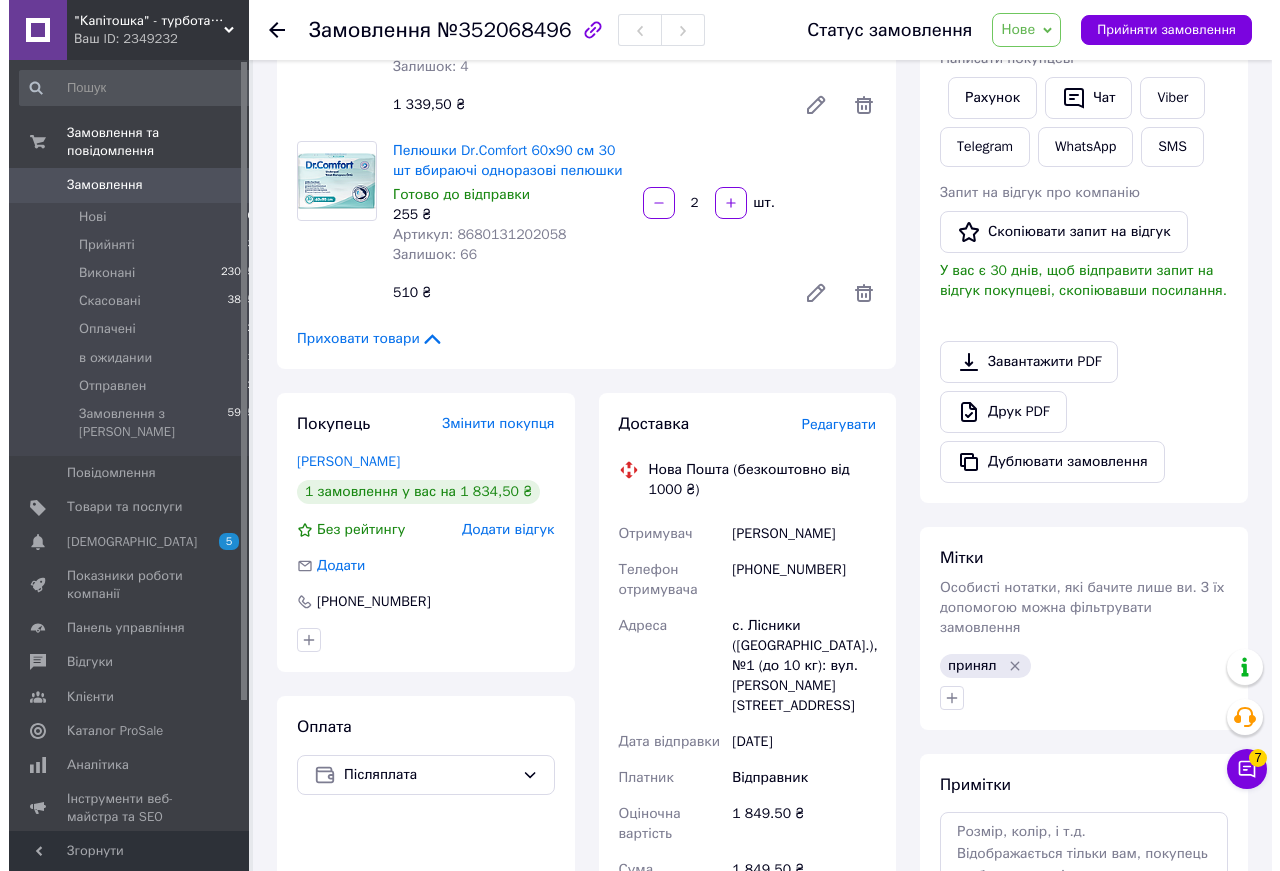 scroll, scrollTop: 0, scrollLeft: 0, axis: both 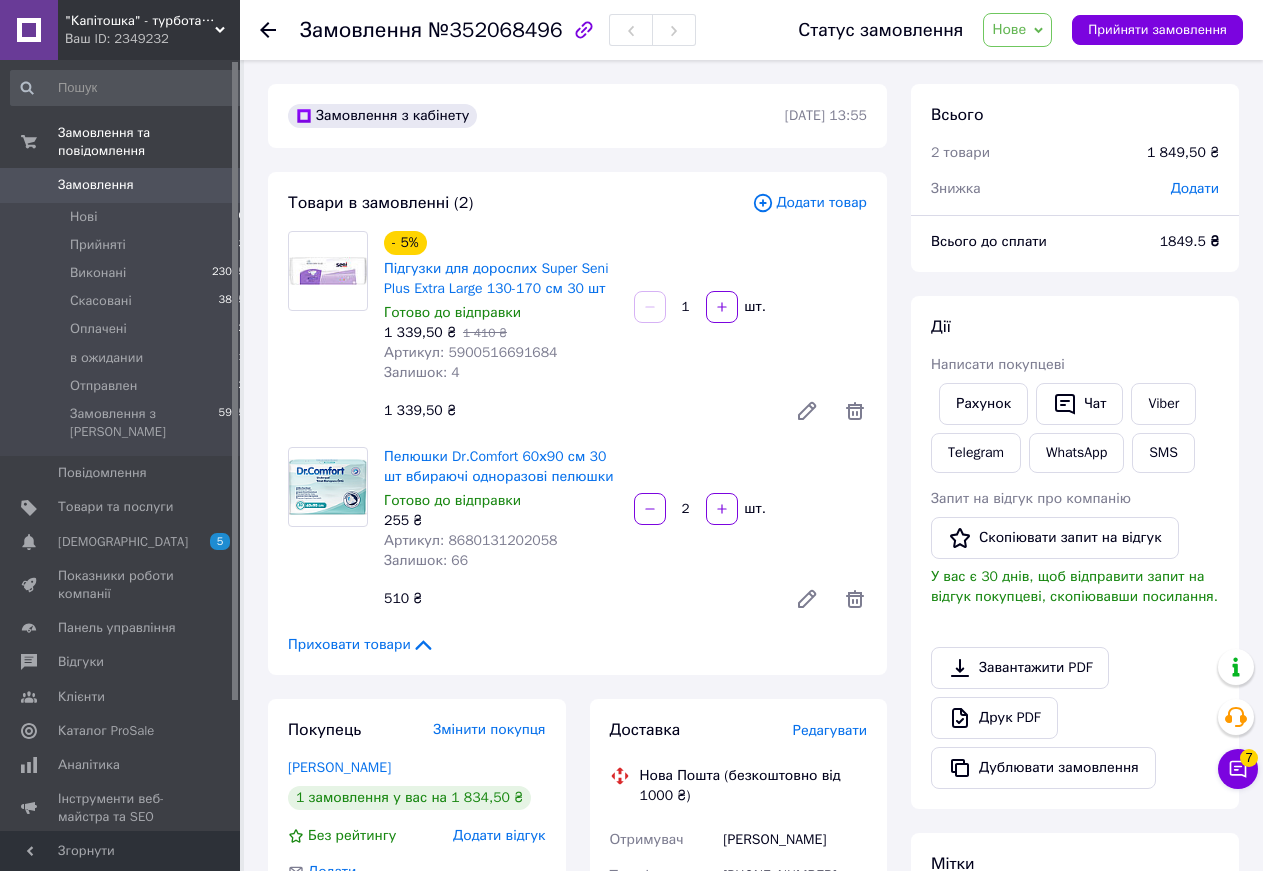click 